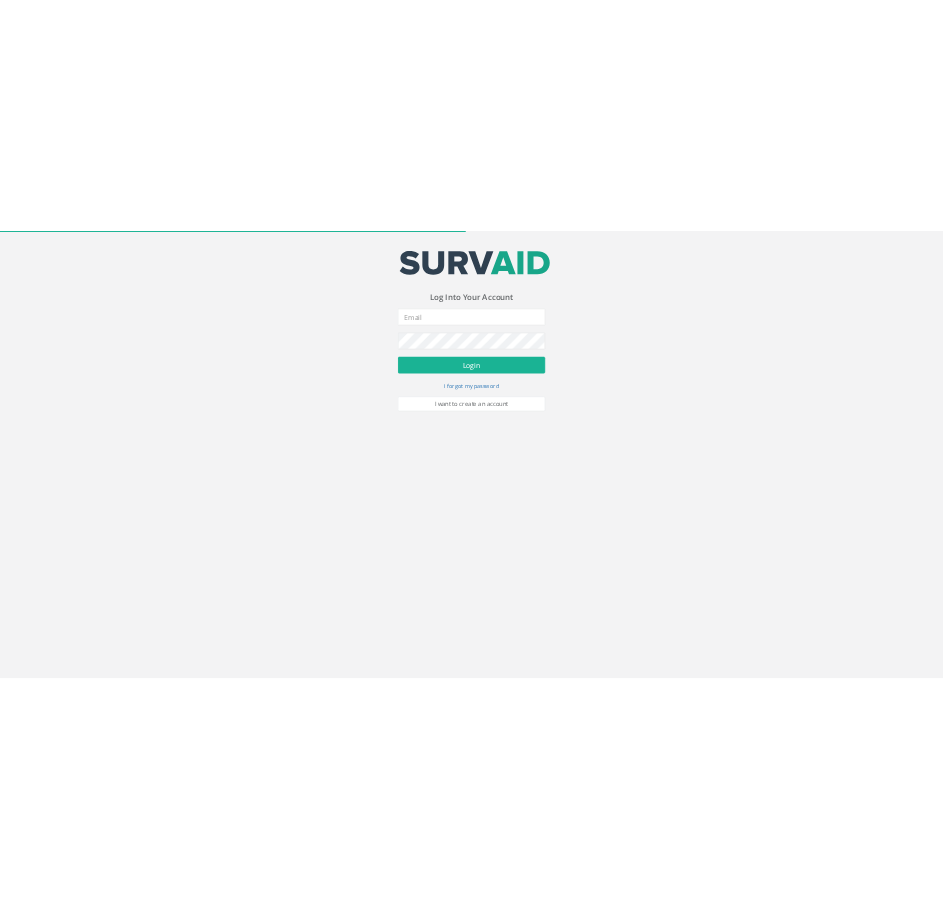 scroll, scrollTop: 0, scrollLeft: 0, axis: both 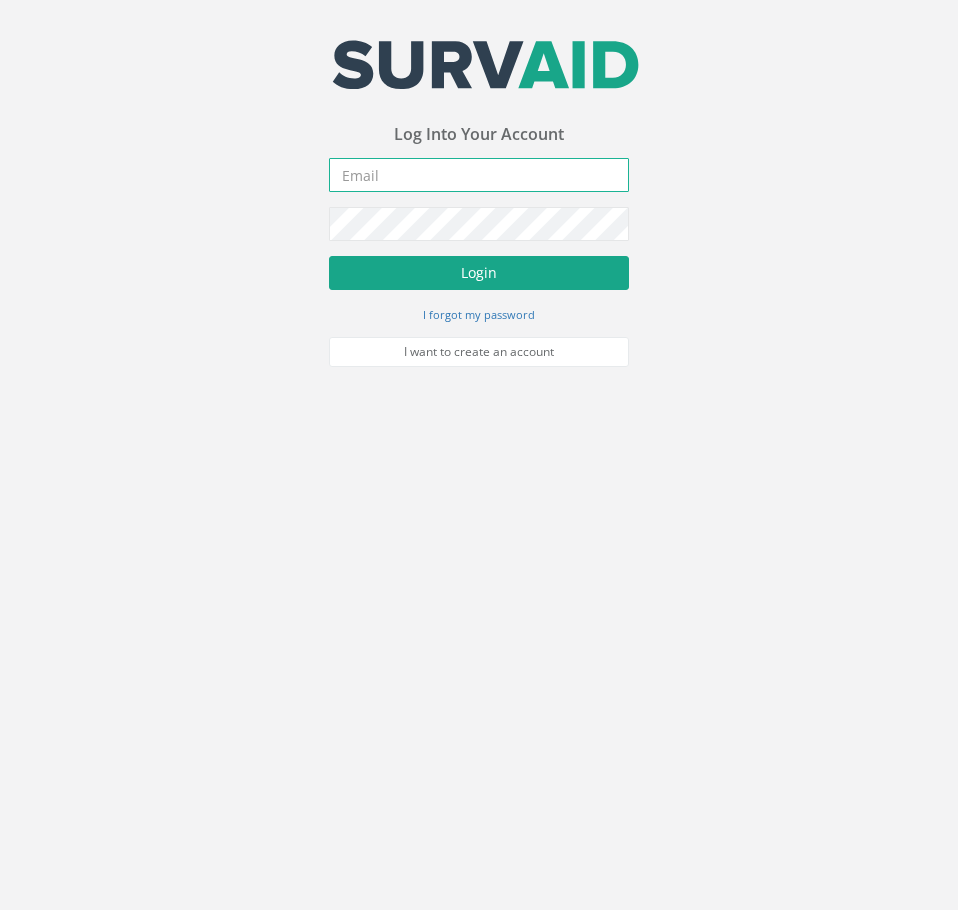 type on "[PERSON_NAME][EMAIL_ADDRESS][DOMAIN_NAME]" 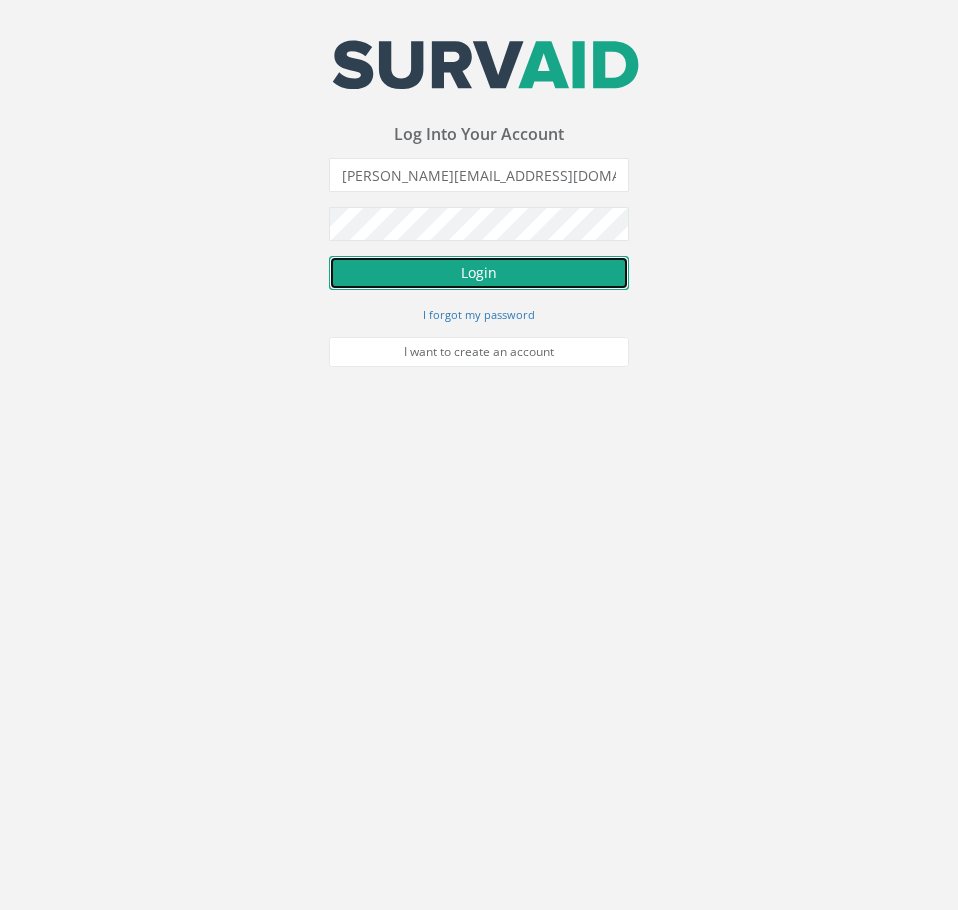 click on "Login" at bounding box center [479, 273] 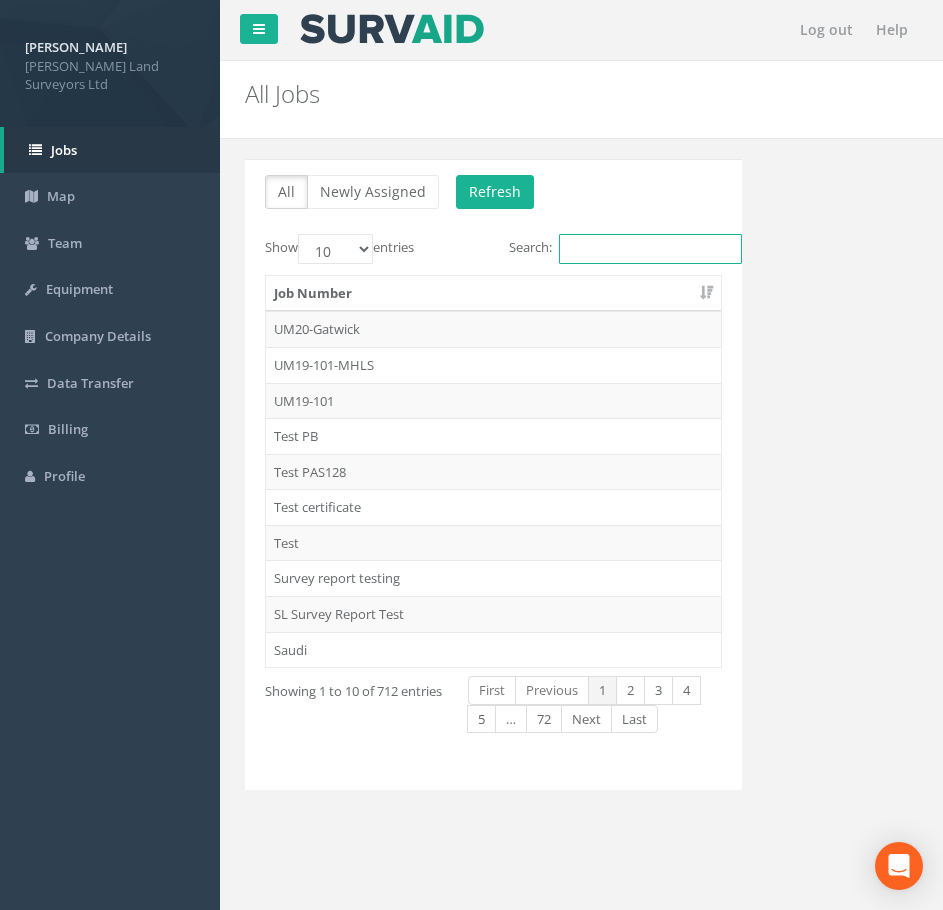 click on "Search:" at bounding box center (650, 249) 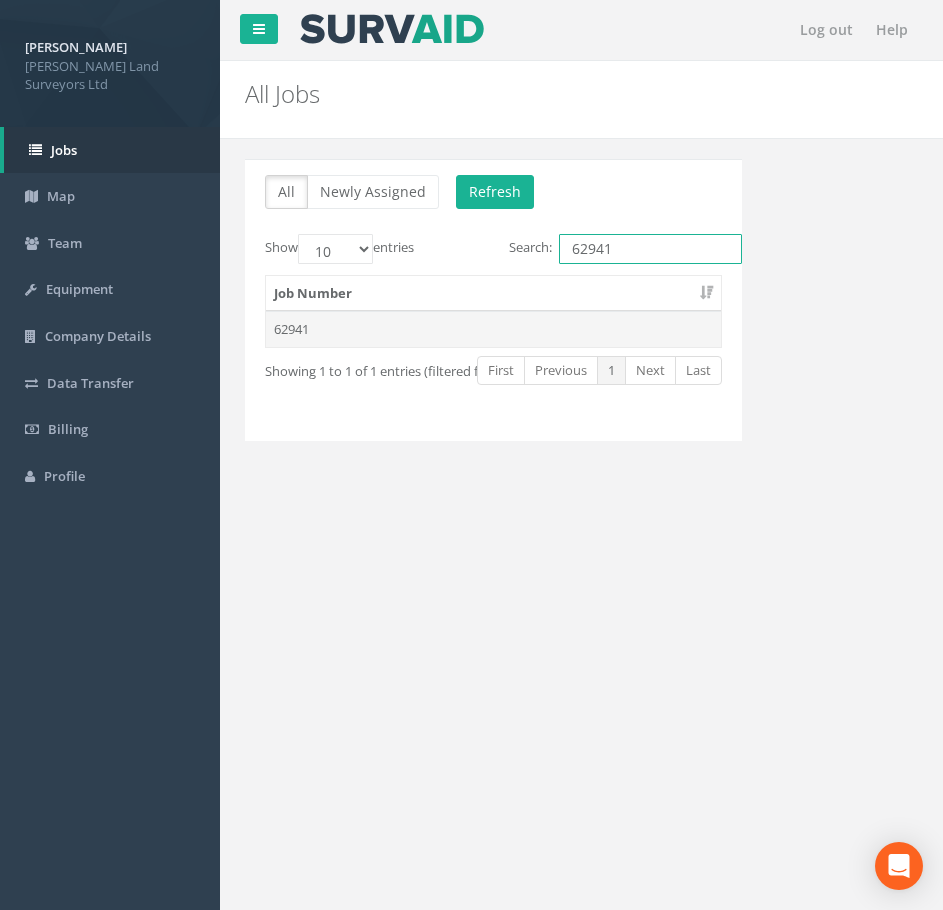 type on "62941" 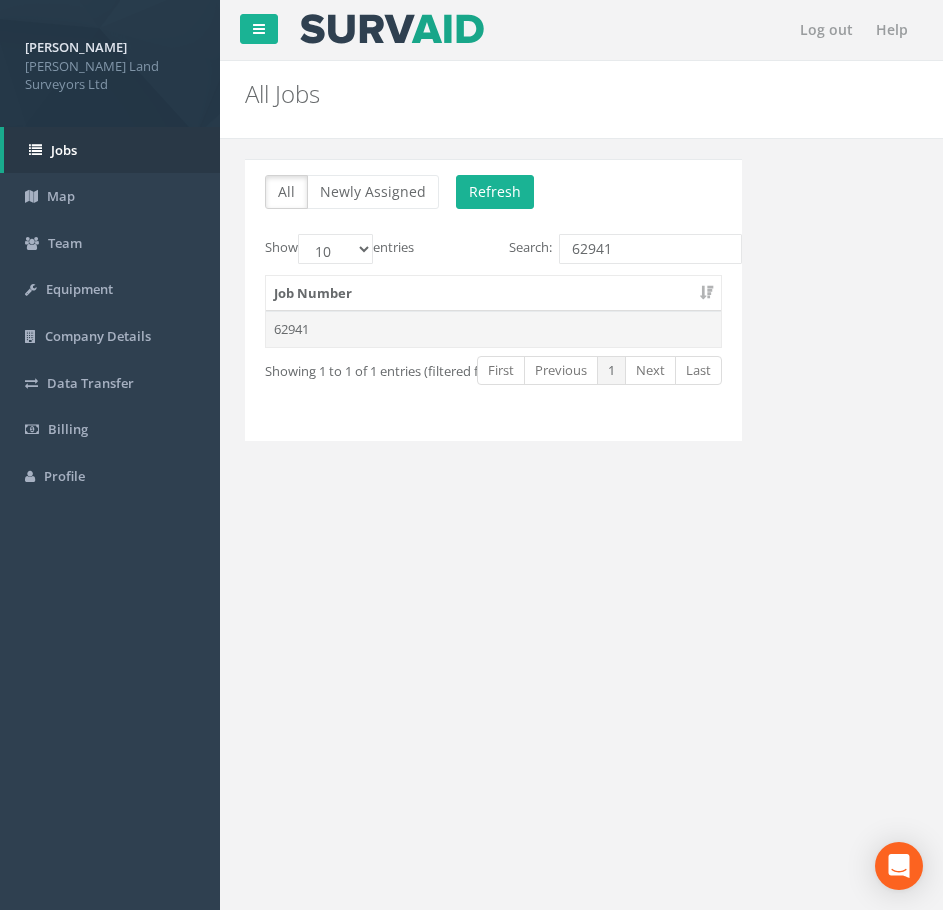 click on "62941" at bounding box center (493, 329) 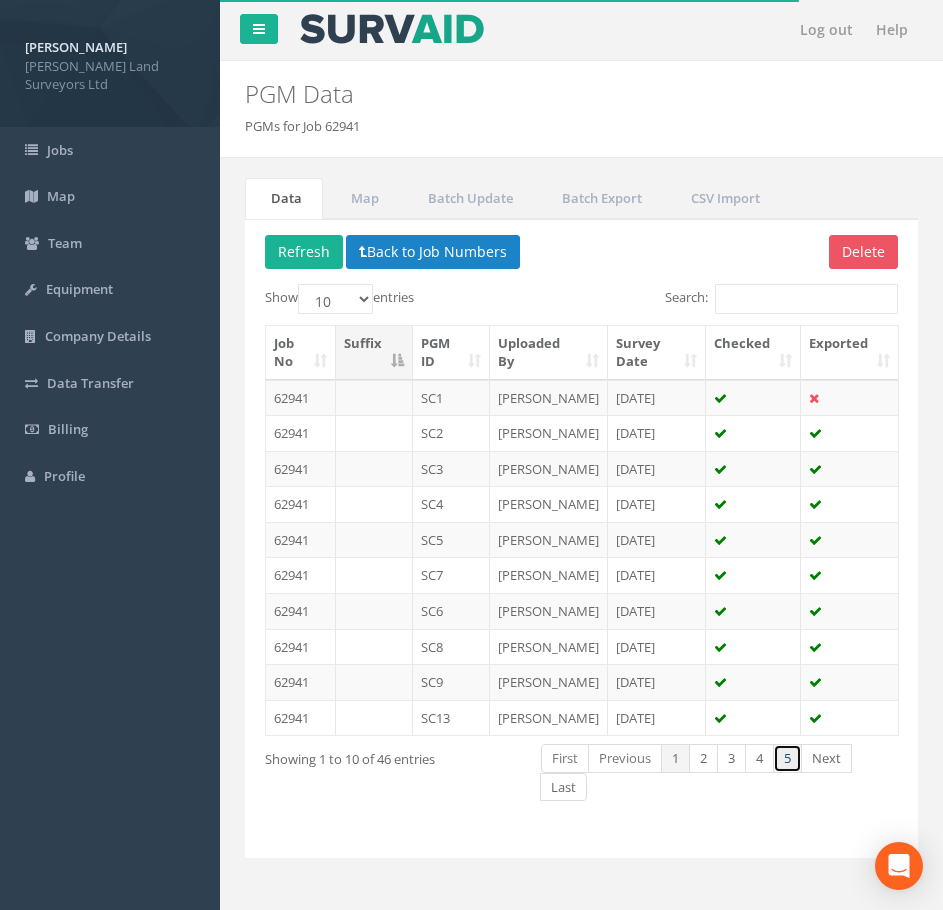 click on "5" at bounding box center [787, 758] 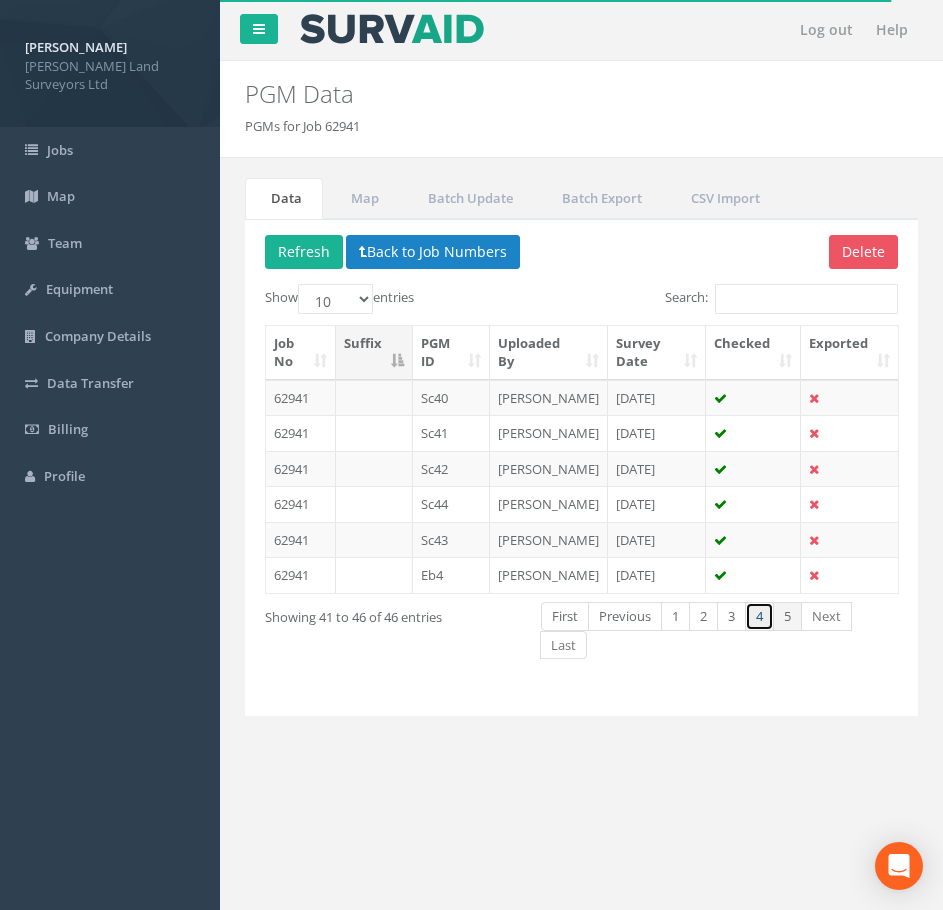 click on "4" at bounding box center (759, 616) 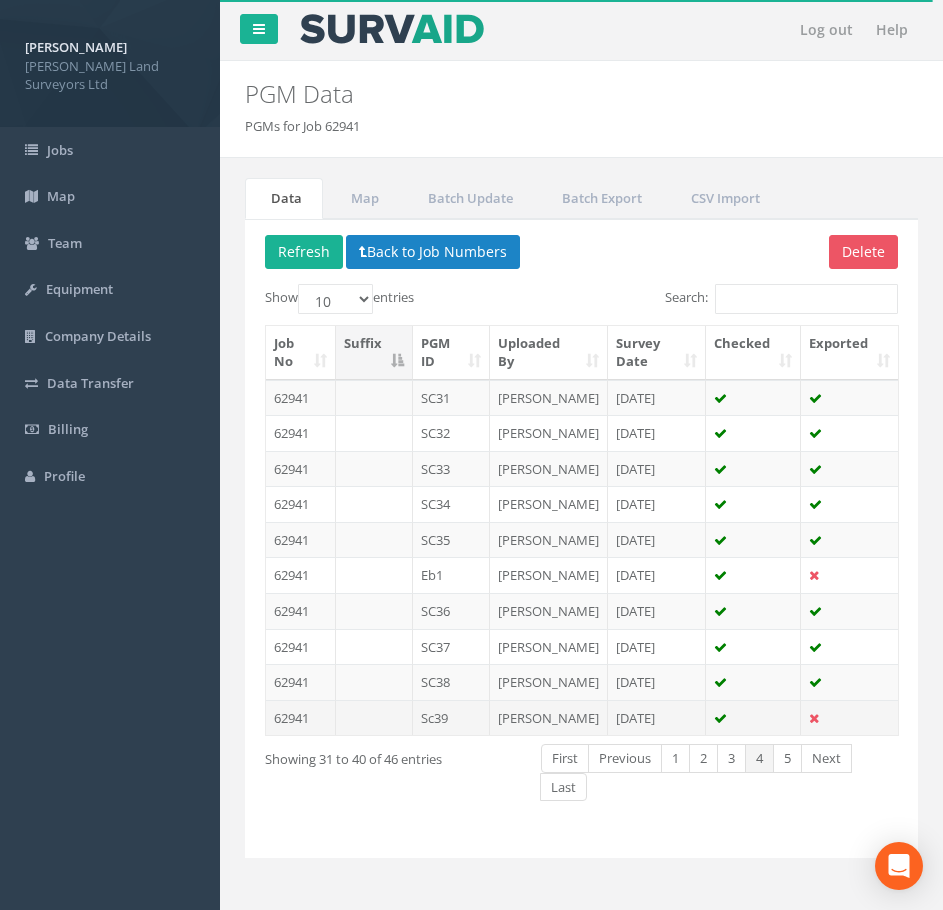 click on "Sc39" at bounding box center (451, 718) 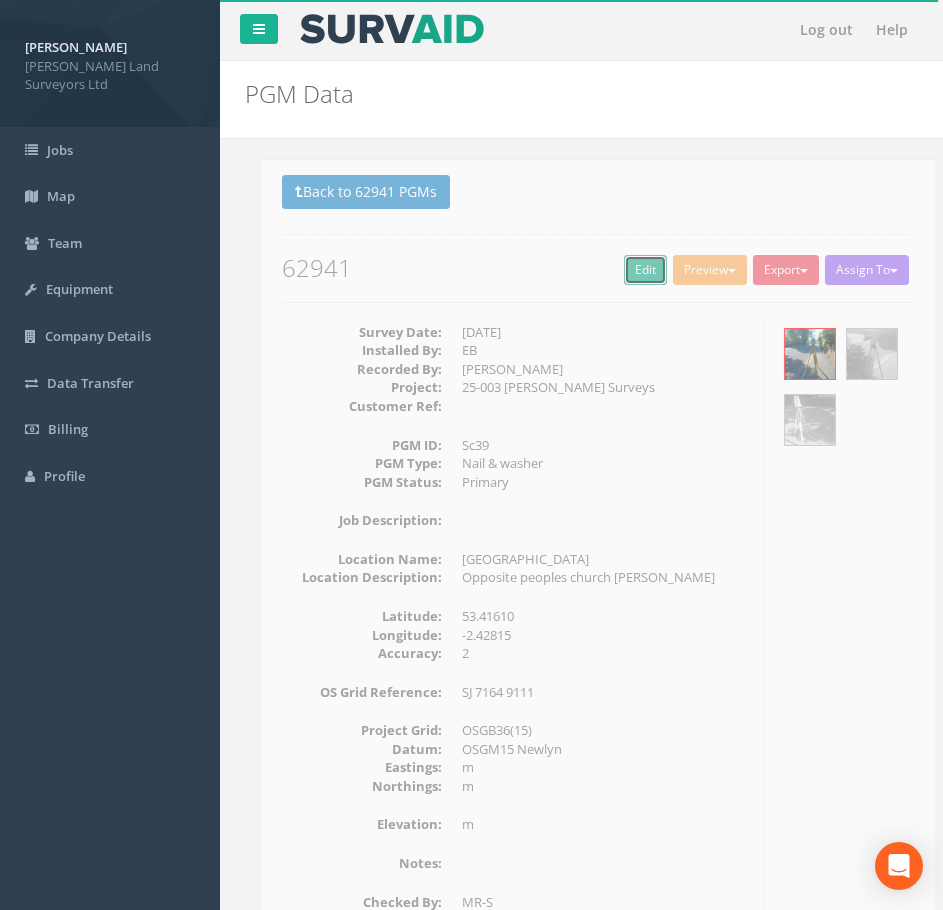 click on "Edit" at bounding box center [628, 270] 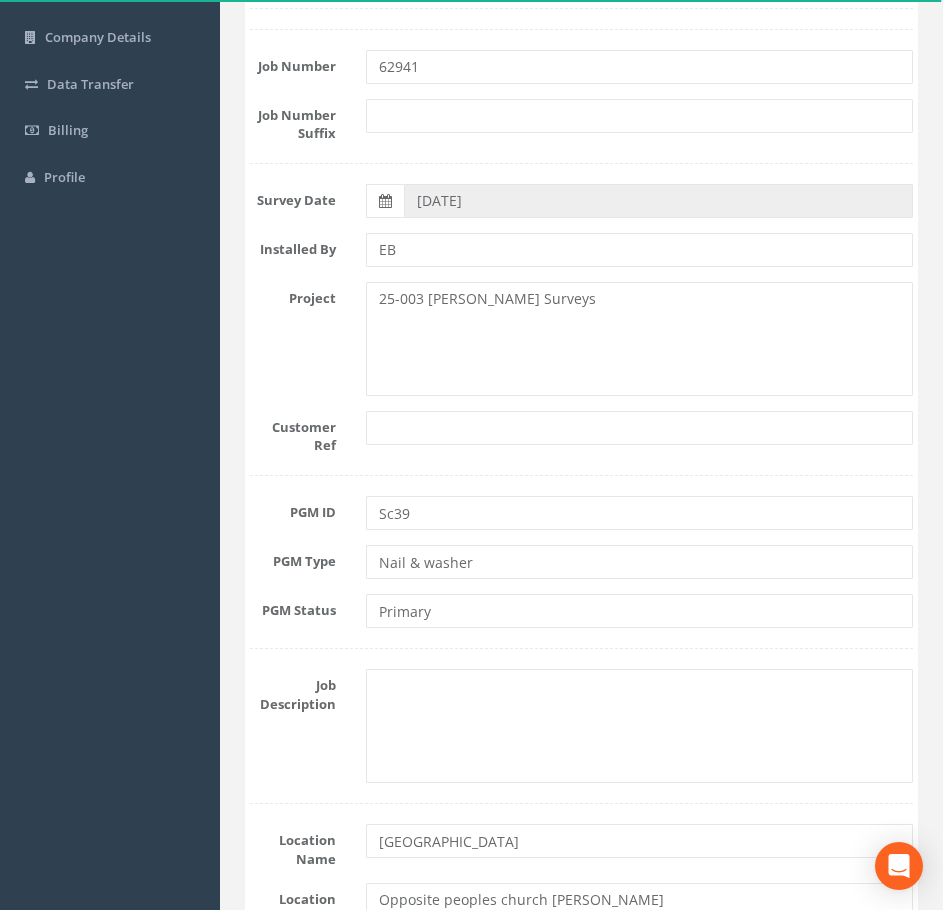 scroll, scrollTop: 300, scrollLeft: 0, axis: vertical 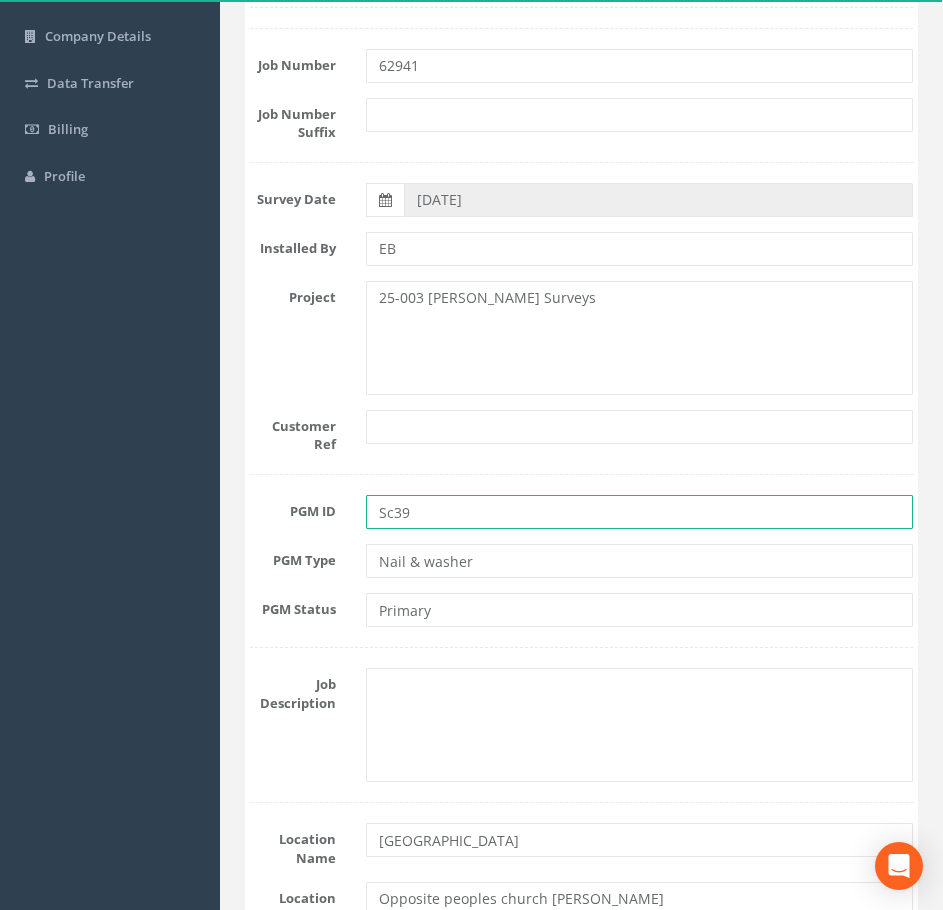 click on "Sc39" at bounding box center (640, 512) 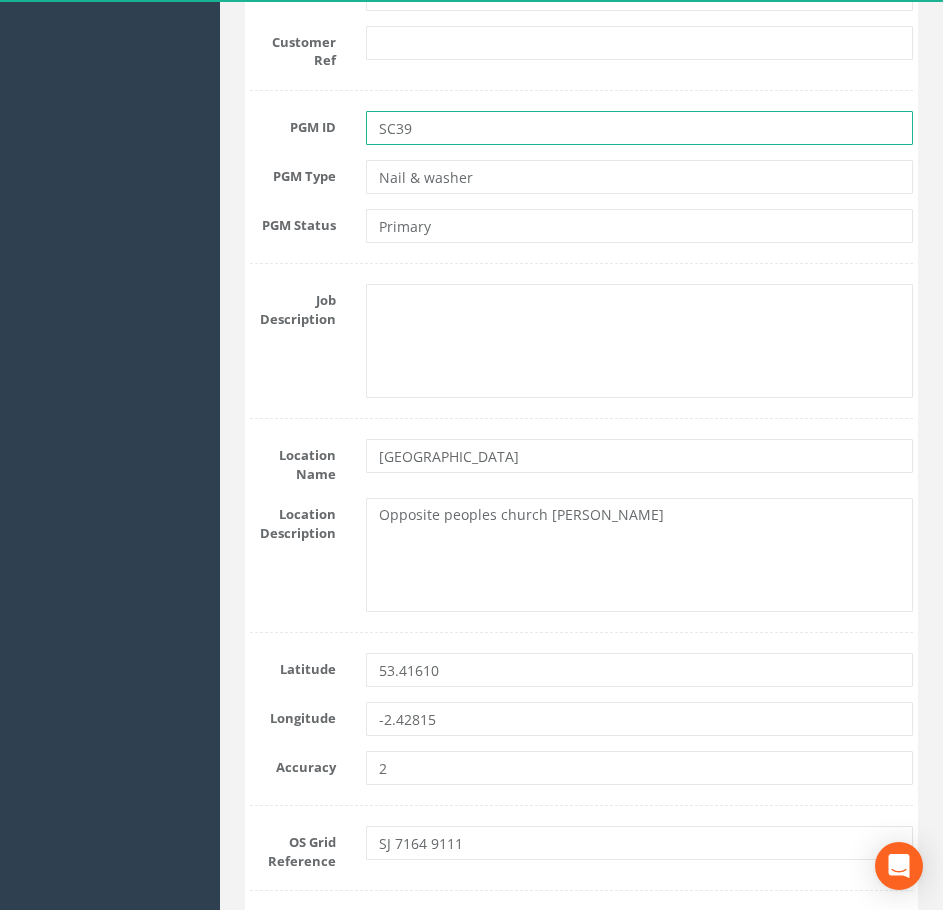 scroll, scrollTop: 700, scrollLeft: 0, axis: vertical 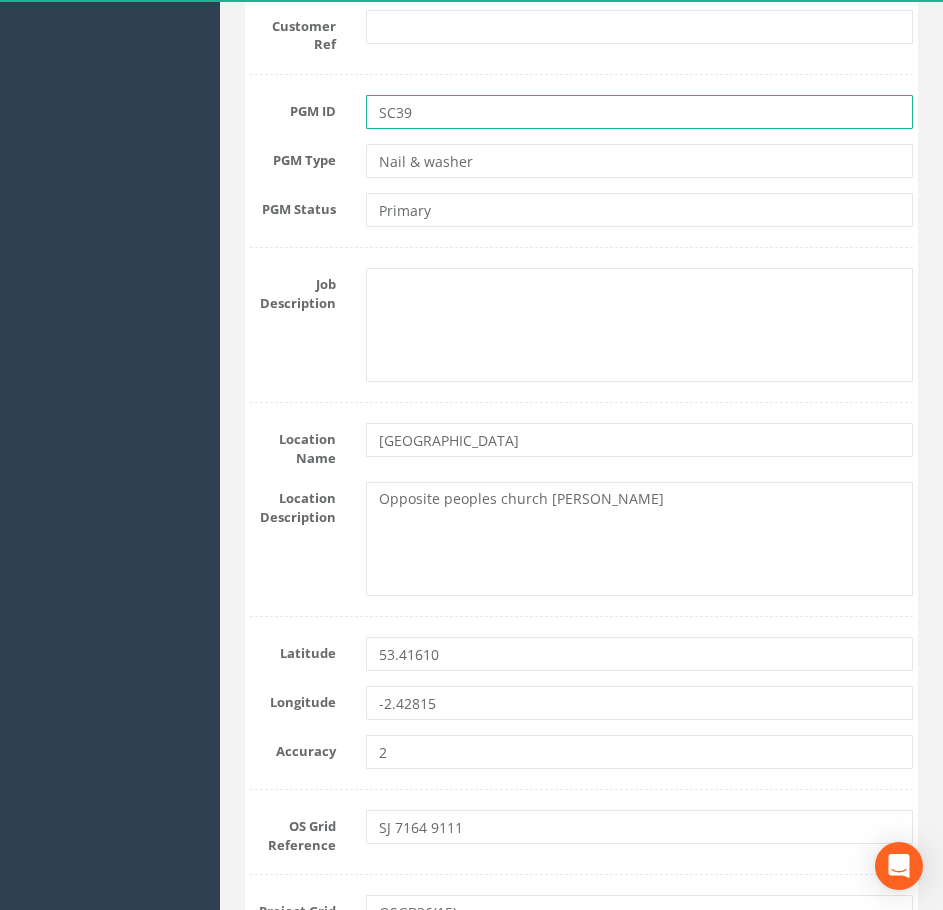 type on "SC39" 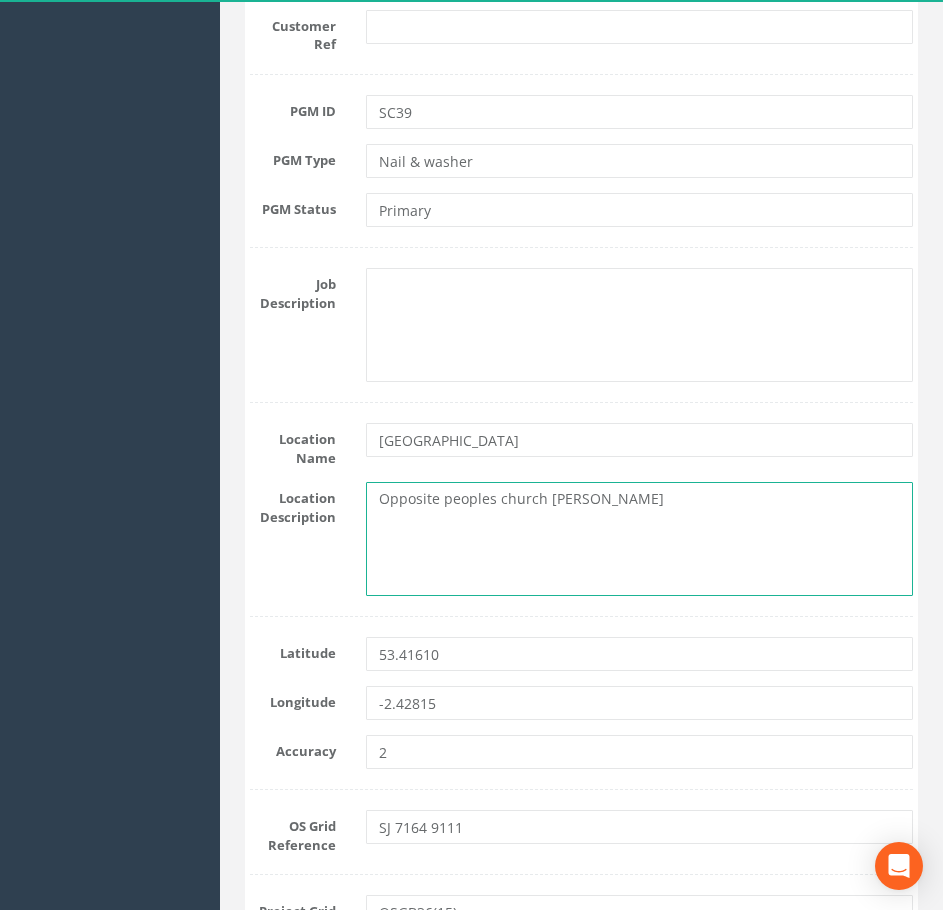 click on "Opposite peoples church [PERSON_NAME]" at bounding box center (640, 539) 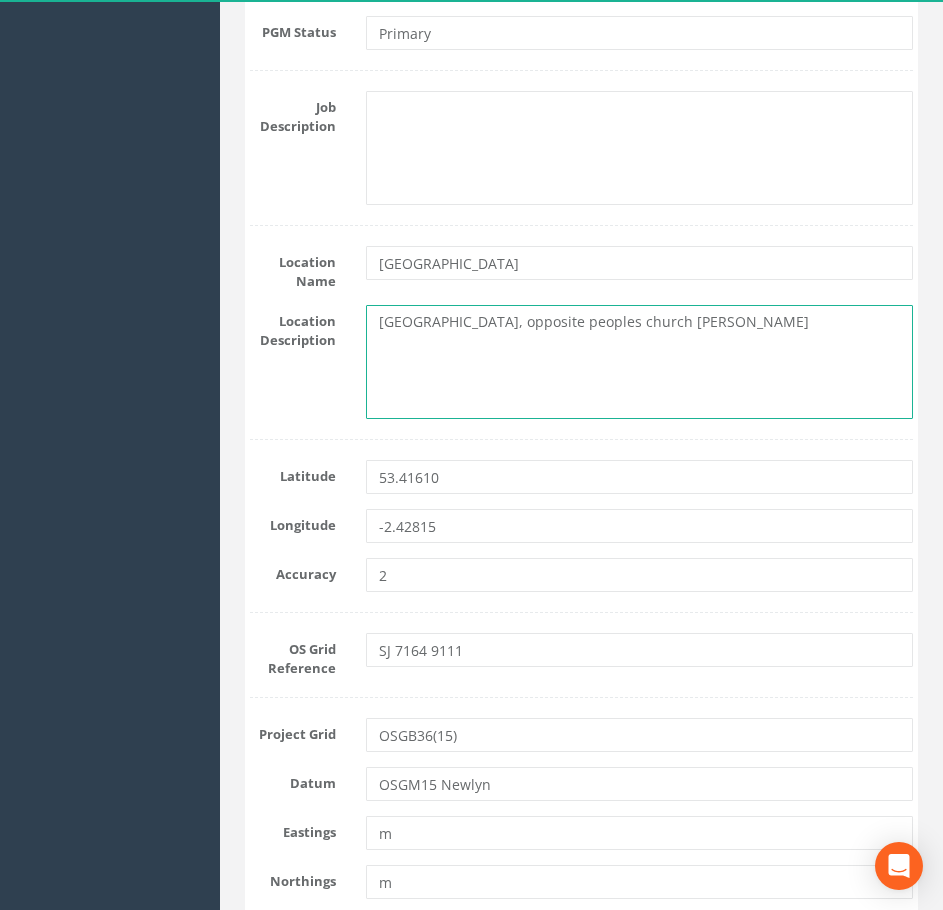 scroll, scrollTop: 900, scrollLeft: 0, axis: vertical 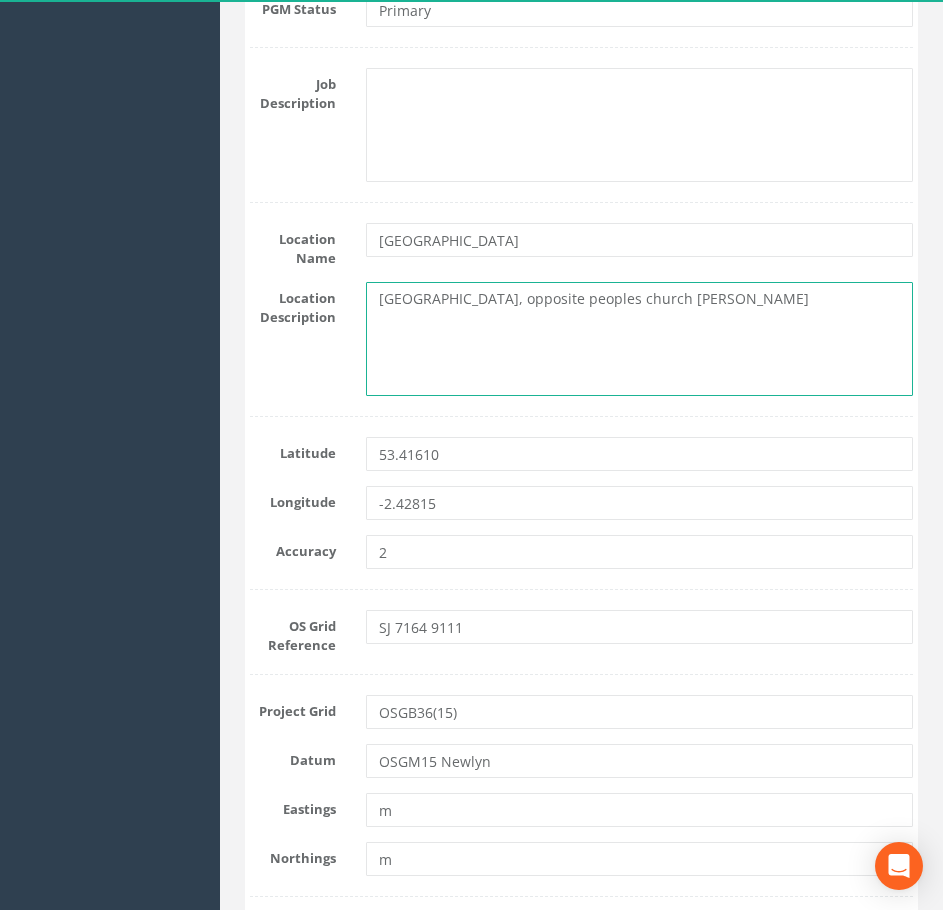drag, startPoint x: 702, startPoint y: 295, endPoint x: 627, endPoint y: 301, distance: 75.23962 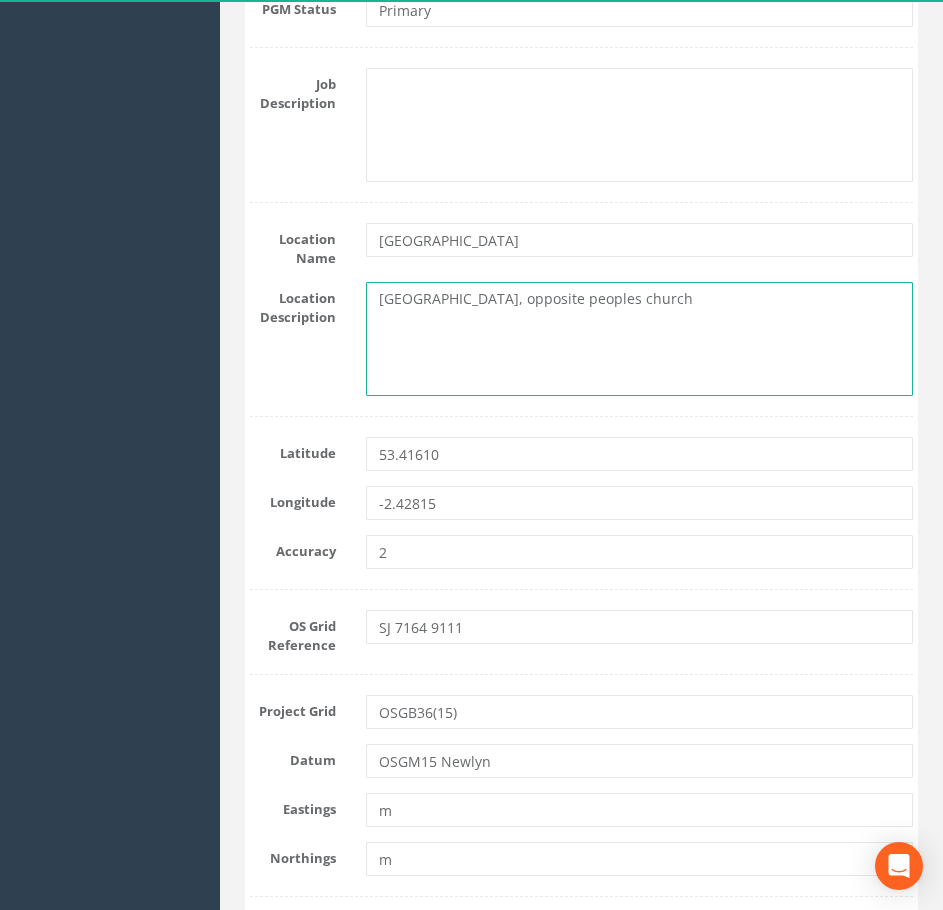 click on "[GEOGRAPHIC_DATA], opposite peoples church" at bounding box center (640, 339) 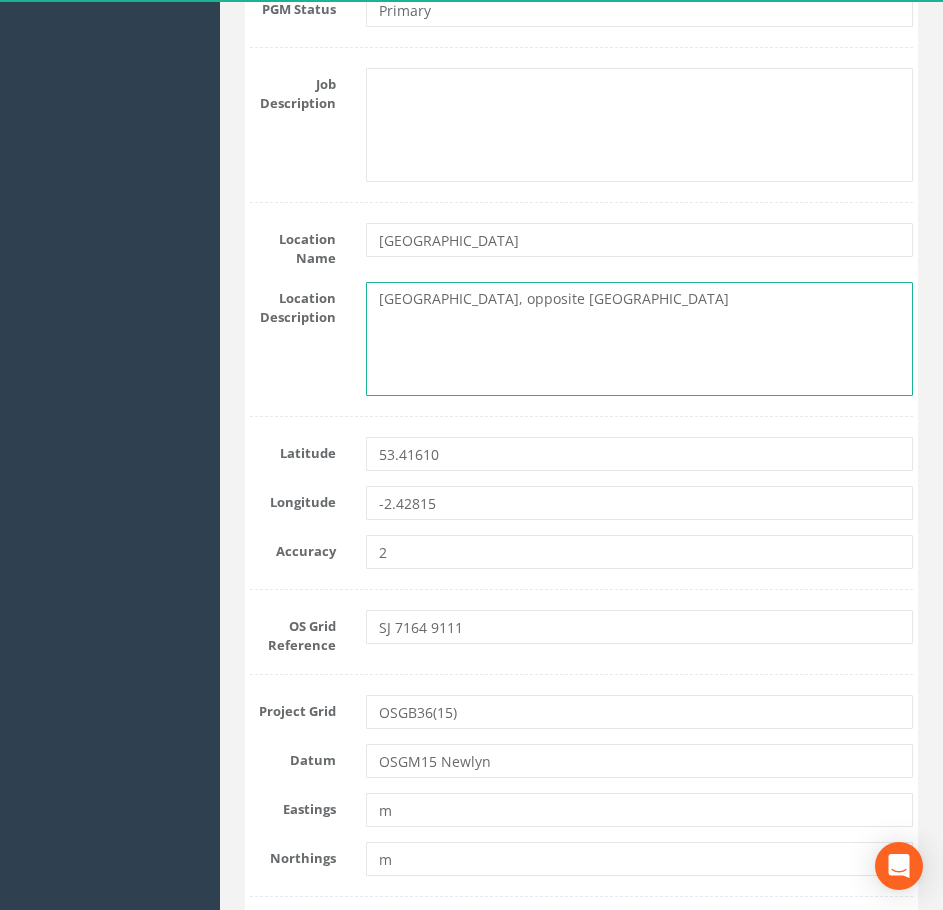 click on "[GEOGRAPHIC_DATA], opposite [GEOGRAPHIC_DATA]" at bounding box center (640, 339) 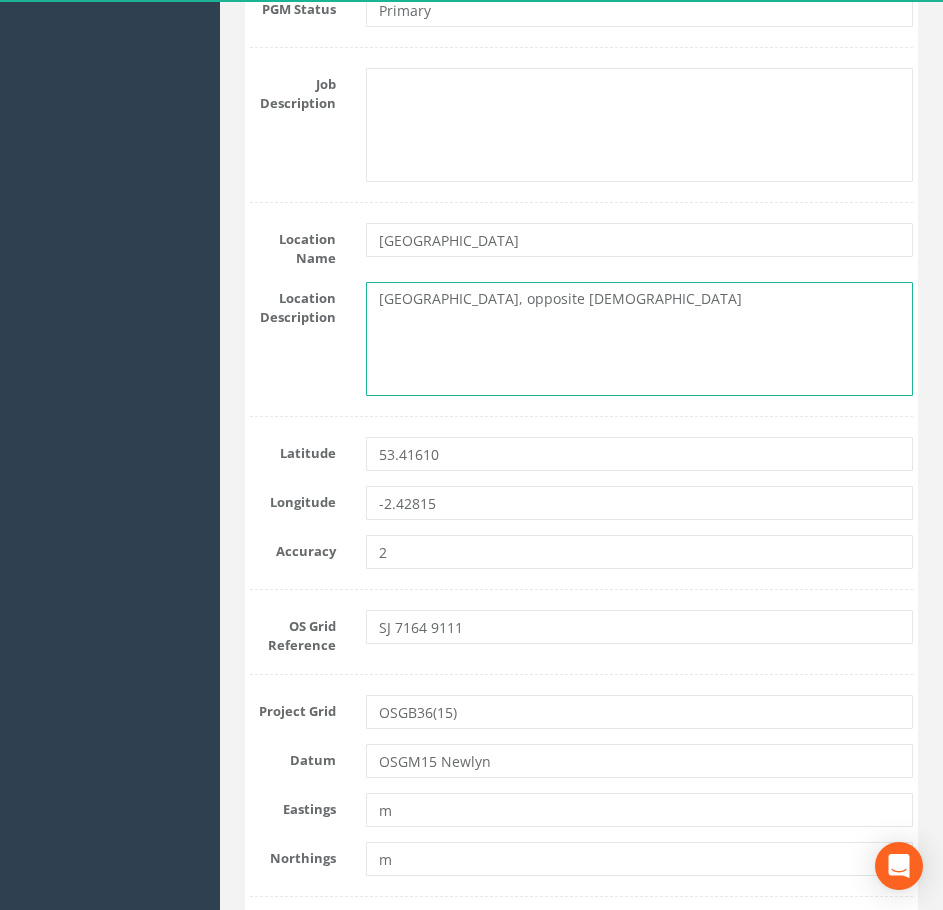 click on "[GEOGRAPHIC_DATA], opposite [DEMOGRAPHIC_DATA]" at bounding box center [640, 339] 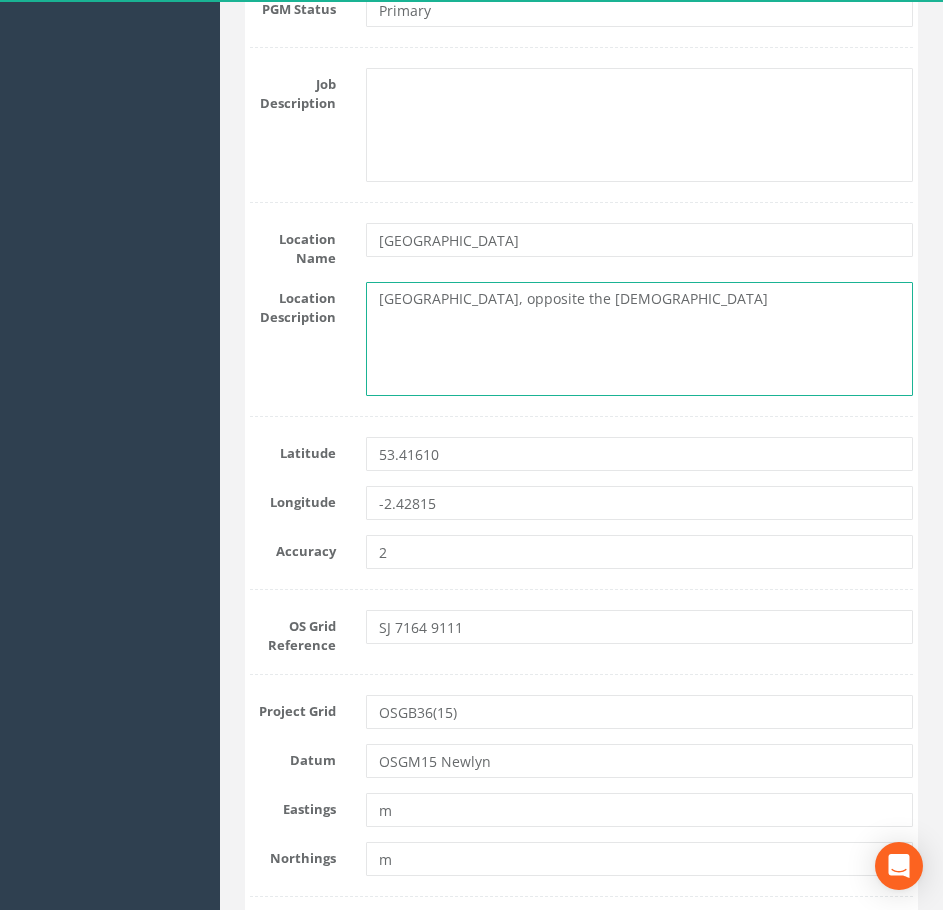 type on "[GEOGRAPHIC_DATA], opposite the [DEMOGRAPHIC_DATA]" 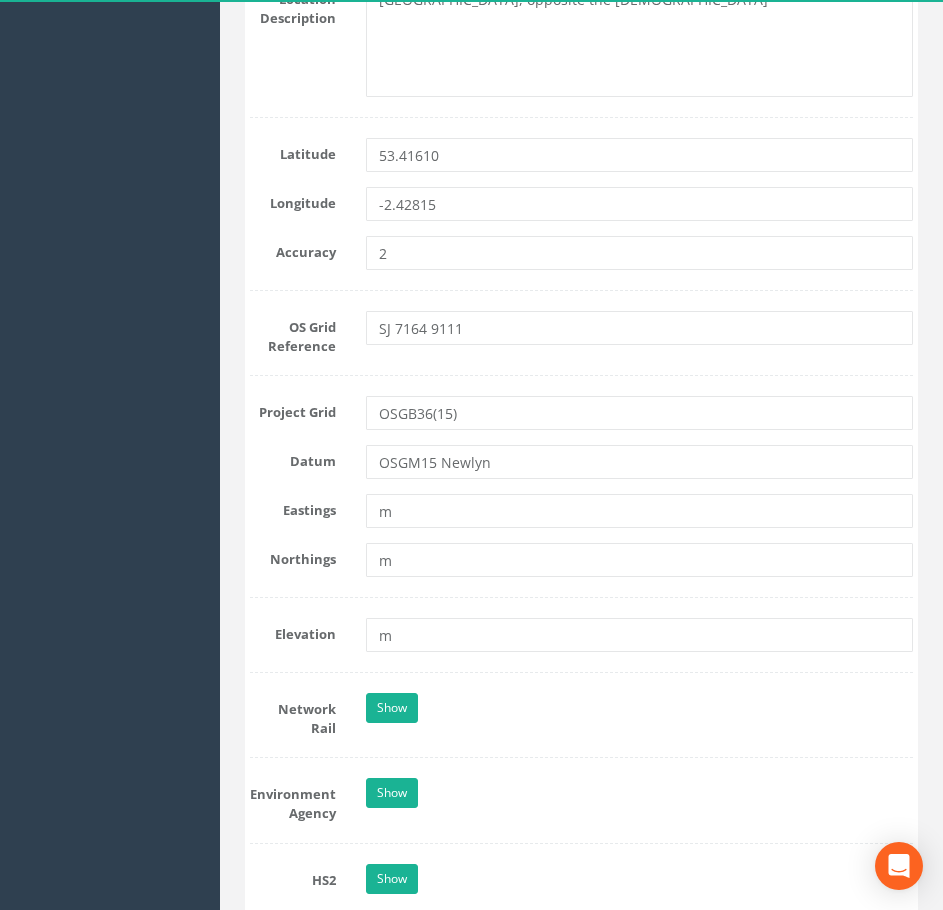 scroll, scrollTop: 1200, scrollLeft: 0, axis: vertical 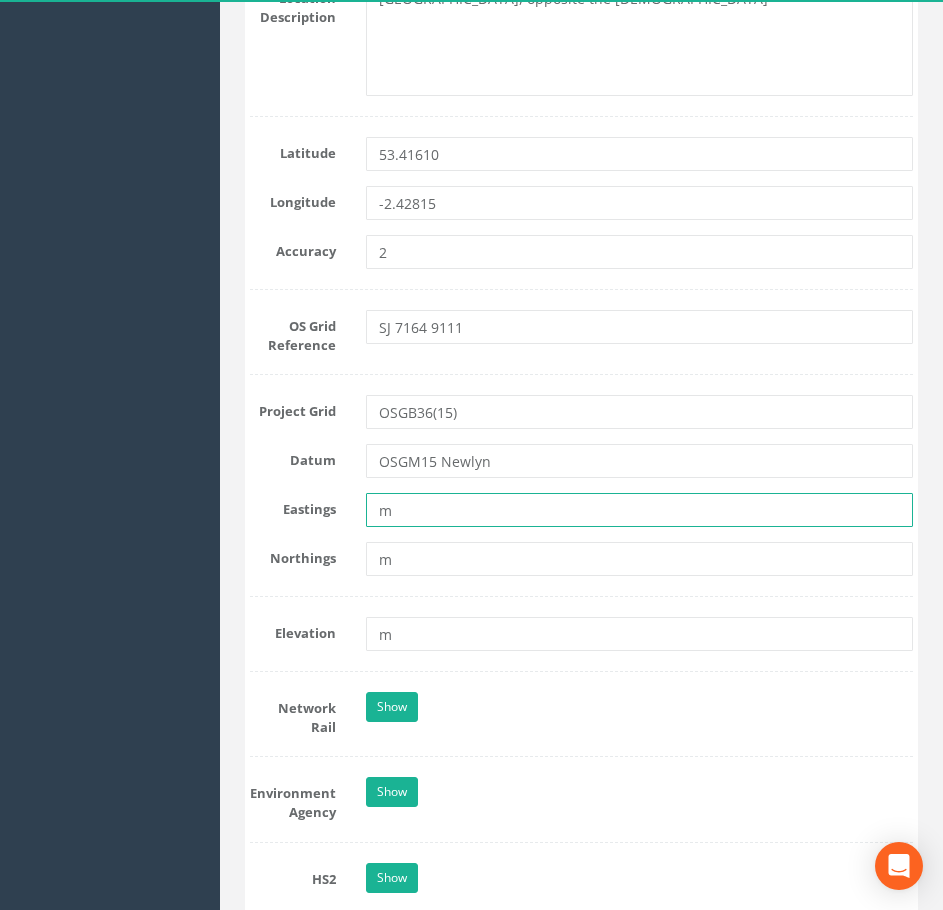 click on "m" at bounding box center (640, 510) 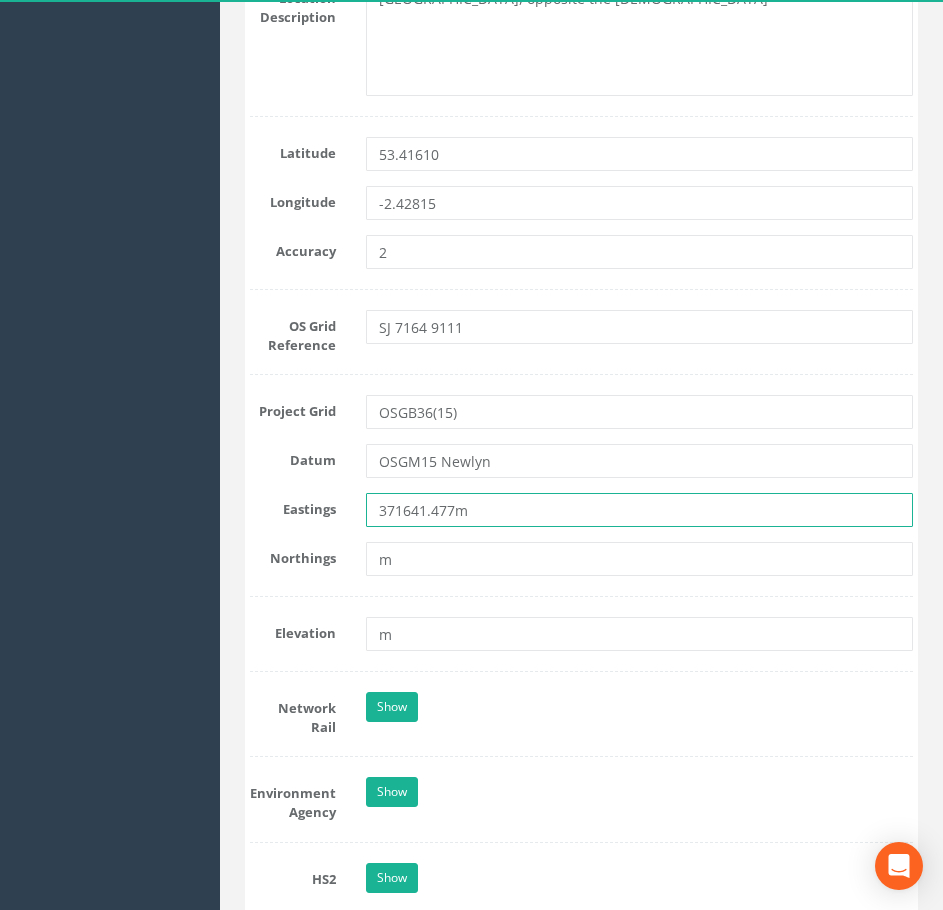 type on "371641.477m" 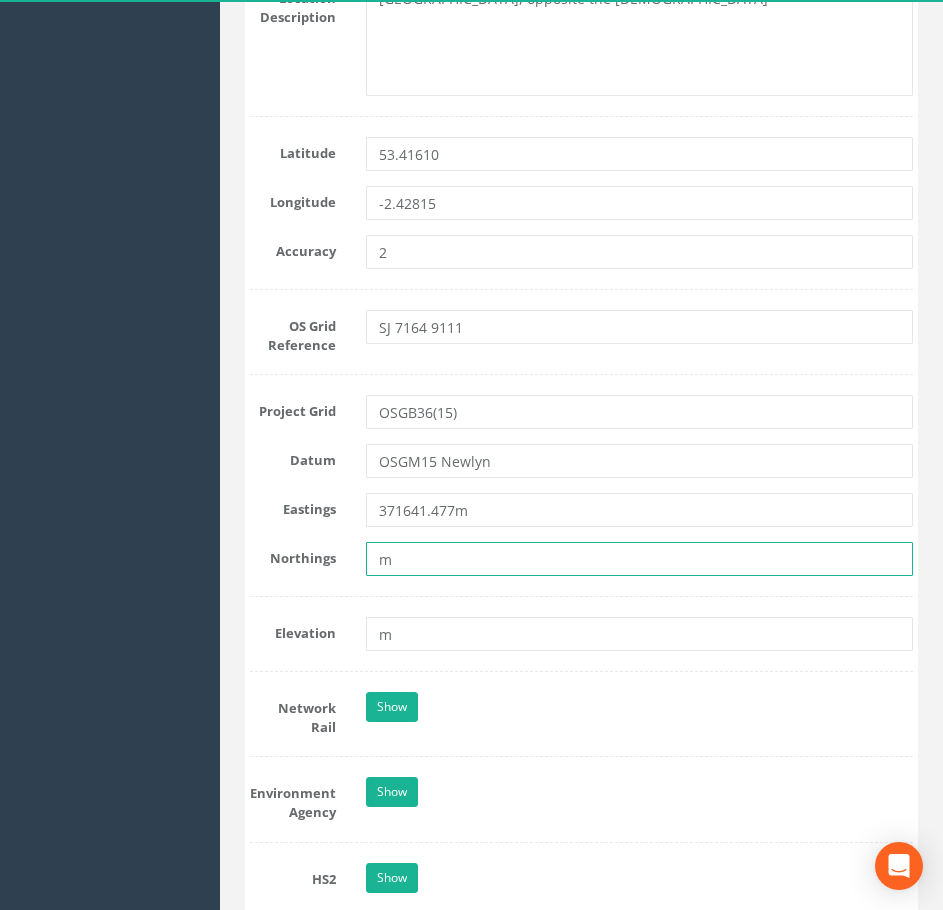 click on "m" at bounding box center [640, 559] 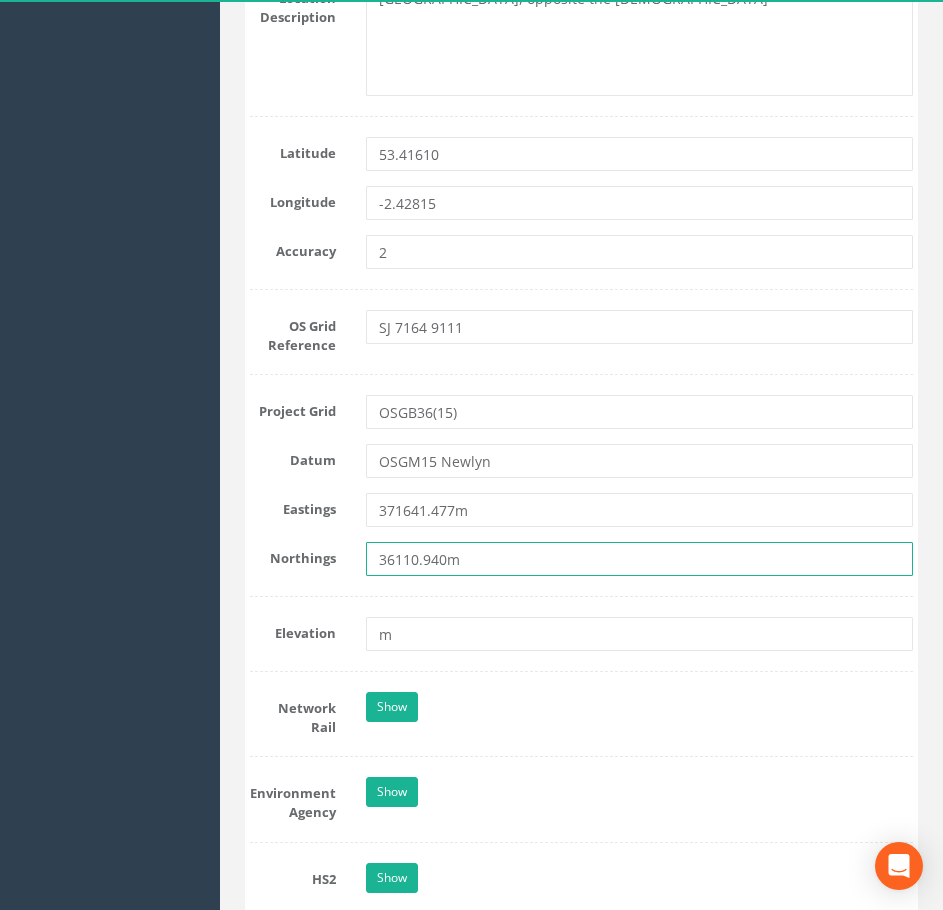 click on "36110.940m" at bounding box center [640, 559] 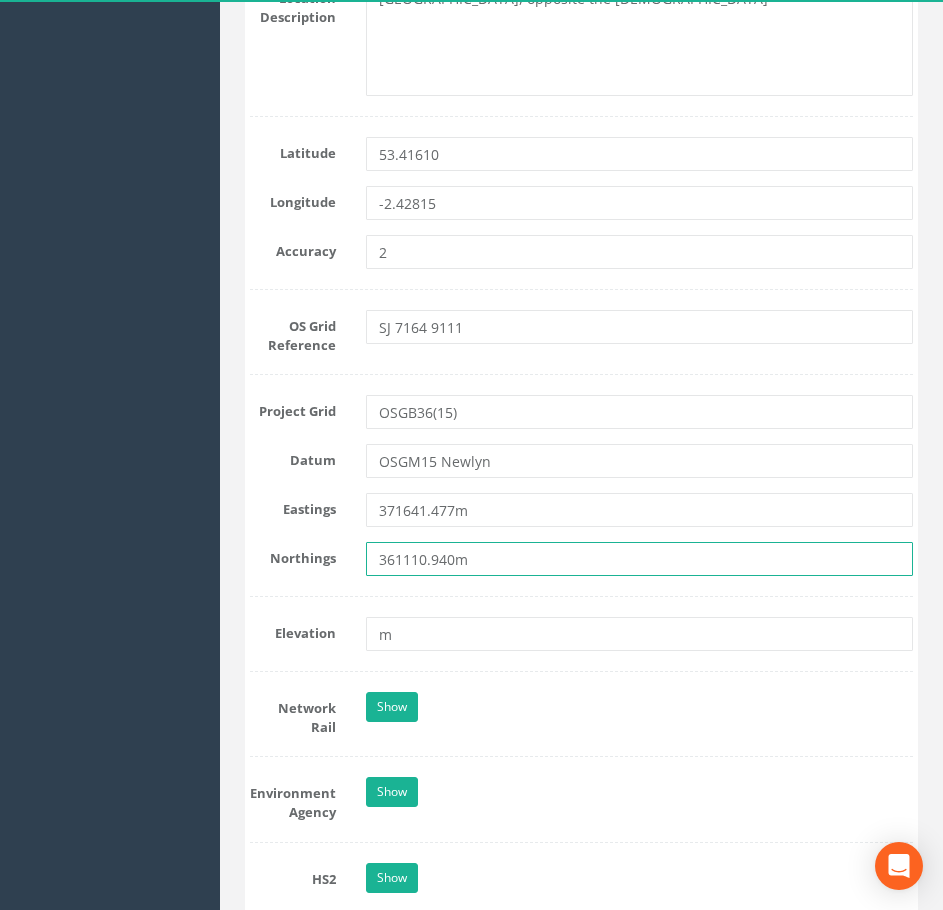 type on "361110.940m" 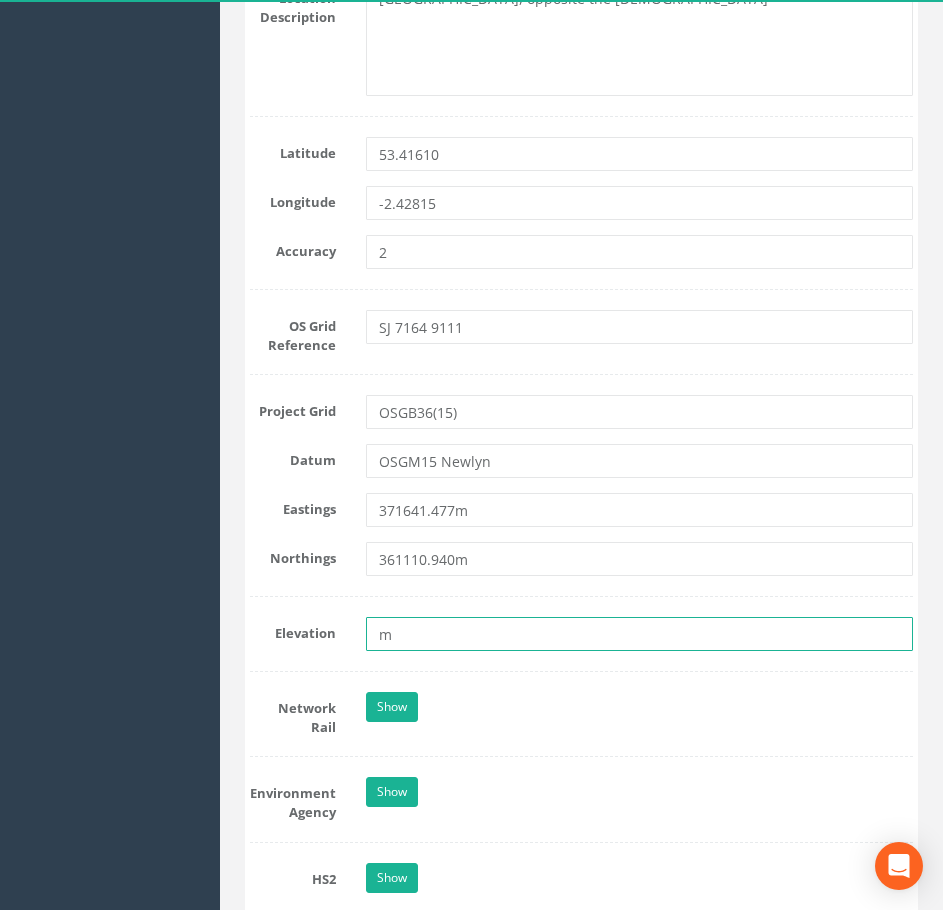 click on "m" at bounding box center [640, 634] 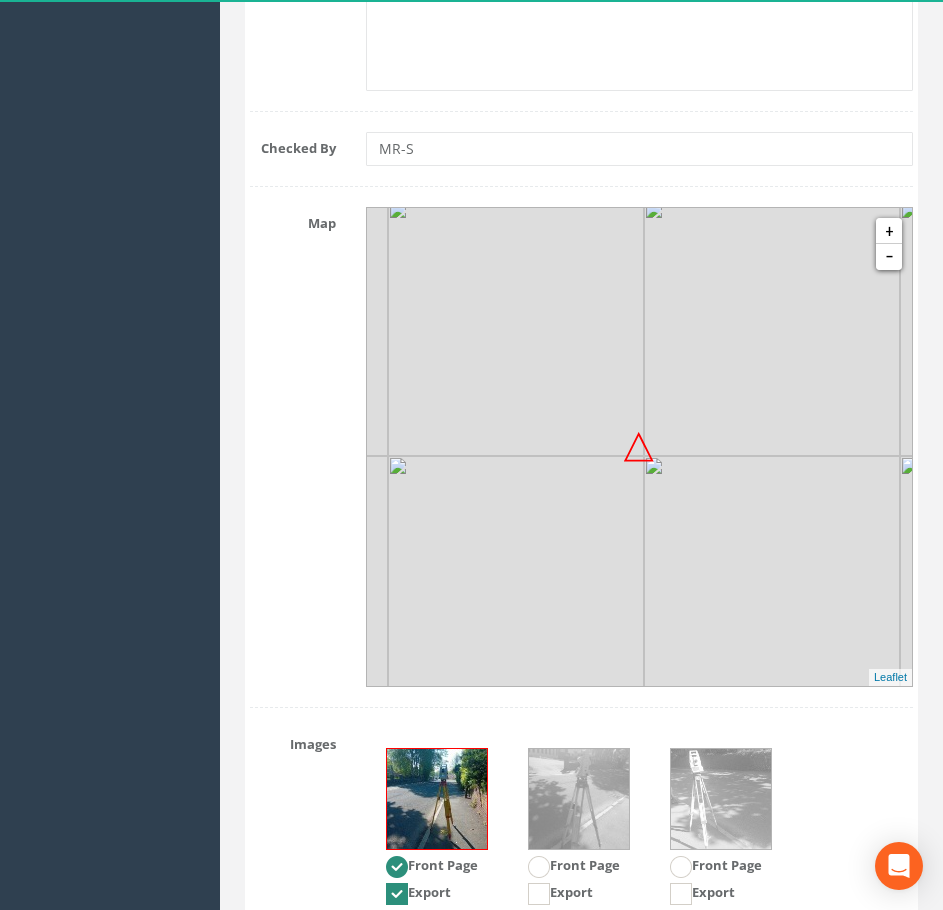 scroll, scrollTop: 2100, scrollLeft: 0, axis: vertical 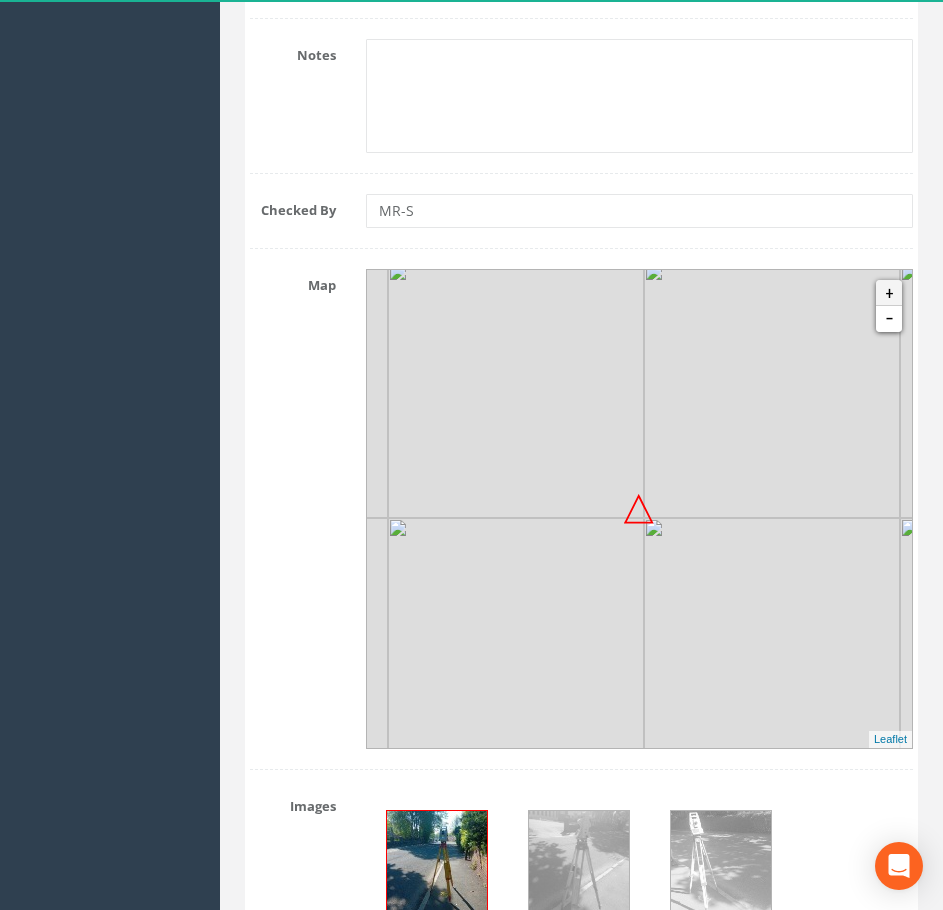 type on "19.740m" 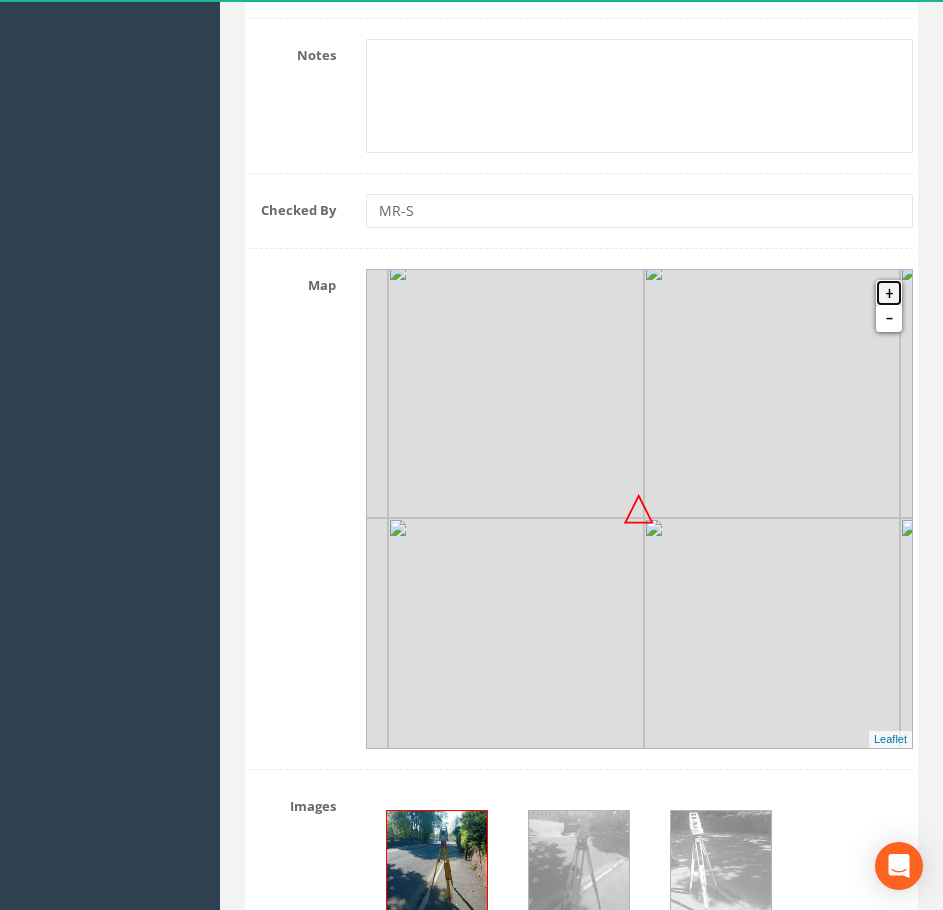 click on "+" at bounding box center [889, 293] 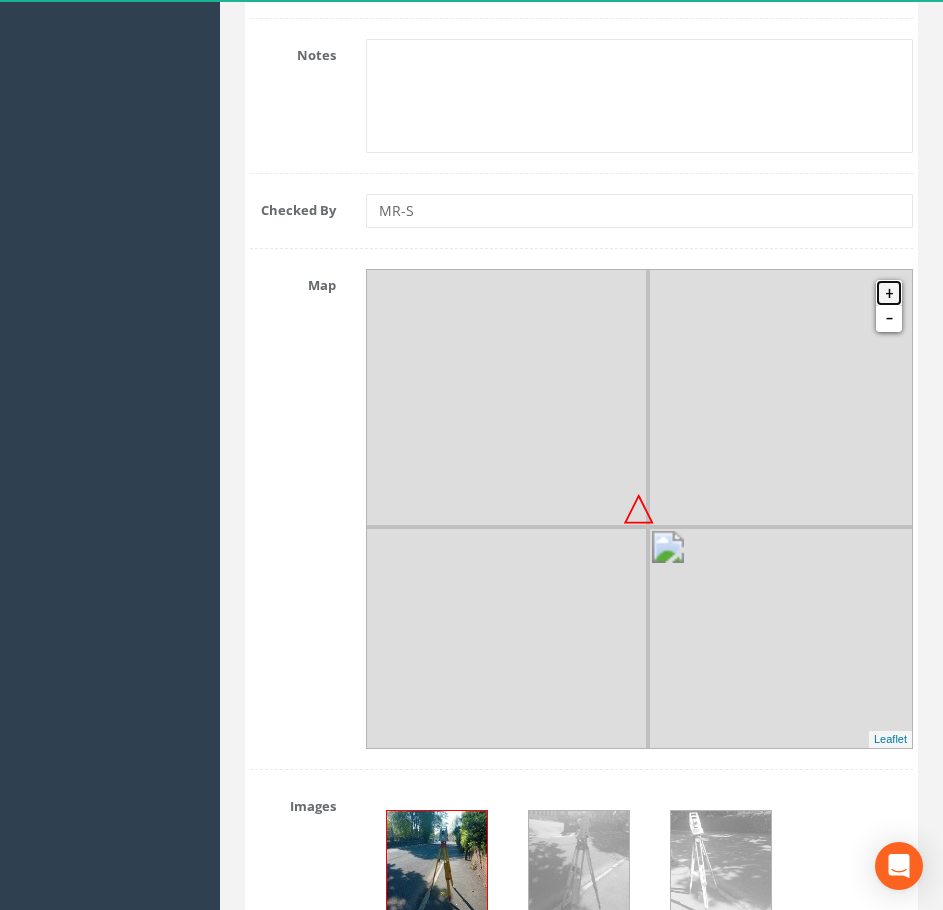 click on "+" at bounding box center (889, 293) 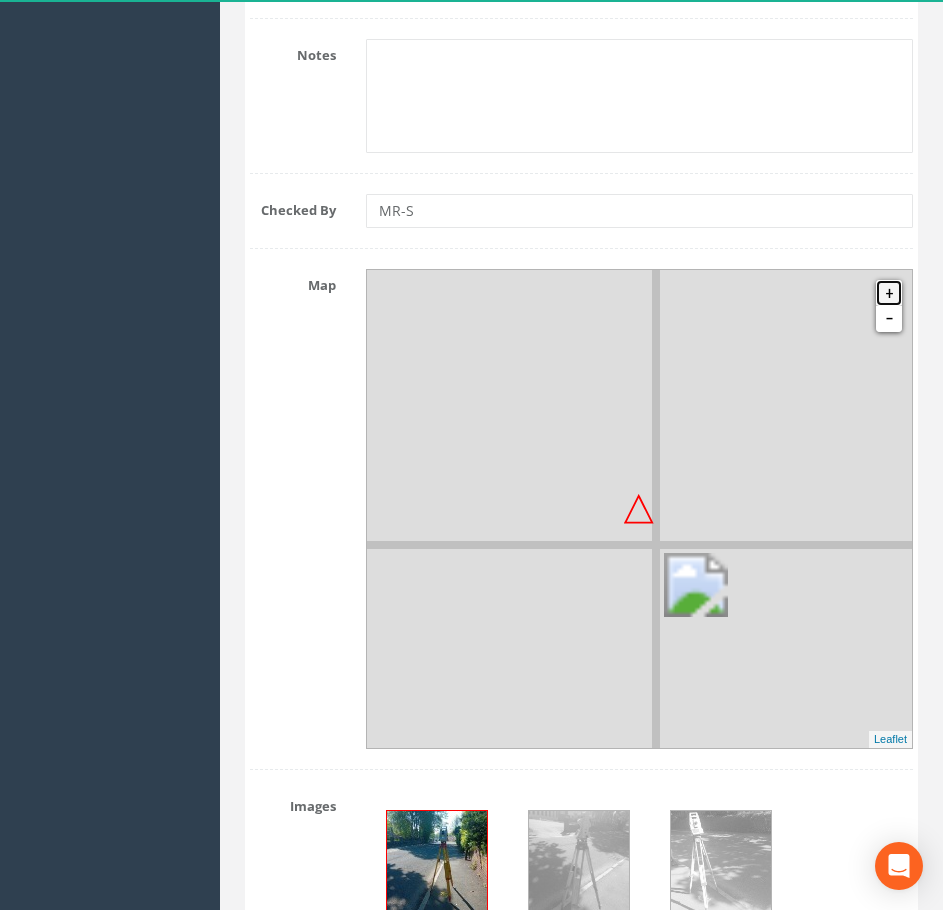 click on "+" at bounding box center [889, 293] 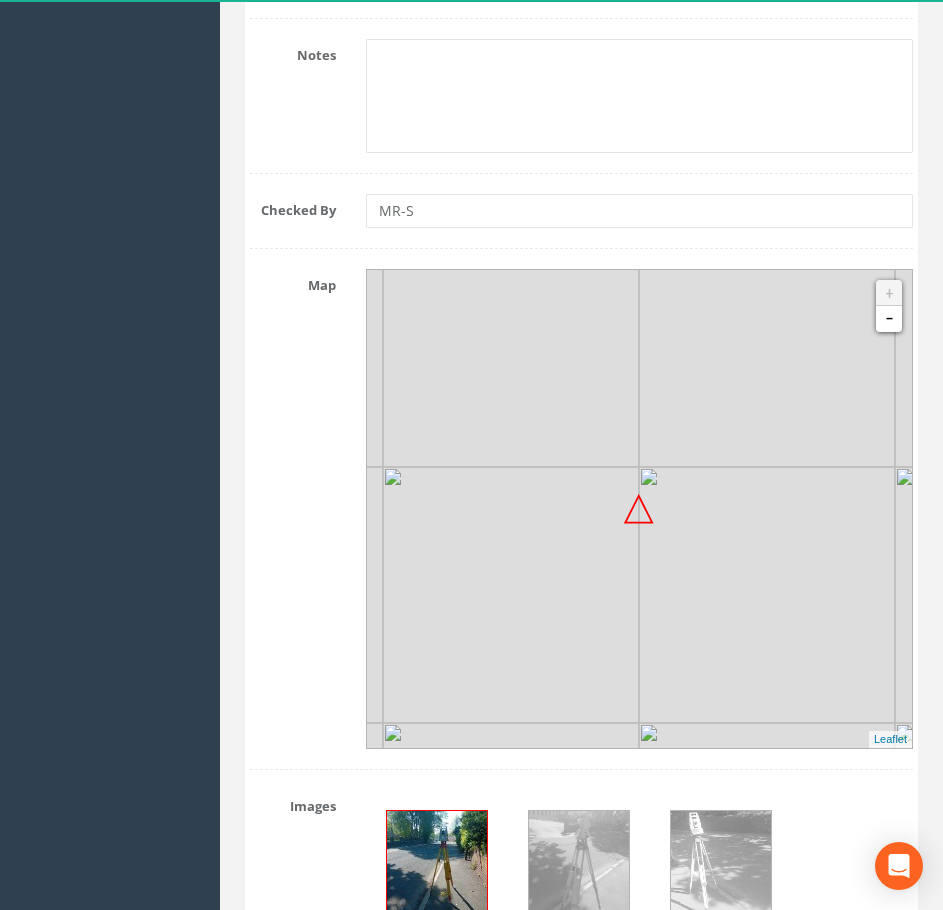 drag, startPoint x: 728, startPoint y: 586, endPoint x: 695, endPoint y: 471, distance: 119.64113 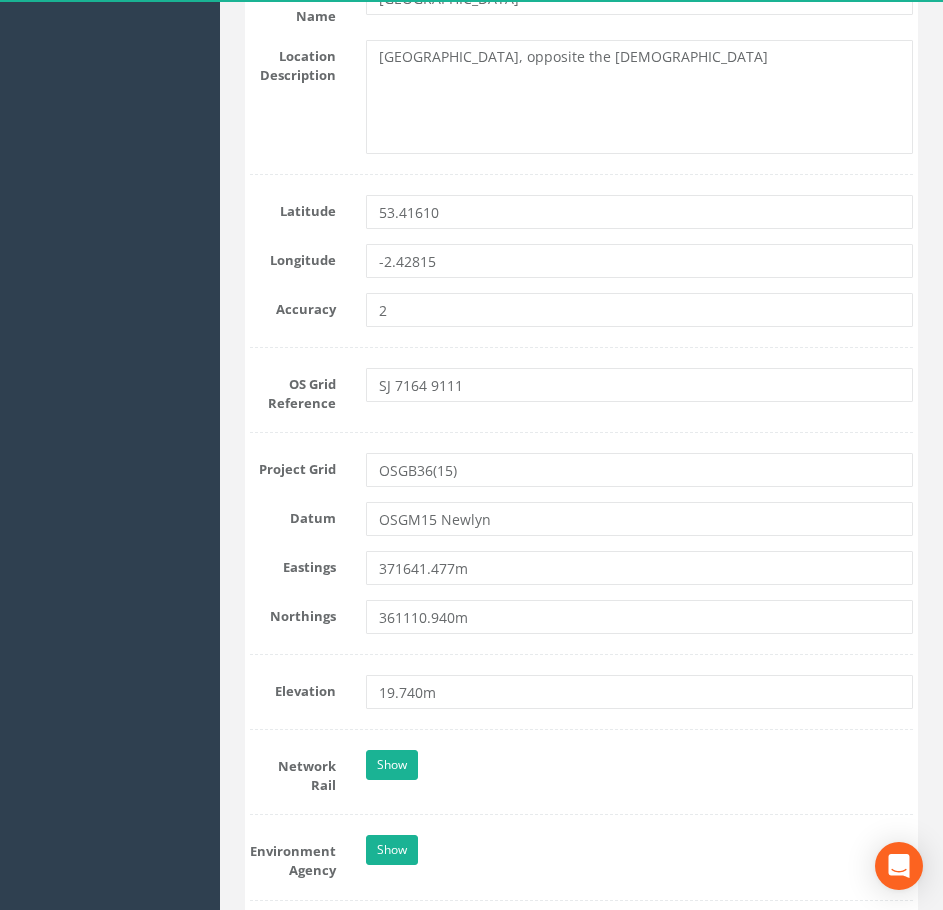 scroll, scrollTop: 900, scrollLeft: 0, axis: vertical 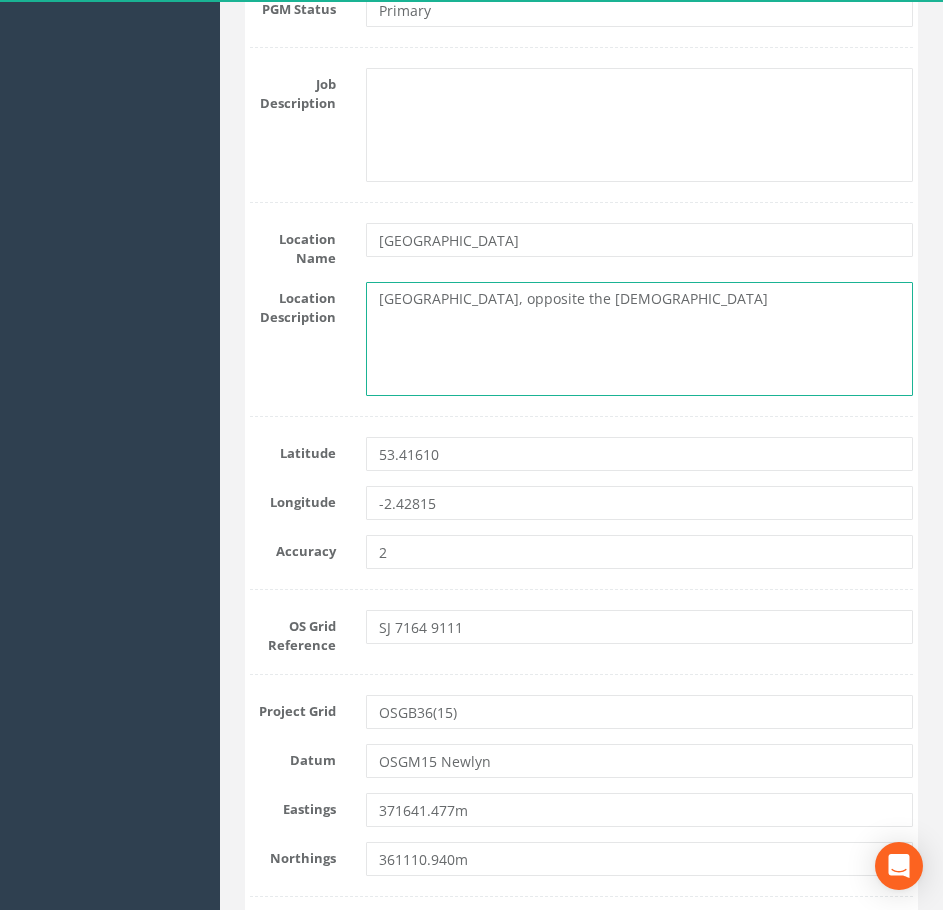click on "[GEOGRAPHIC_DATA], opposite the [DEMOGRAPHIC_DATA]" at bounding box center (640, 339) 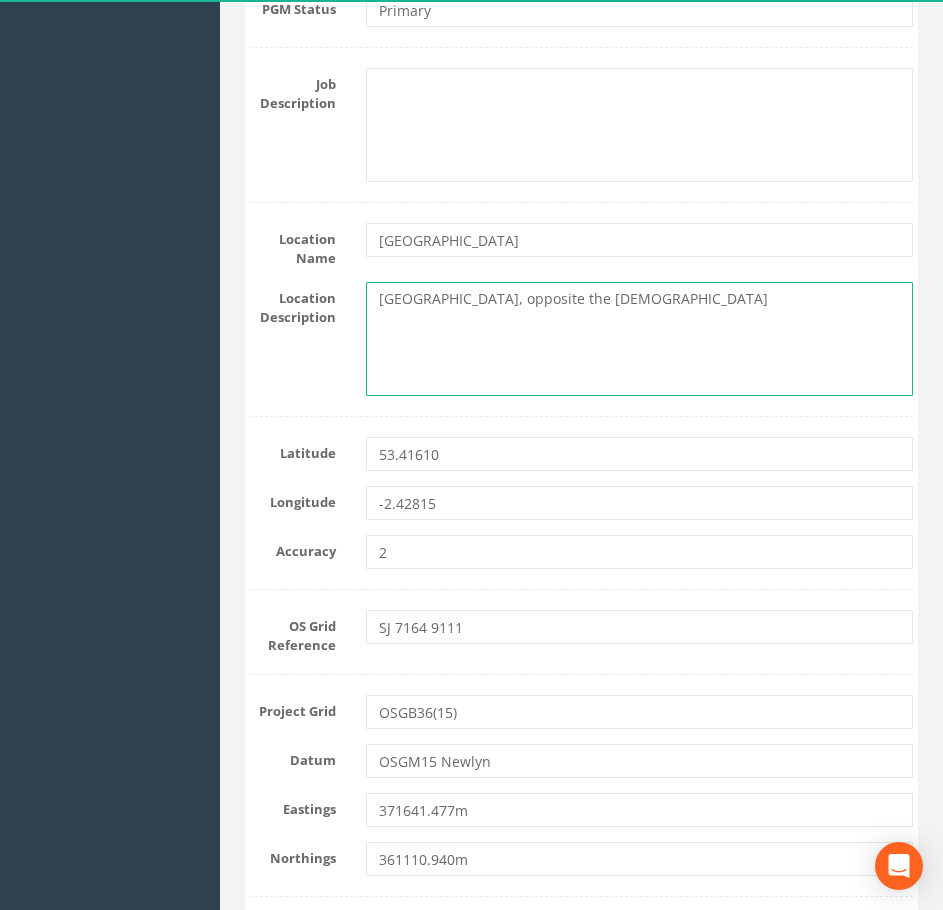 click on "[GEOGRAPHIC_DATA], opposite the [DEMOGRAPHIC_DATA]" at bounding box center (640, 339) 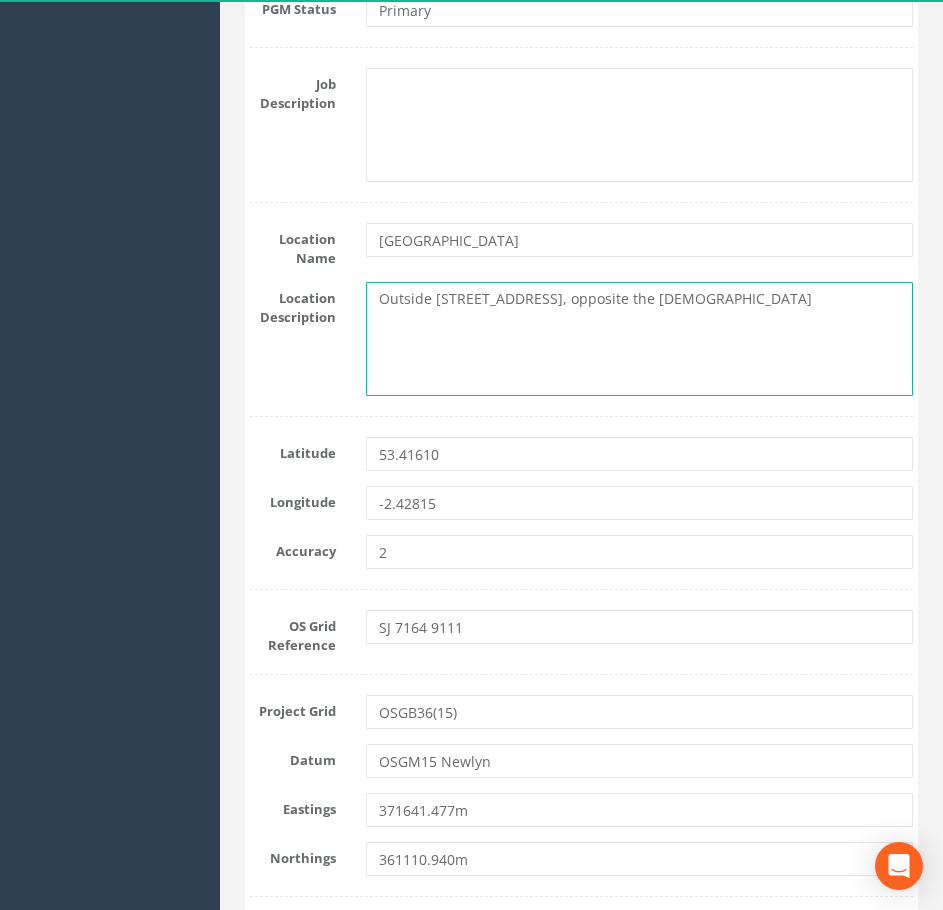 drag, startPoint x: 557, startPoint y: 302, endPoint x: 832, endPoint y: 307, distance: 275.04544 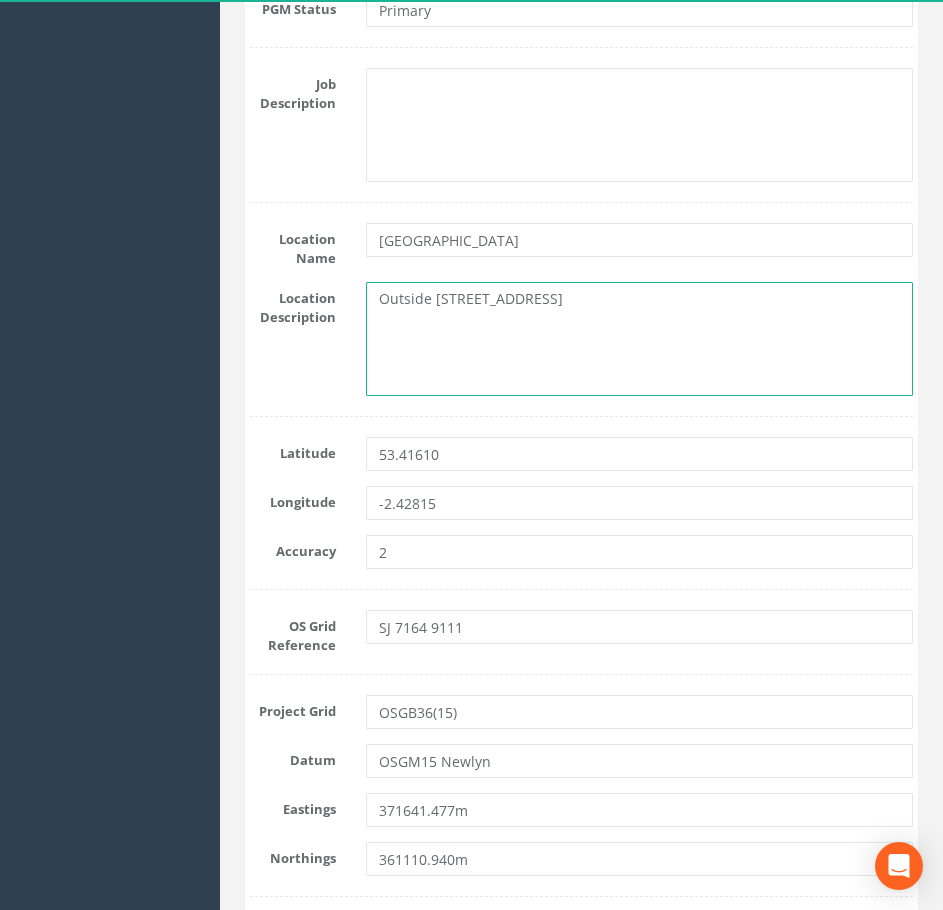 type on "Outside [STREET_ADDRESS]" 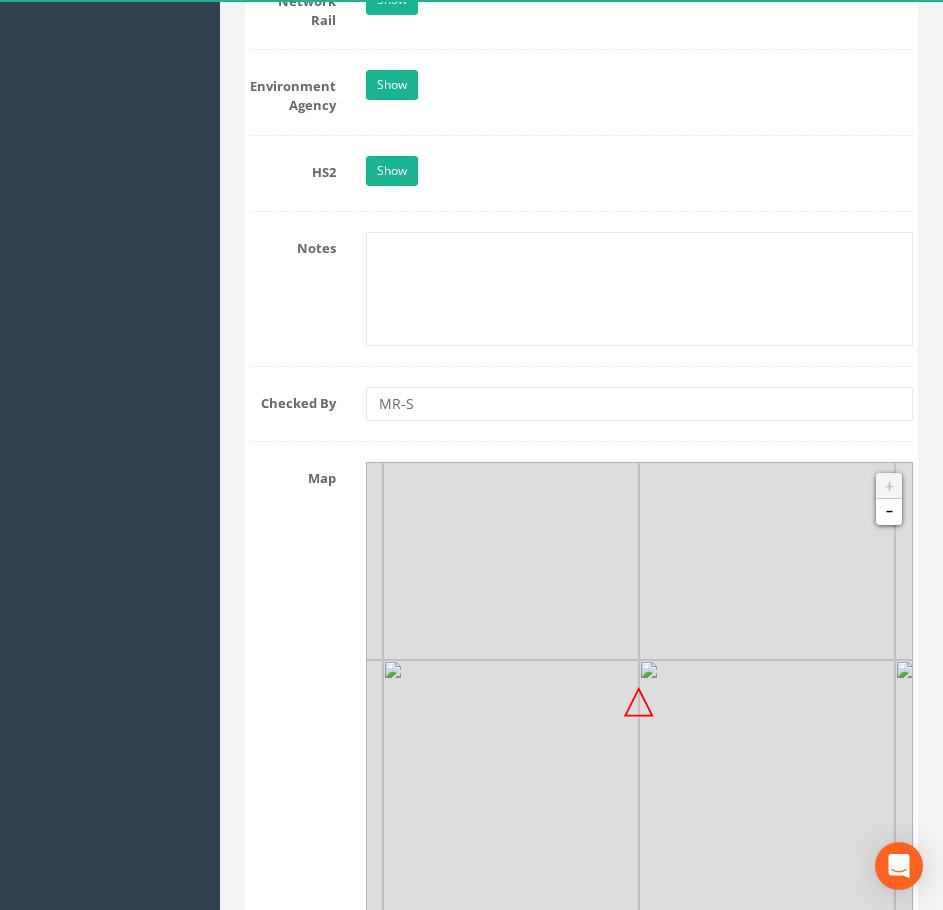 scroll, scrollTop: 2000, scrollLeft: 0, axis: vertical 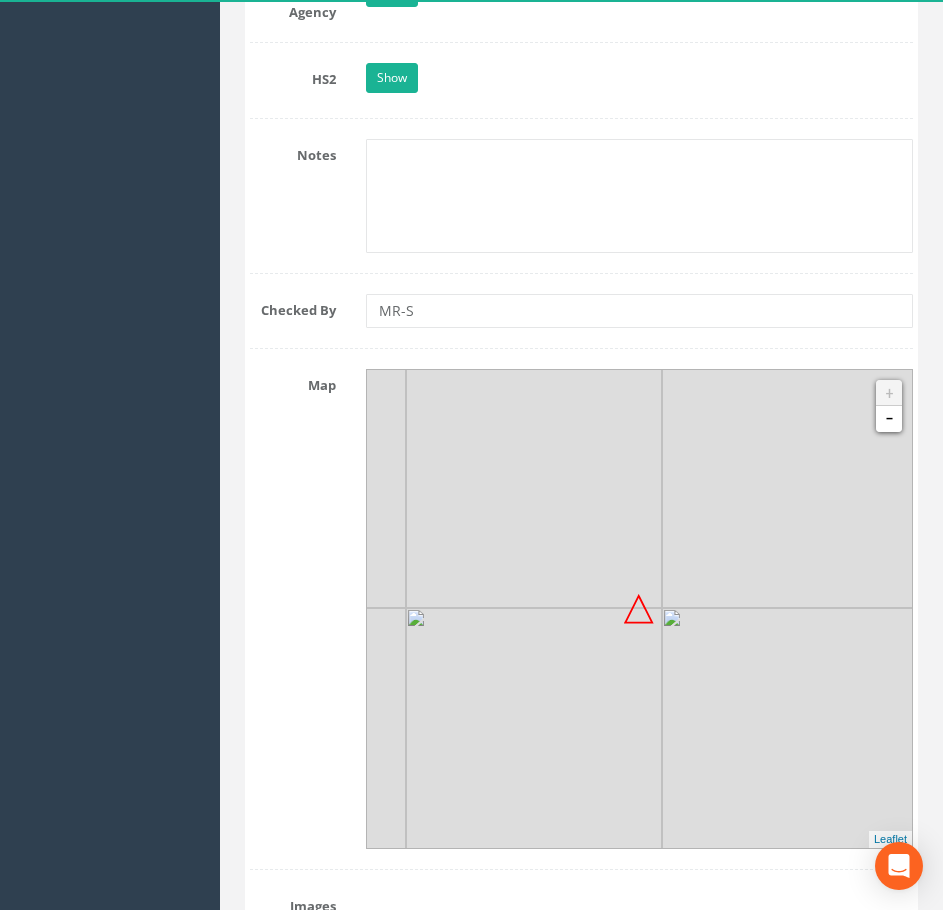 drag, startPoint x: 676, startPoint y: 650, endPoint x: 700, endPoint y: 692, distance: 48.373547 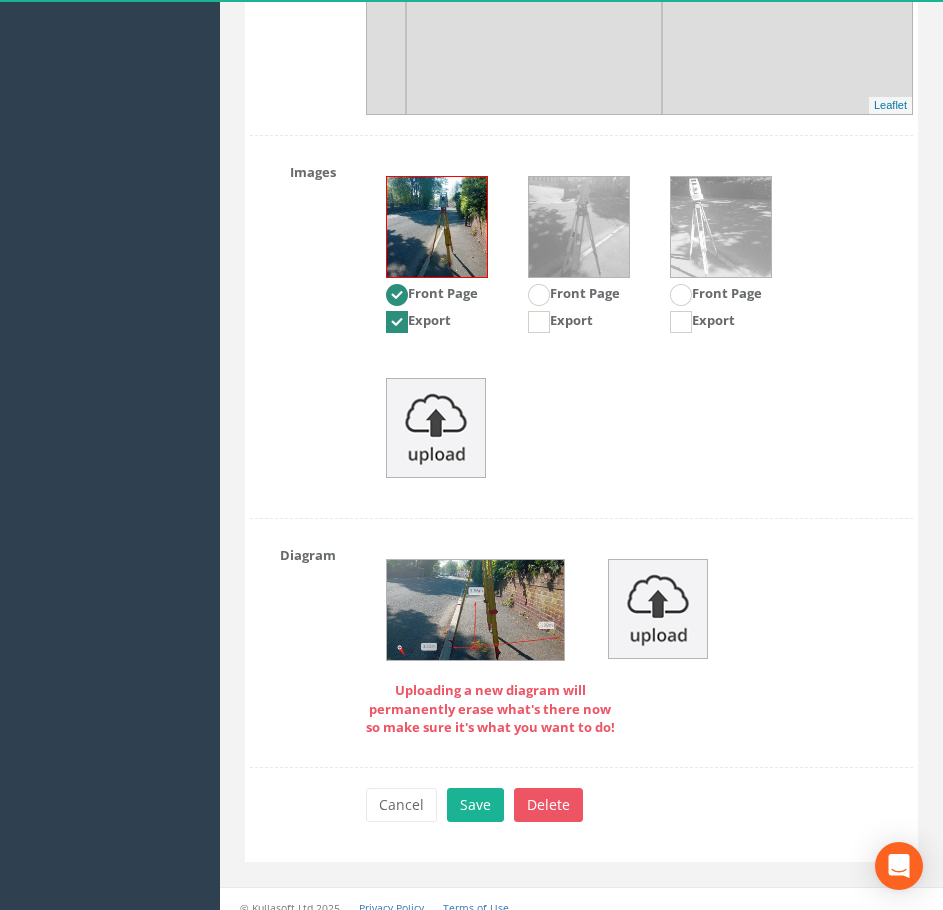 scroll, scrollTop: 2742, scrollLeft: 0, axis: vertical 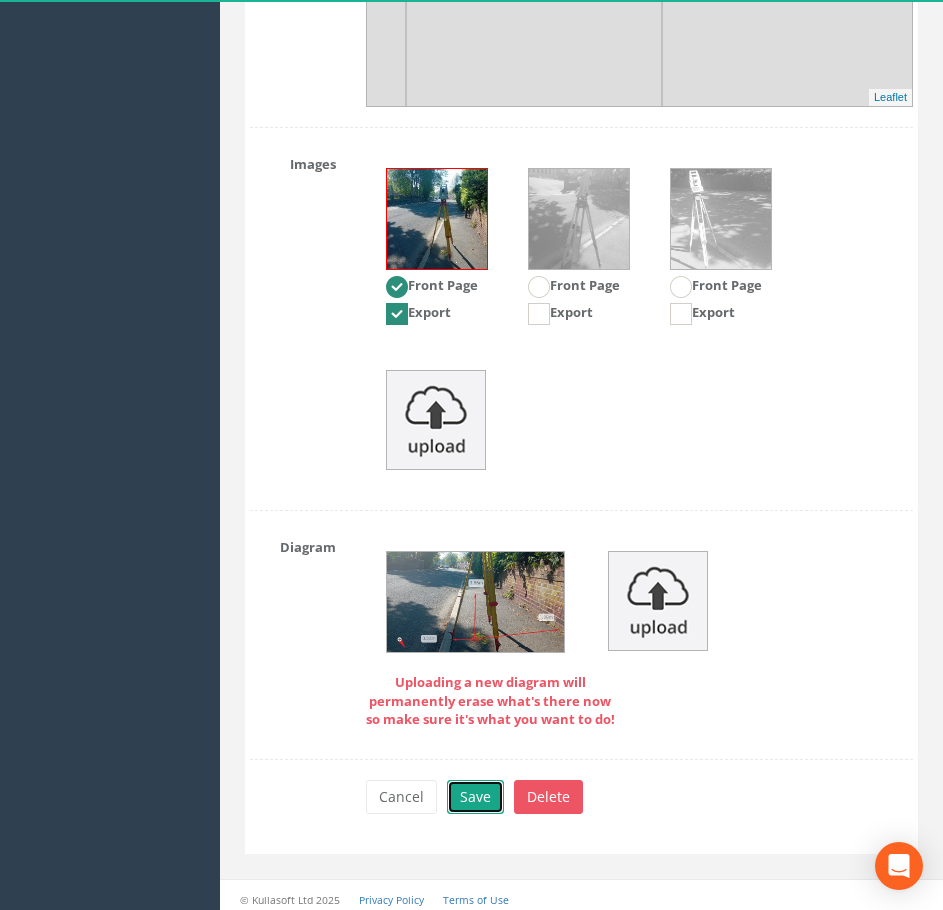 click on "Save" at bounding box center [475, 797] 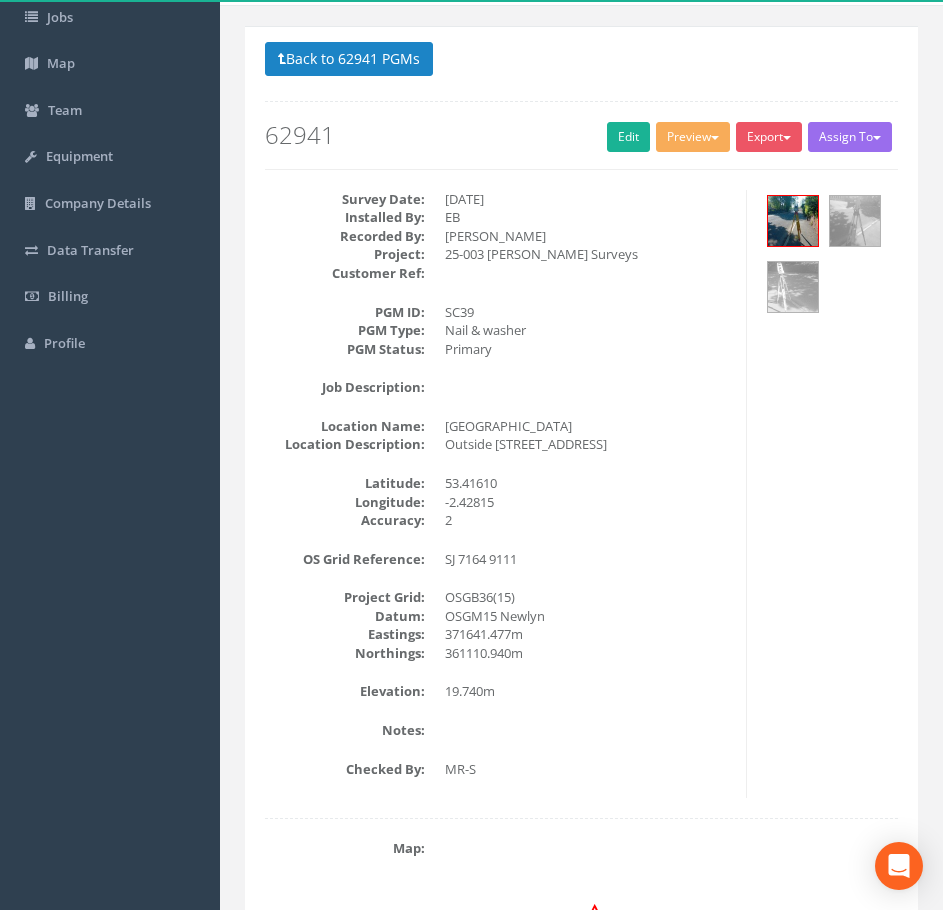 scroll, scrollTop: 0, scrollLeft: 0, axis: both 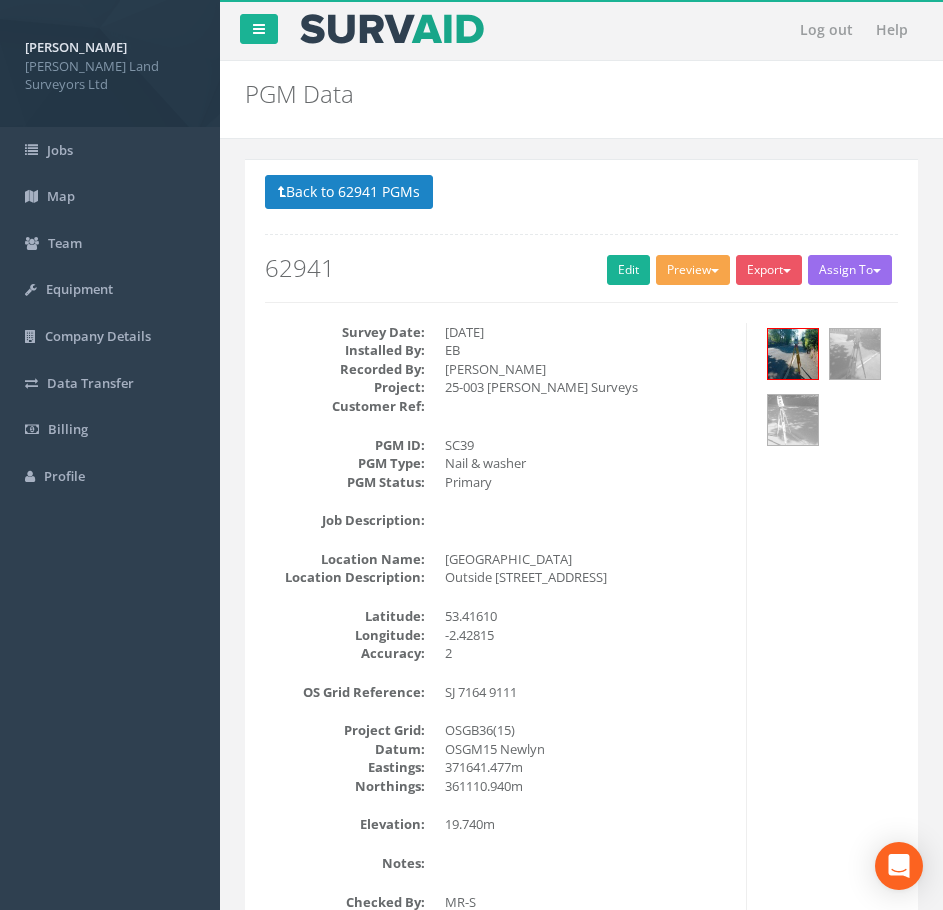 click on "Preview" at bounding box center [693, 270] 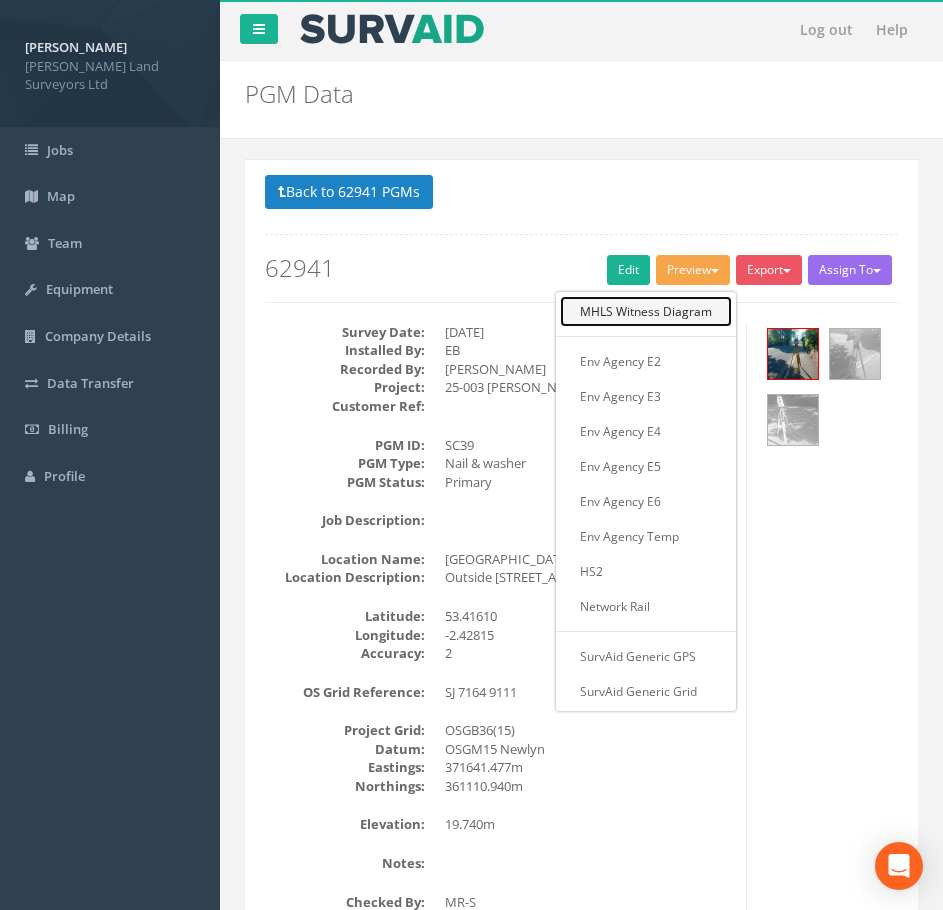 click on "MHLS Witness Diagram" at bounding box center [646, 311] 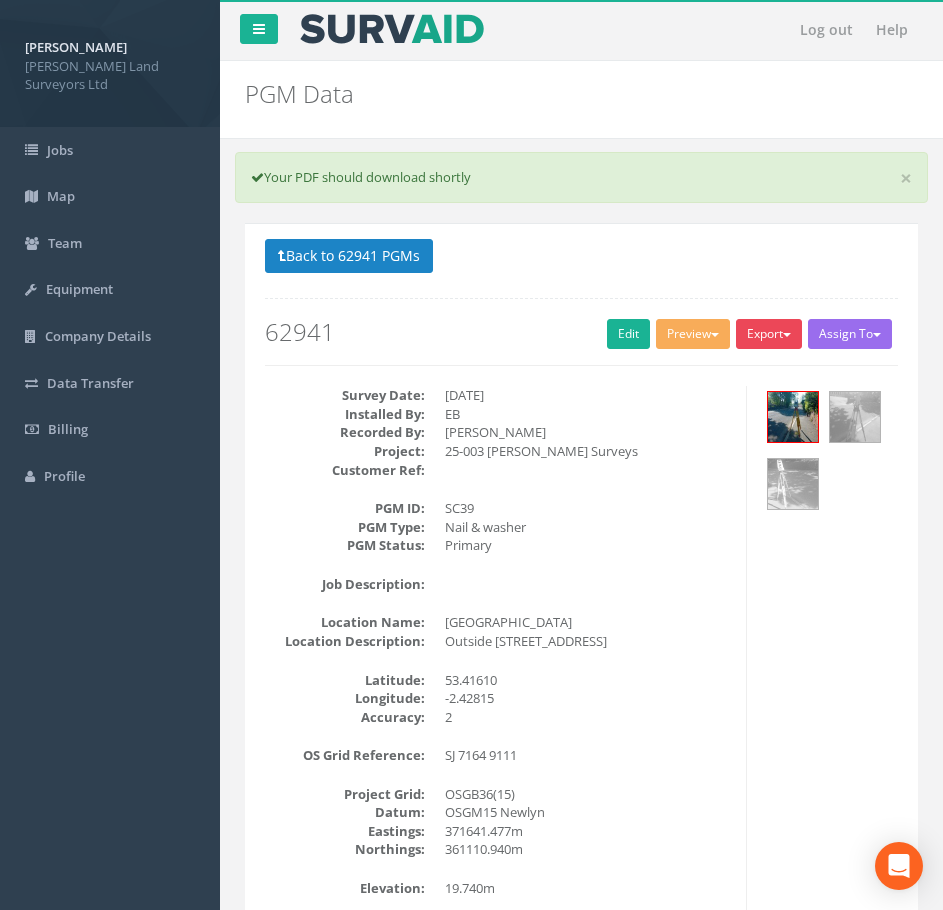 click on "Export" at bounding box center (769, 334) 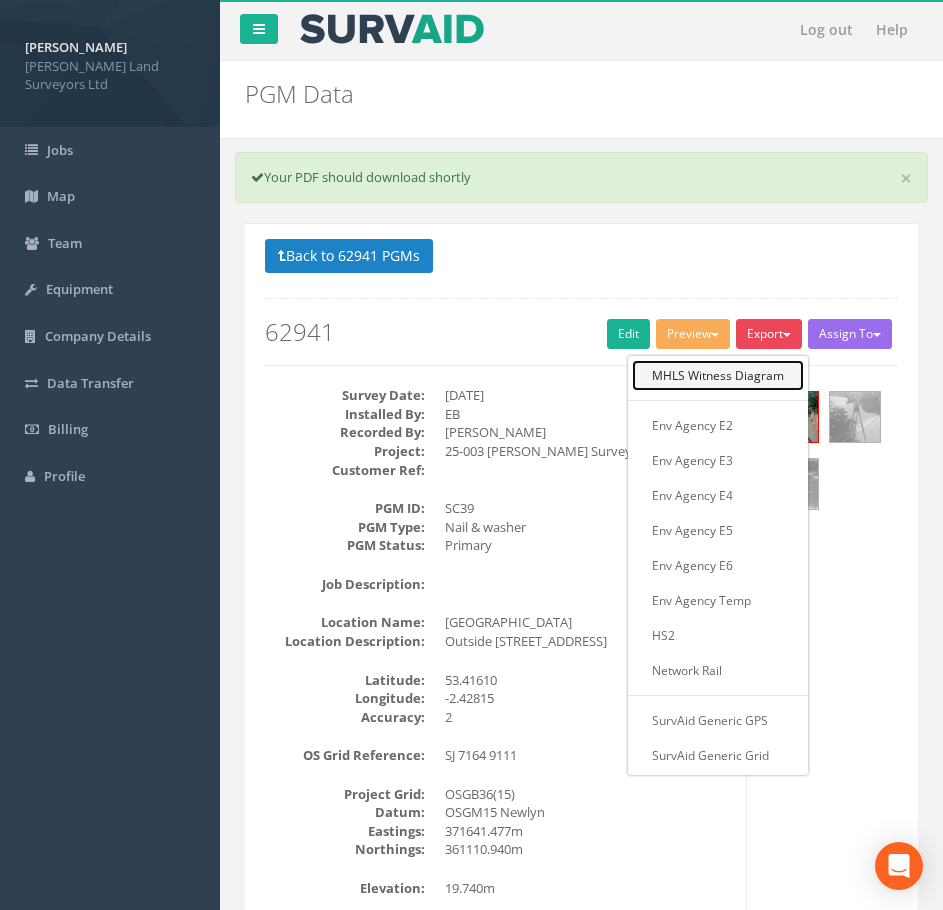 click on "MHLS Witness Diagram" at bounding box center (718, 375) 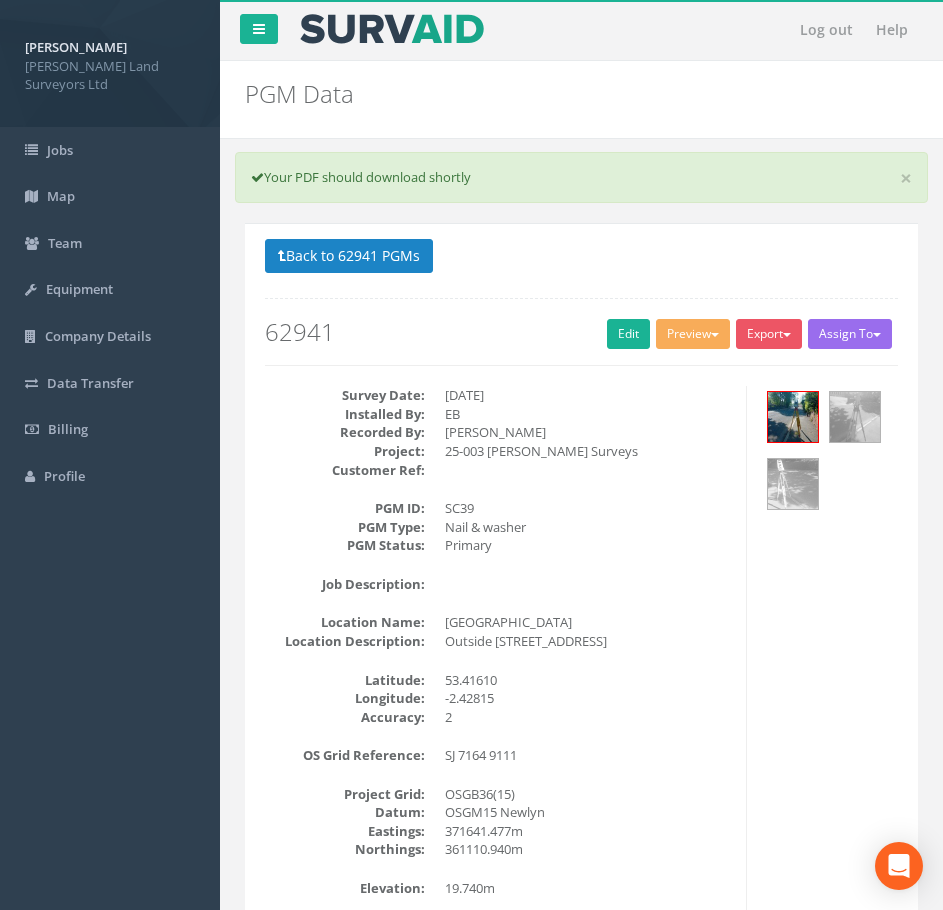 click on "Survey Date: [DATE]  Installed By: EB  Recorded By: [PERSON_NAME]  Project: 25-003 [PERSON_NAME] Surveys  Customer Ref:       PGM ID: SC39  PGM Type: Nail & washer  PGM Status: Primary      Job Description:       Location Name: Chapel lane  Location Description: Outside [STREET_ADDRESS]      [GEOGRAPHIC_DATA]  Accuracy: 2      OS Grid Reference: SJ 7164 9111      Project Grid: OSGB36(15)  Datum: OSGM15 Newlyn  Eastings: 371641.477m  Northings: 361110.940m      Elevation: 19.740m      NR Department:   NR Survey Team:   NR ELR:   NR Mileage:   NR Access Point:       EA Session Time:   EA Altitude Derived By:   EA KM Square:       Altitude Comparison--   1:   Type:   ODN:       TBM Name:       E2 Network Based--   1:   2:   3:   4:   5:       E2 ETRS89 Coords--   Latitude:   Longitude:   Ellipsoidal Height:       E3/E4/E5 Network--   1:   2:       E6 Network Based:       HS2 Ref Change:   HS2 Traffic Mngt:   HS2 HA Permit Reqd:       Notes:       Checked By: MR-S" at bounding box center (581, 690) 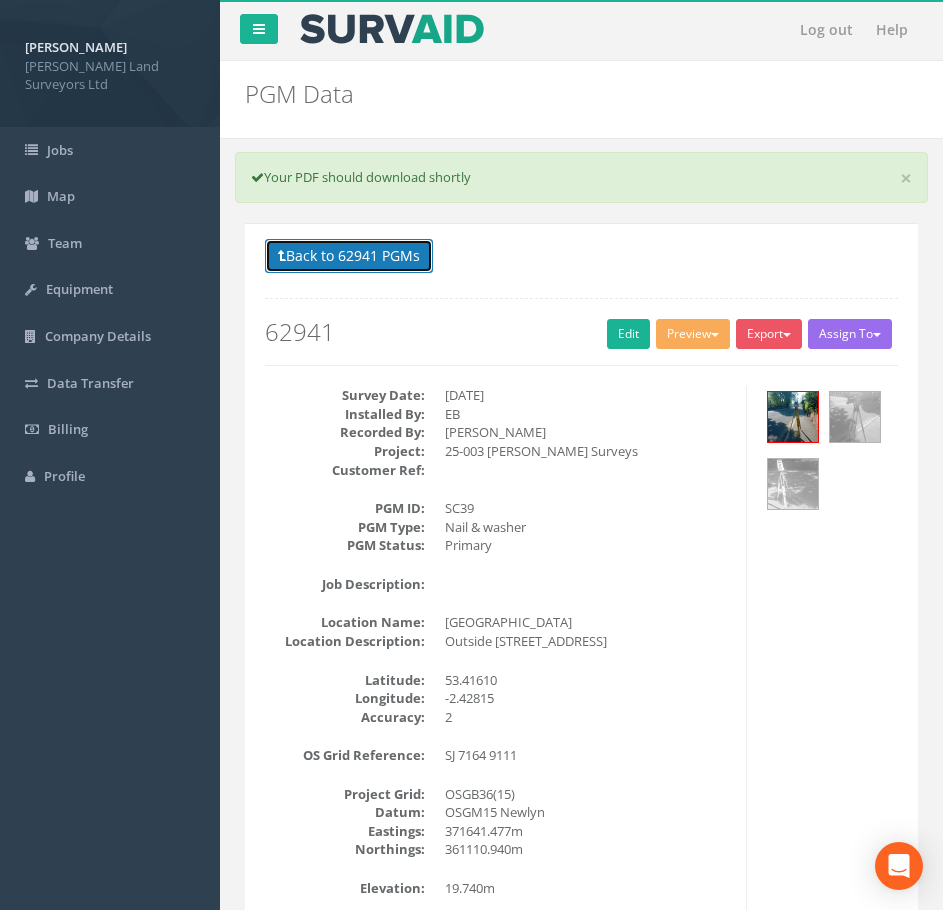 click on "Back to 62941 PGMs" at bounding box center (349, 256) 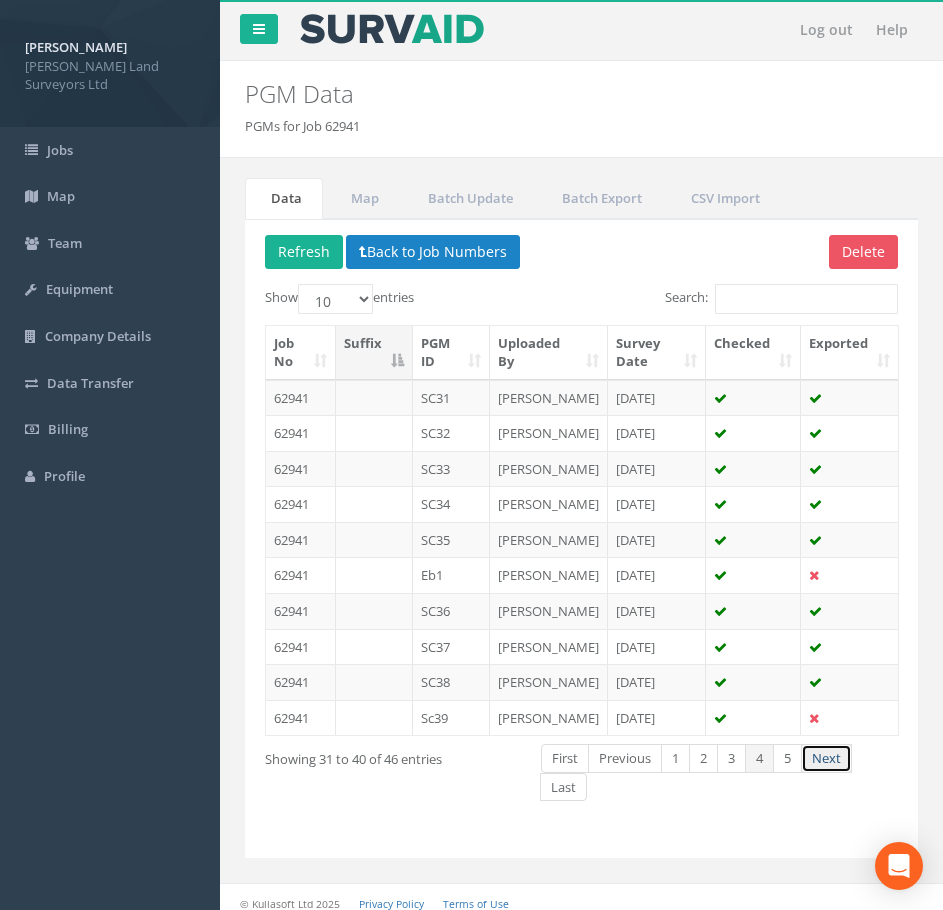 click on "Next" at bounding box center (826, 758) 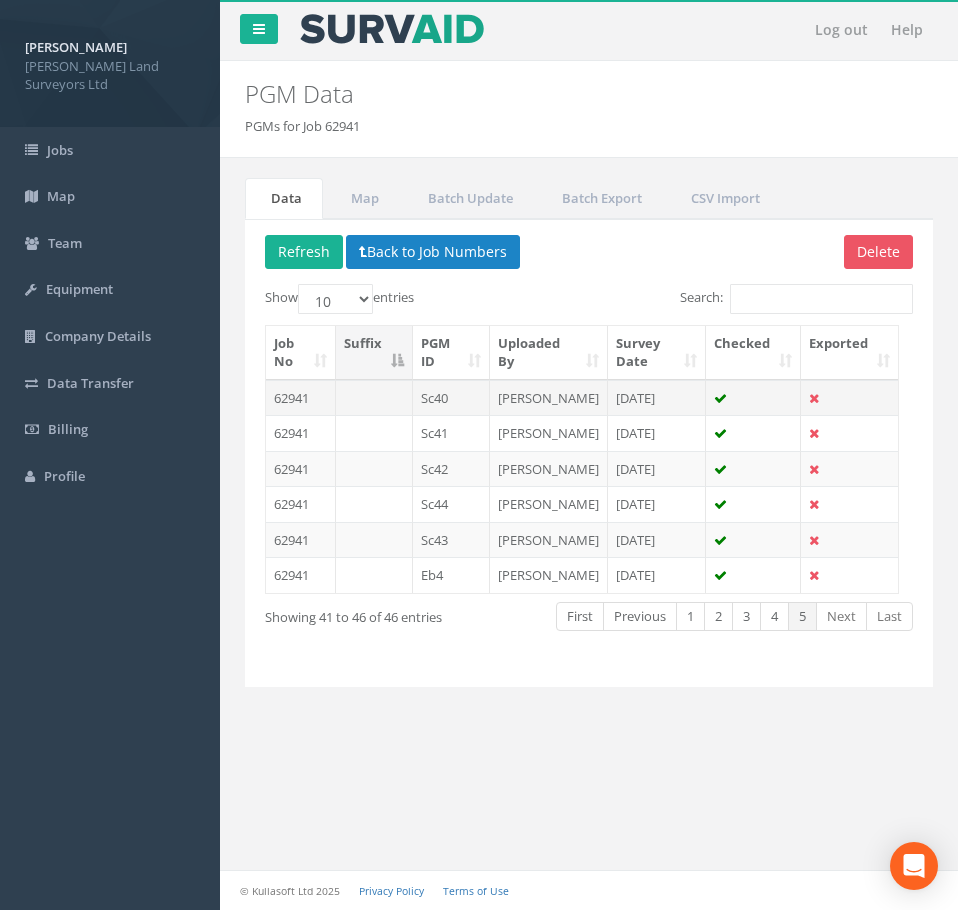 click on "Sc40" at bounding box center [451, 398] 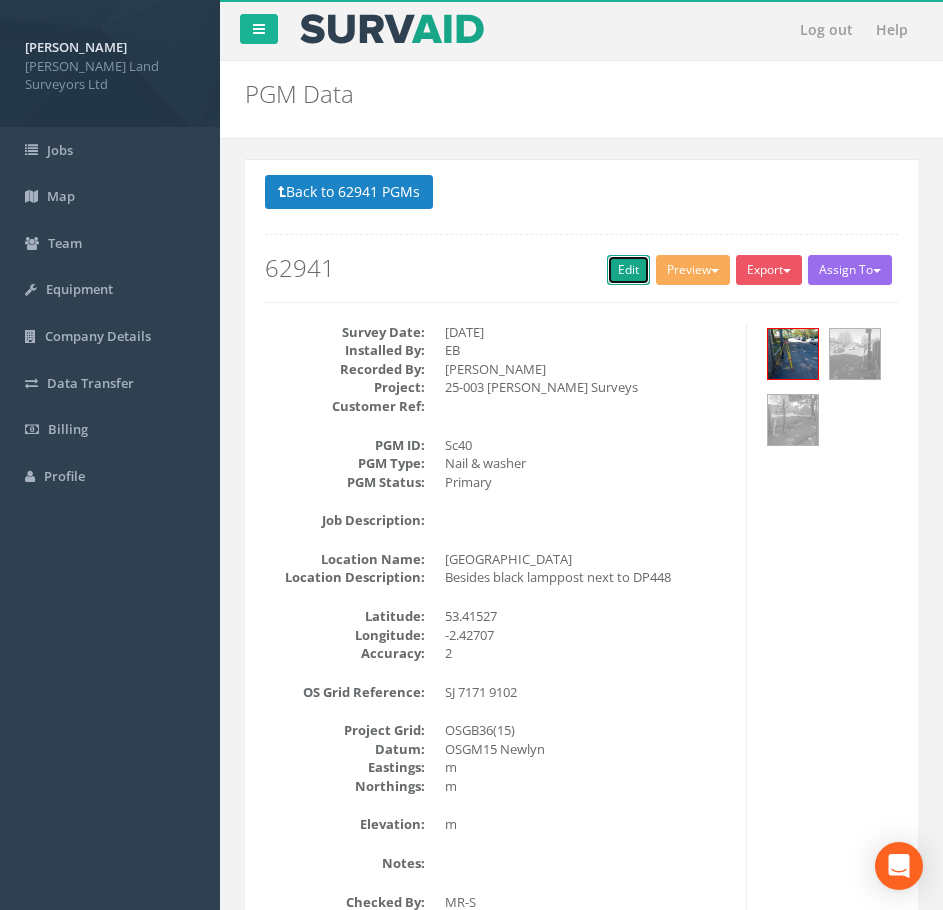 click on "Edit" at bounding box center (628, 270) 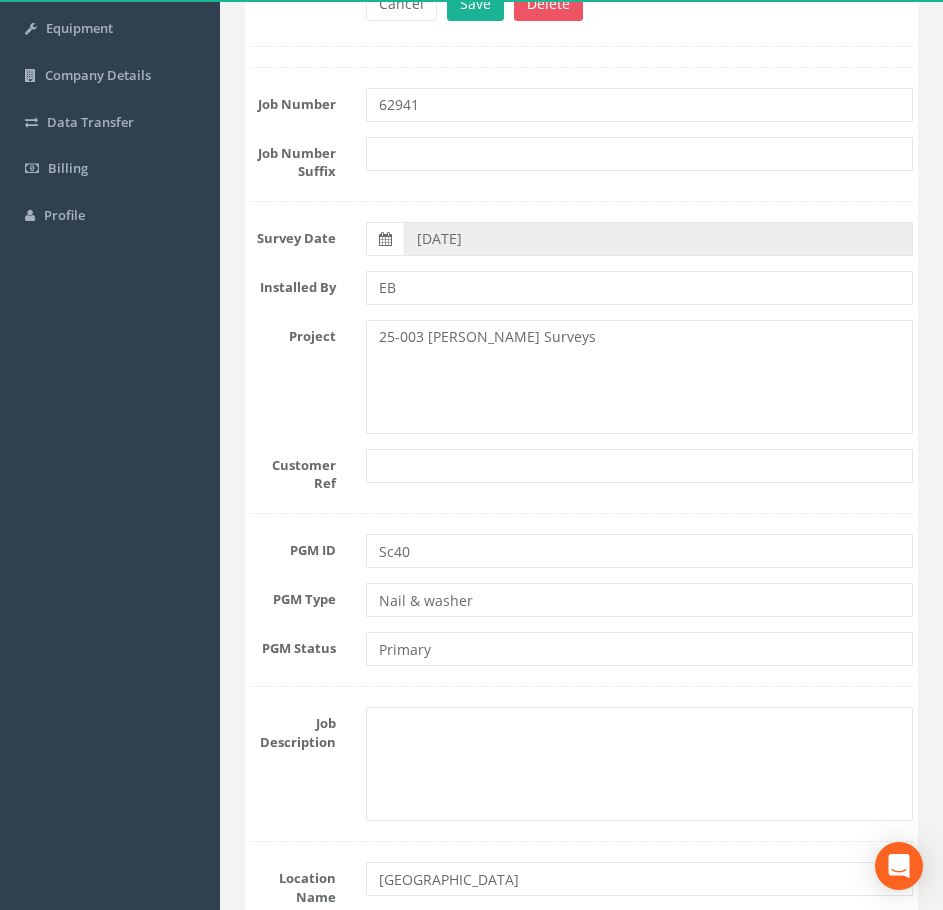 scroll, scrollTop: 300, scrollLeft: 0, axis: vertical 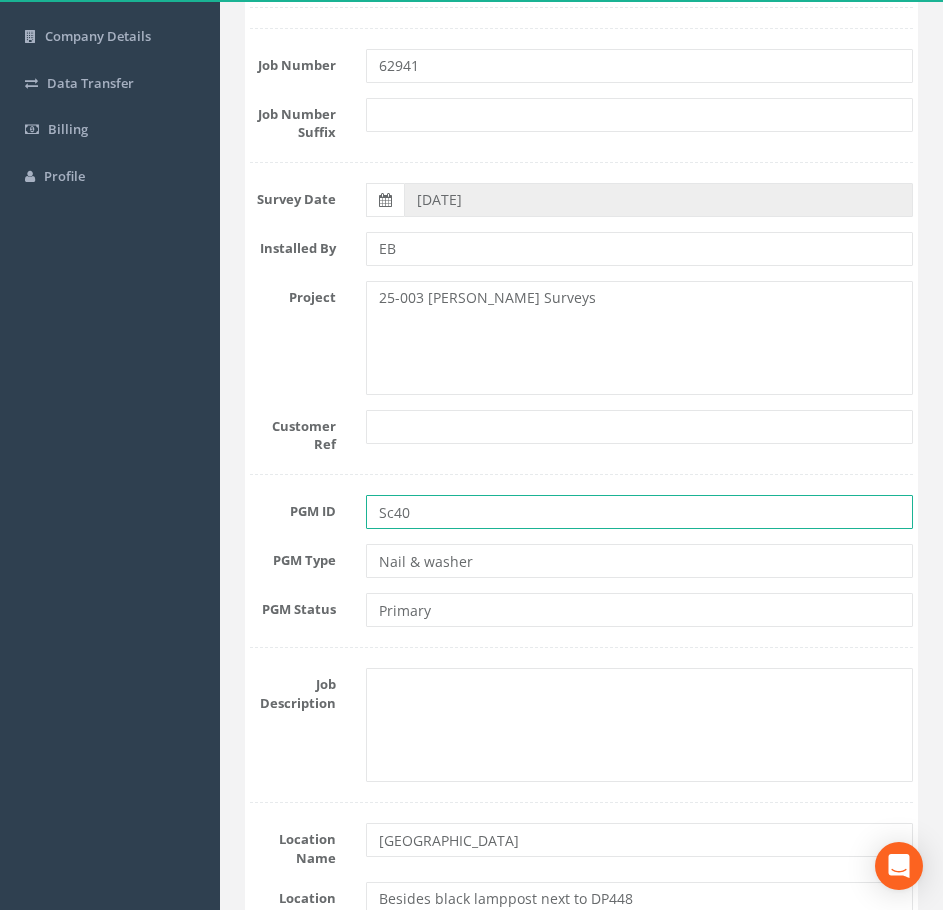 click on "Sc40" at bounding box center (640, 512) 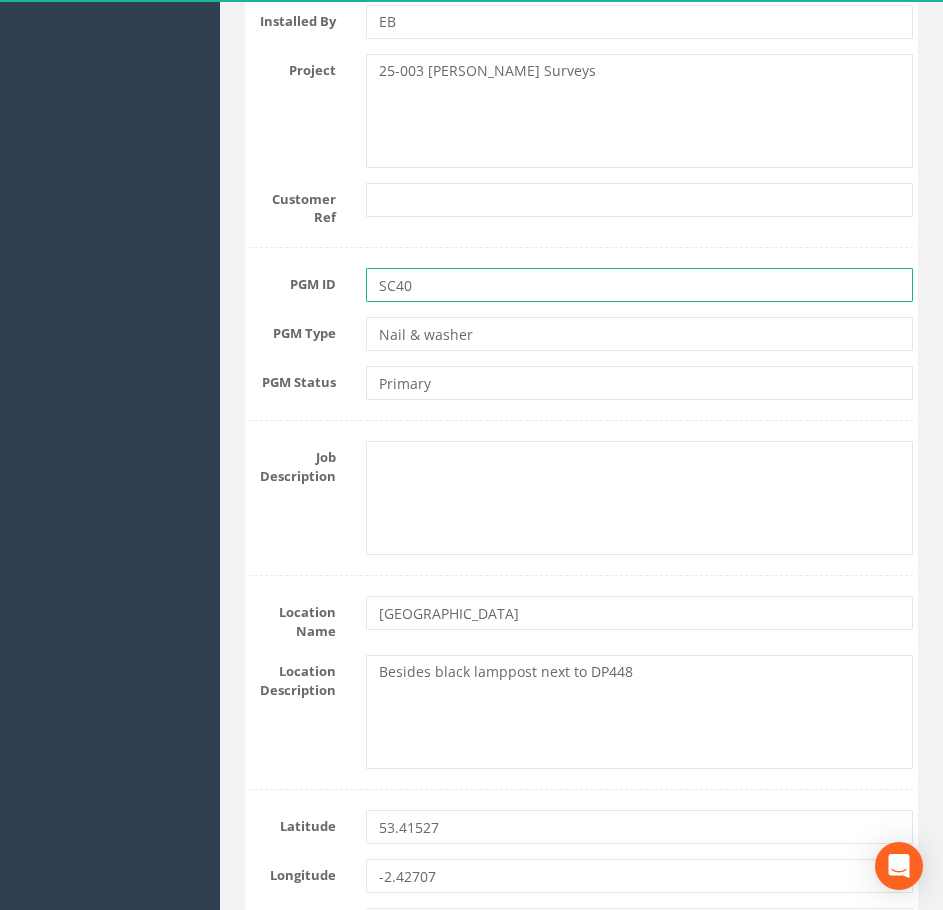 scroll, scrollTop: 600, scrollLeft: 0, axis: vertical 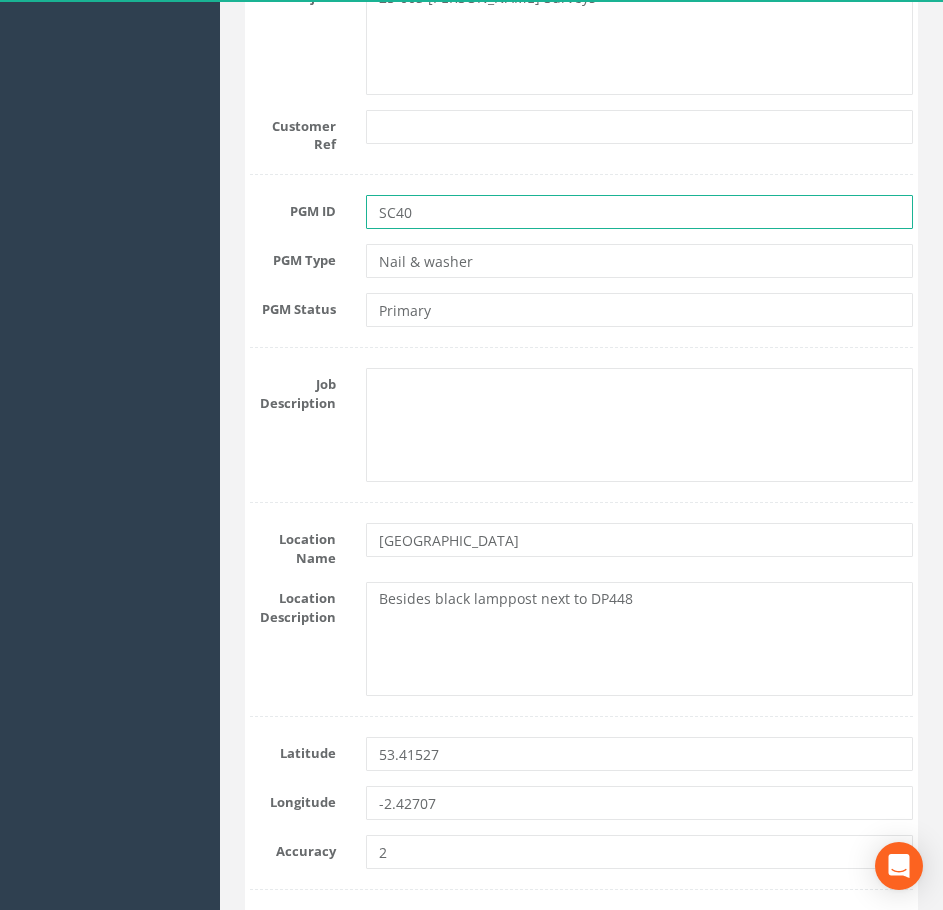 type on "SC40" 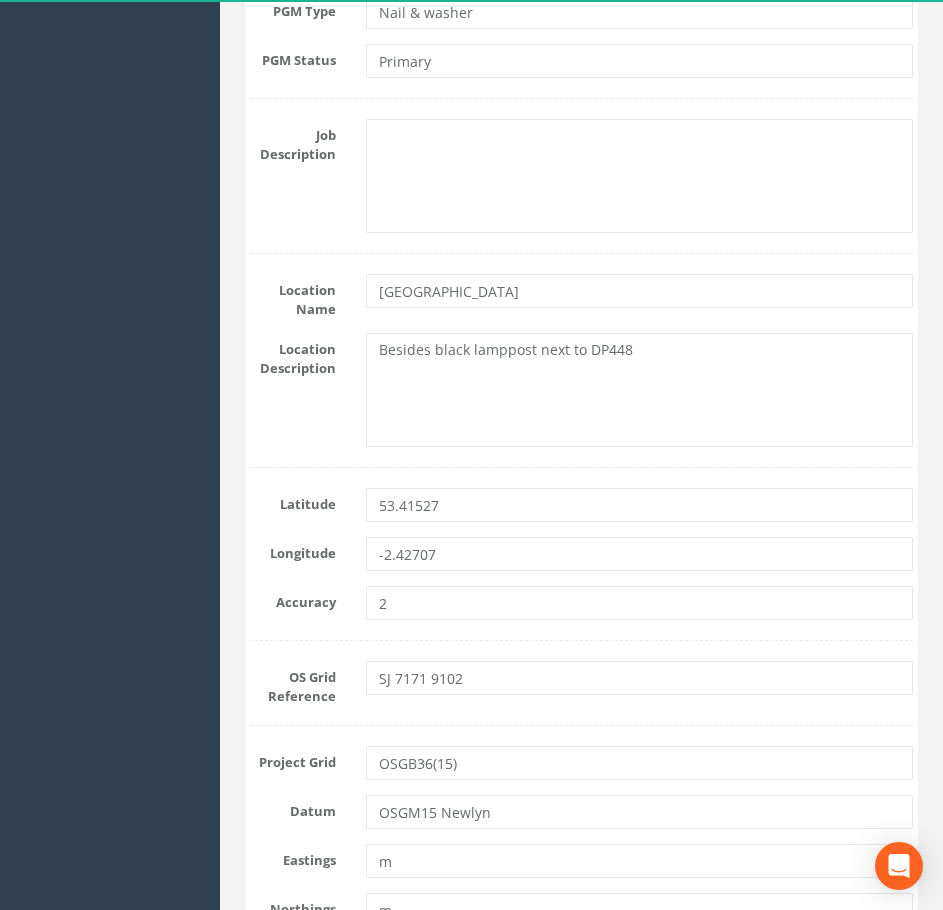 scroll, scrollTop: 800, scrollLeft: 0, axis: vertical 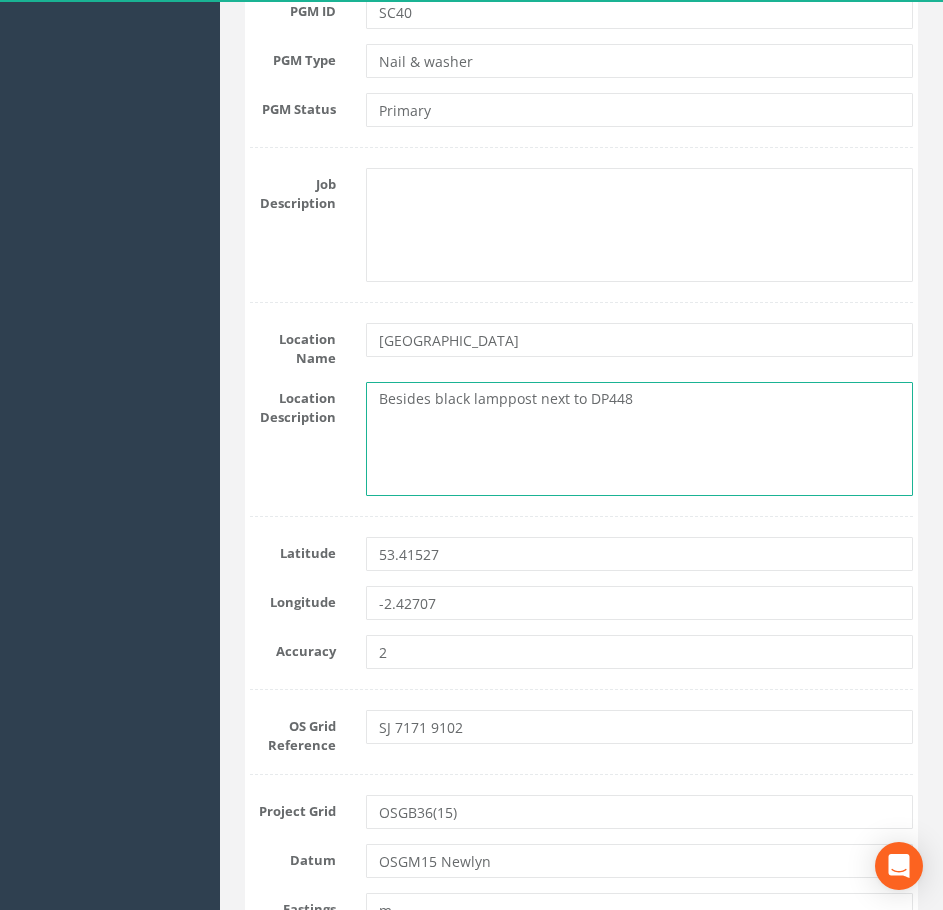 click on "Besides black lamppost next to DP448" at bounding box center (640, 439) 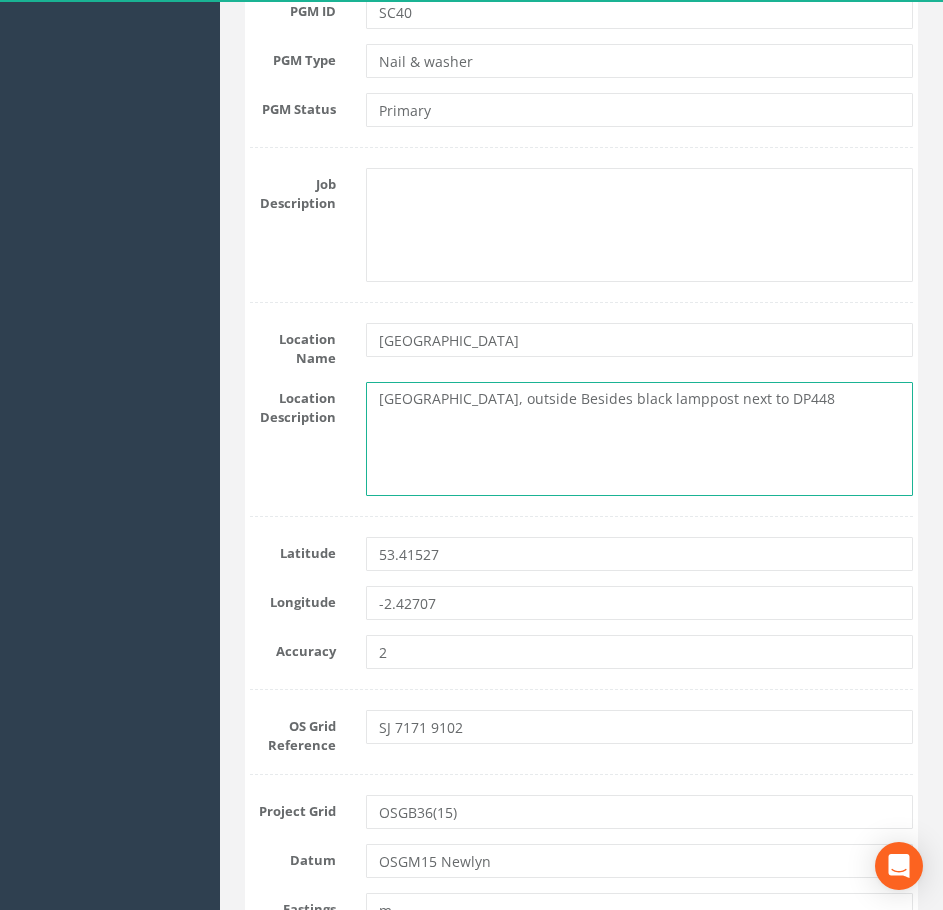 drag, startPoint x: 521, startPoint y: 399, endPoint x: 769, endPoint y: 409, distance: 248.20154 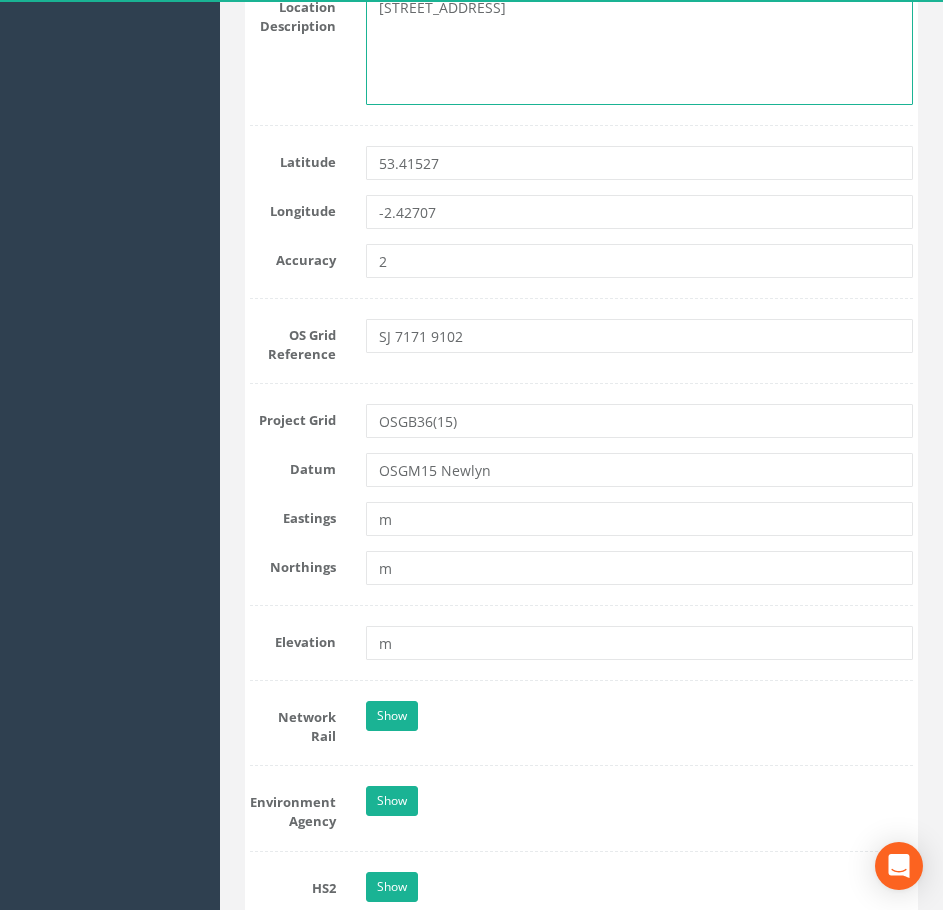 scroll, scrollTop: 1200, scrollLeft: 0, axis: vertical 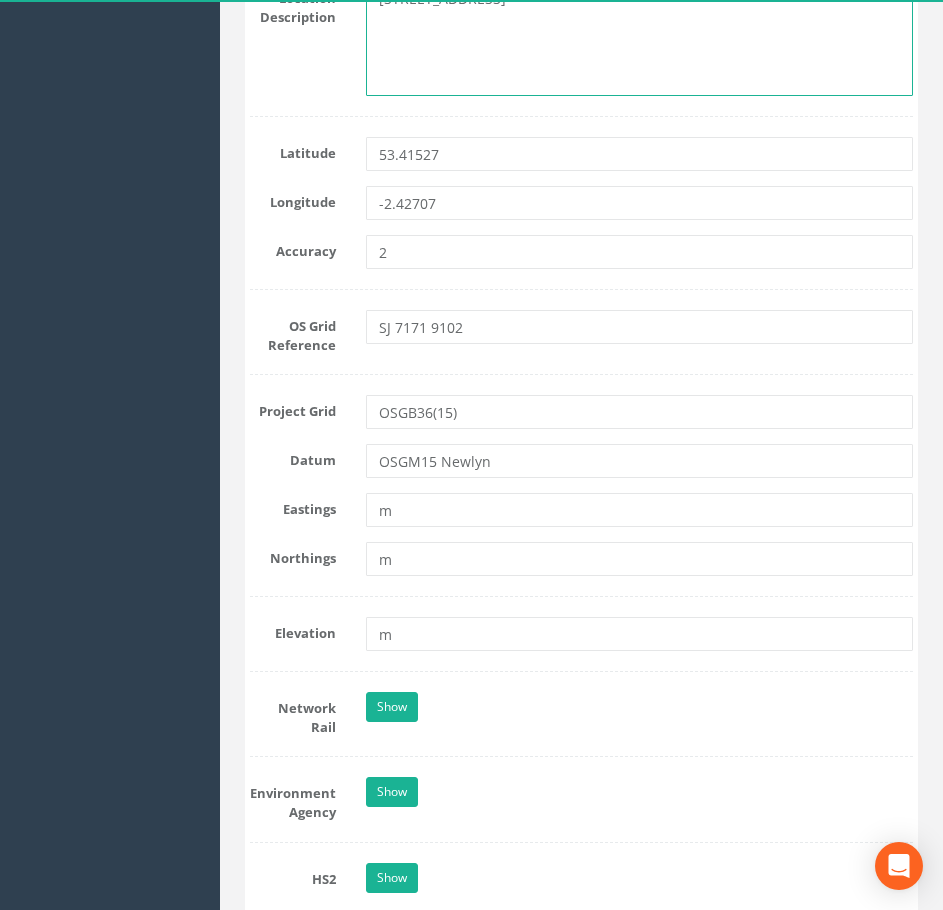 type on "[STREET_ADDRESS]" 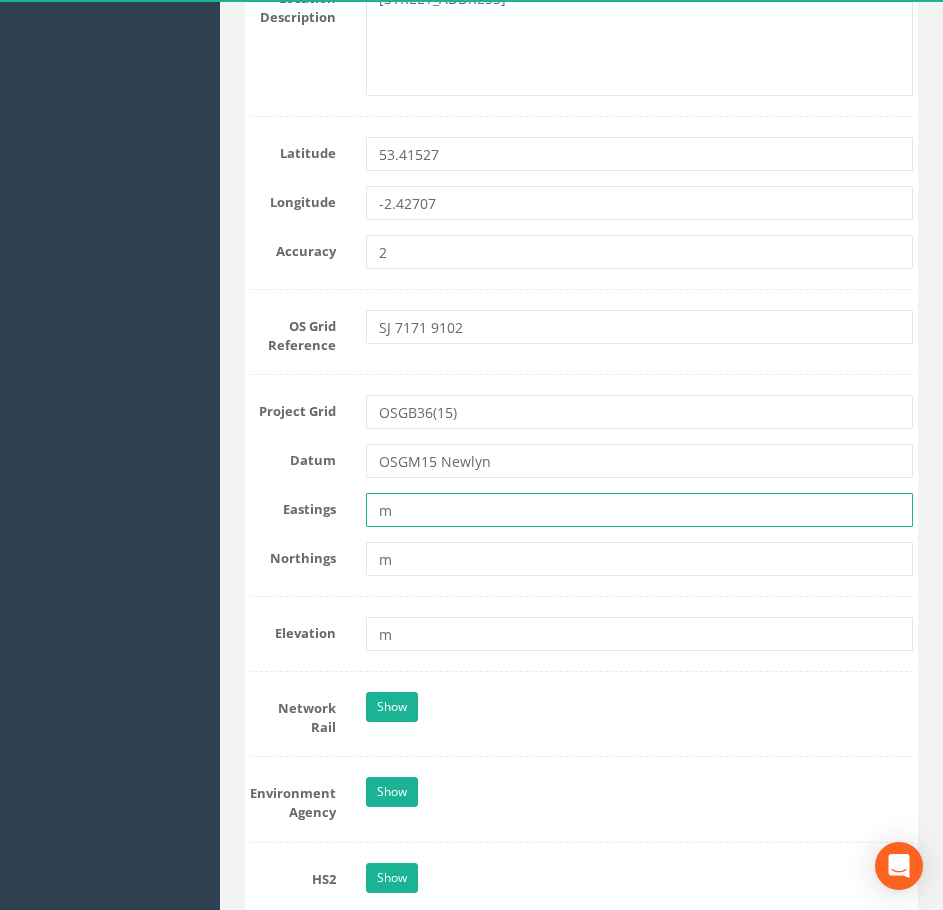 click on "m" at bounding box center (640, 510) 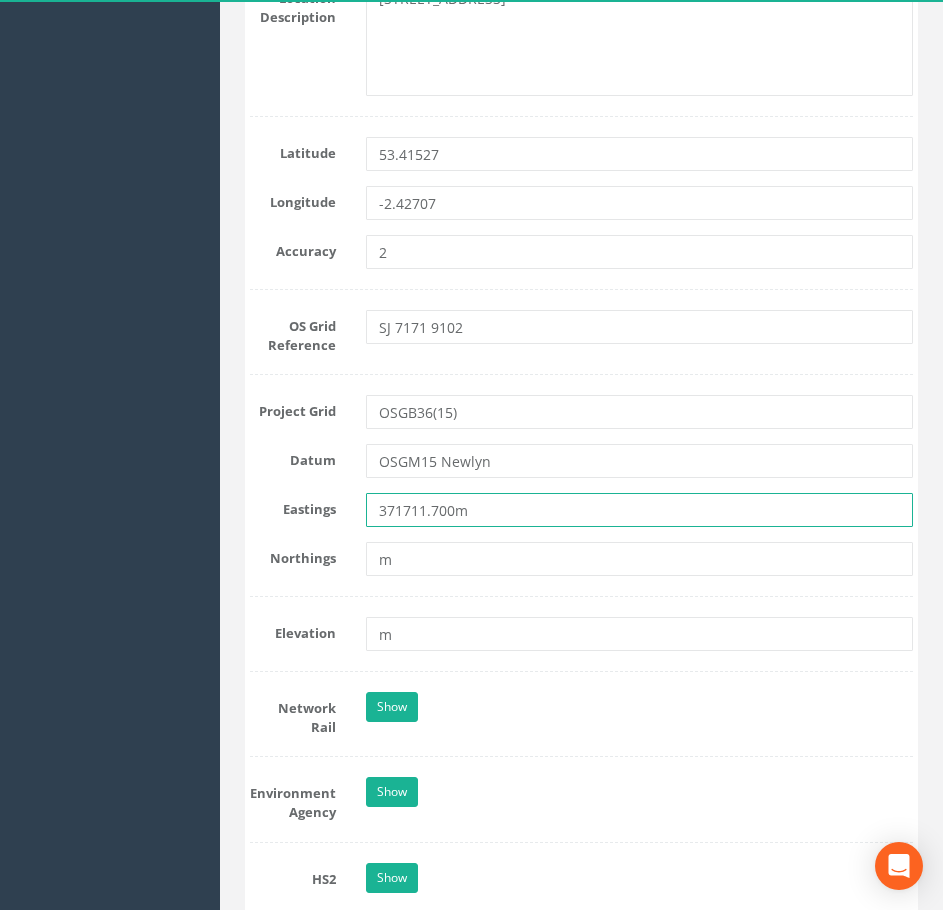 type on "371711.700m" 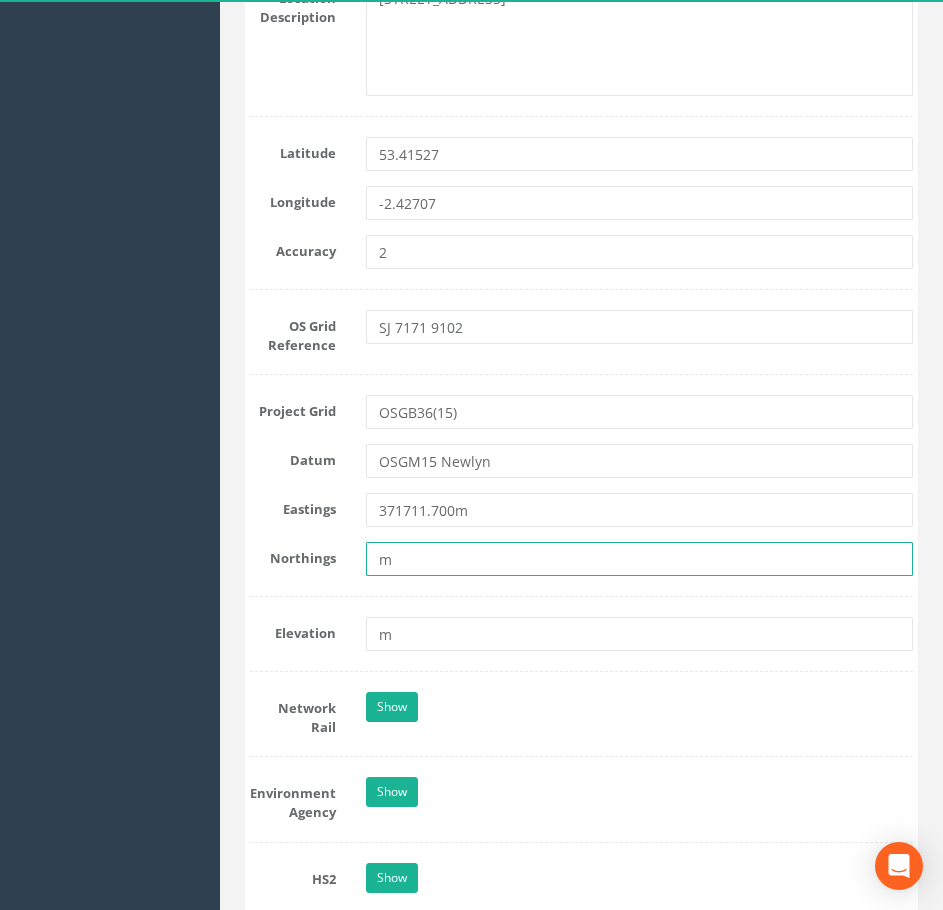 click on "m" at bounding box center [640, 559] 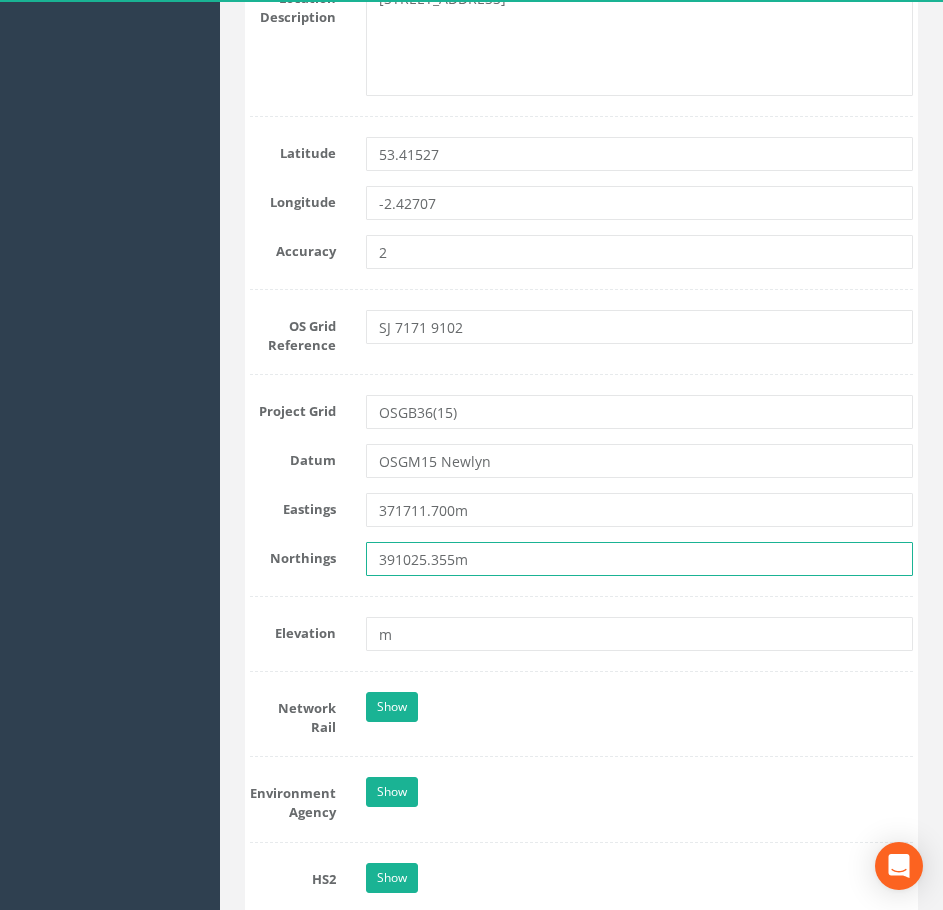 type on "391025.355m" 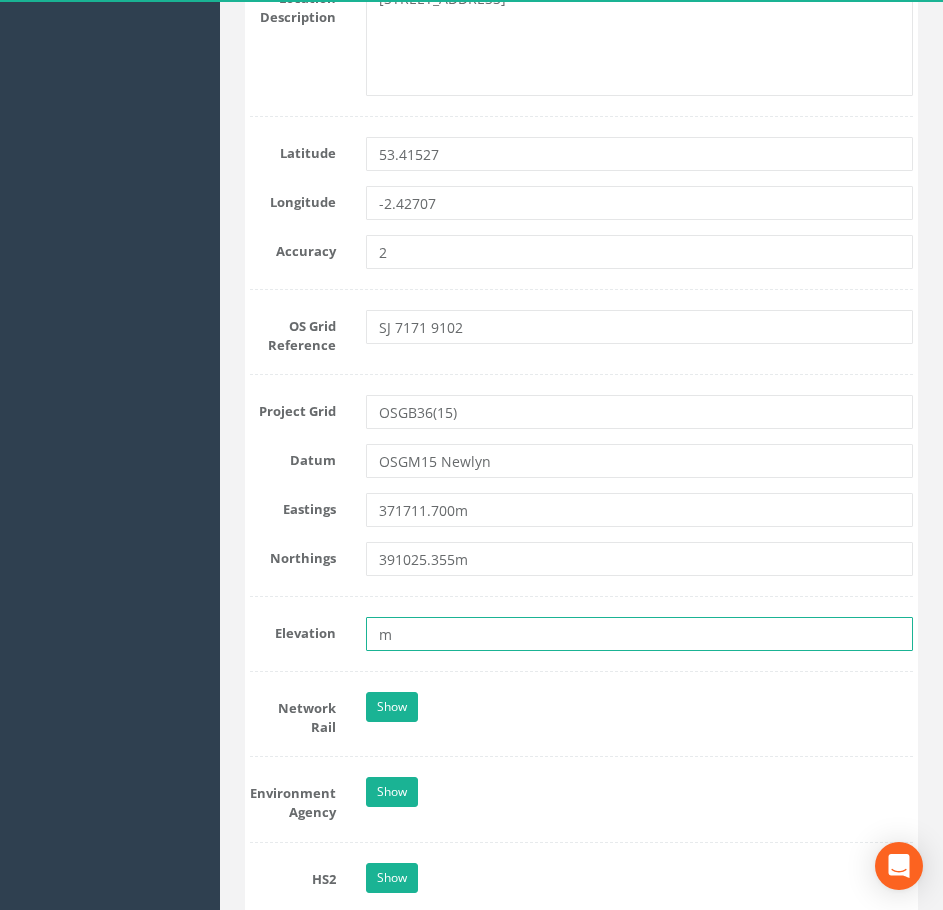 click on "m" at bounding box center [640, 634] 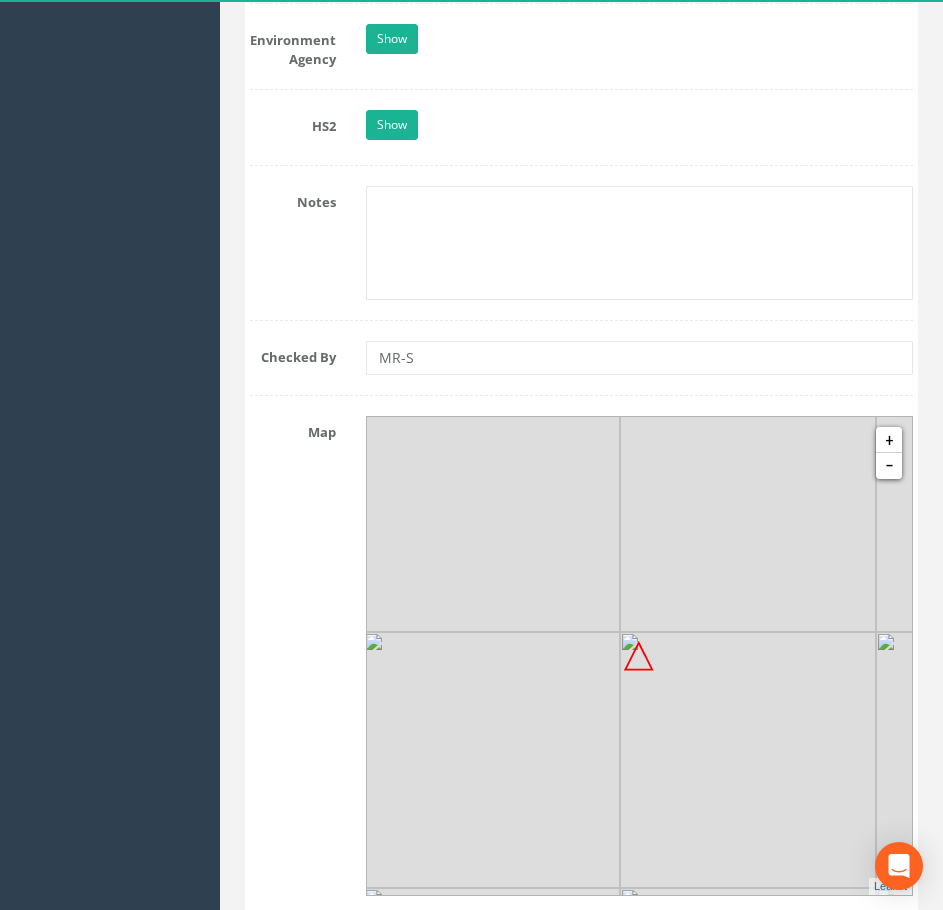 scroll, scrollTop: 2000, scrollLeft: 0, axis: vertical 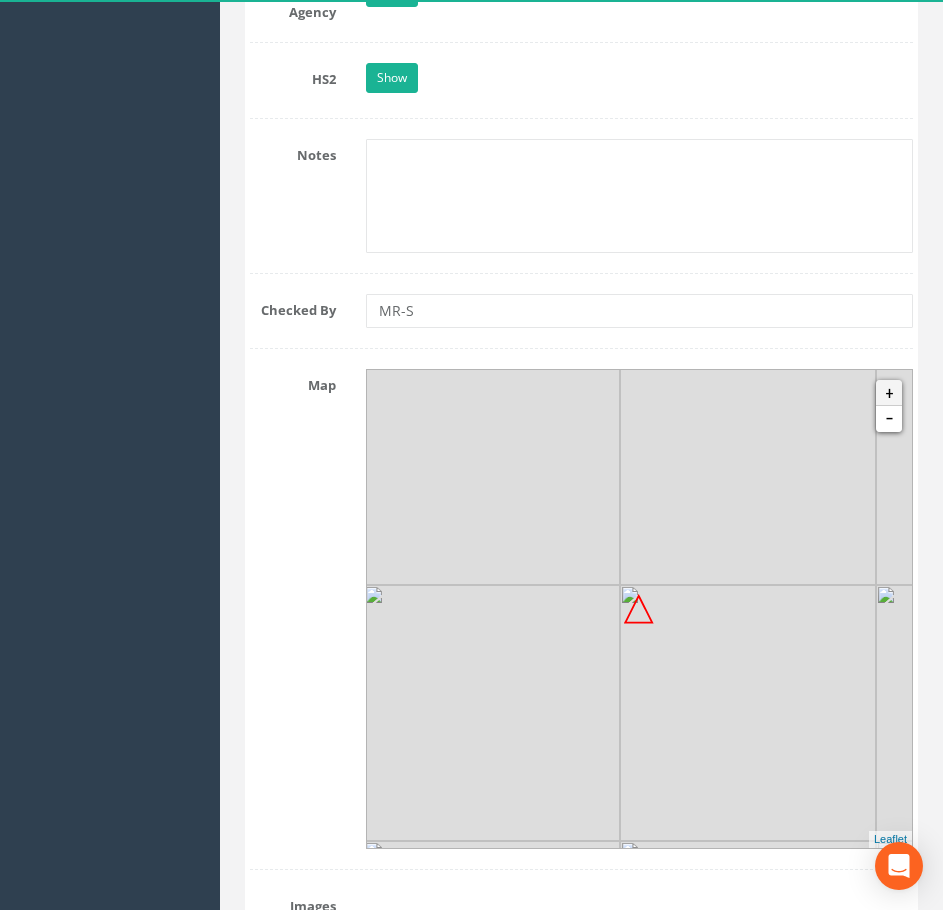 type on "19.288m" 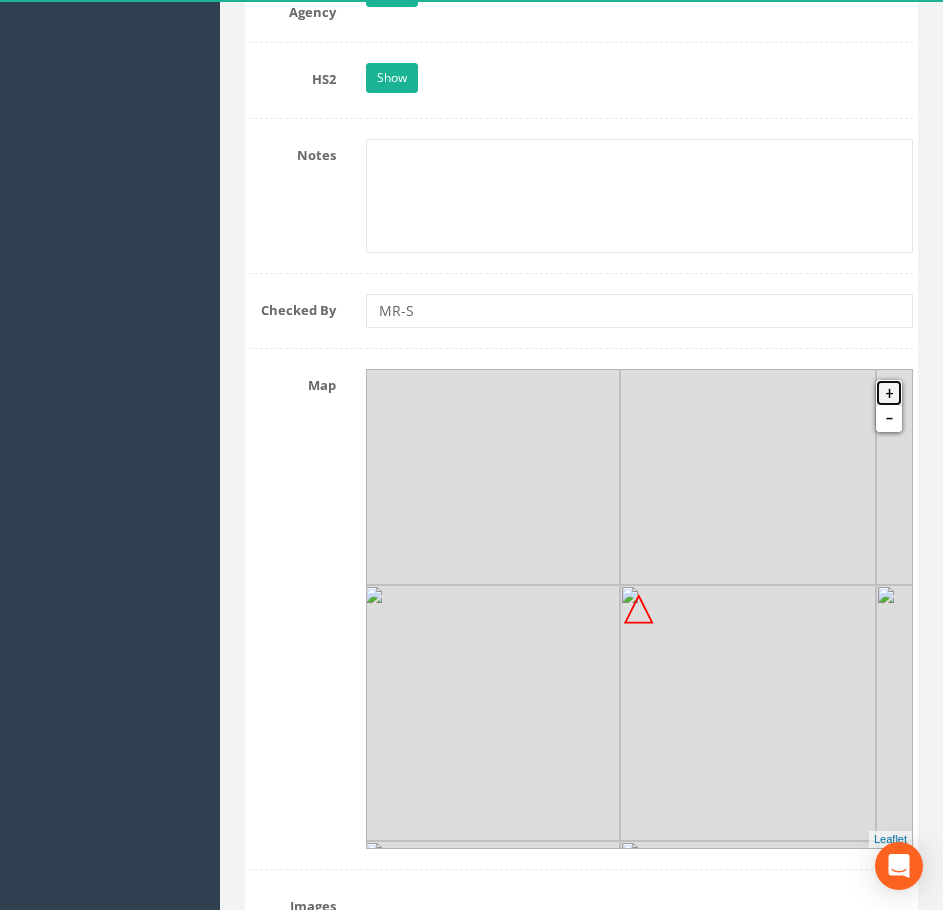 click on "+" at bounding box center (889, 393) 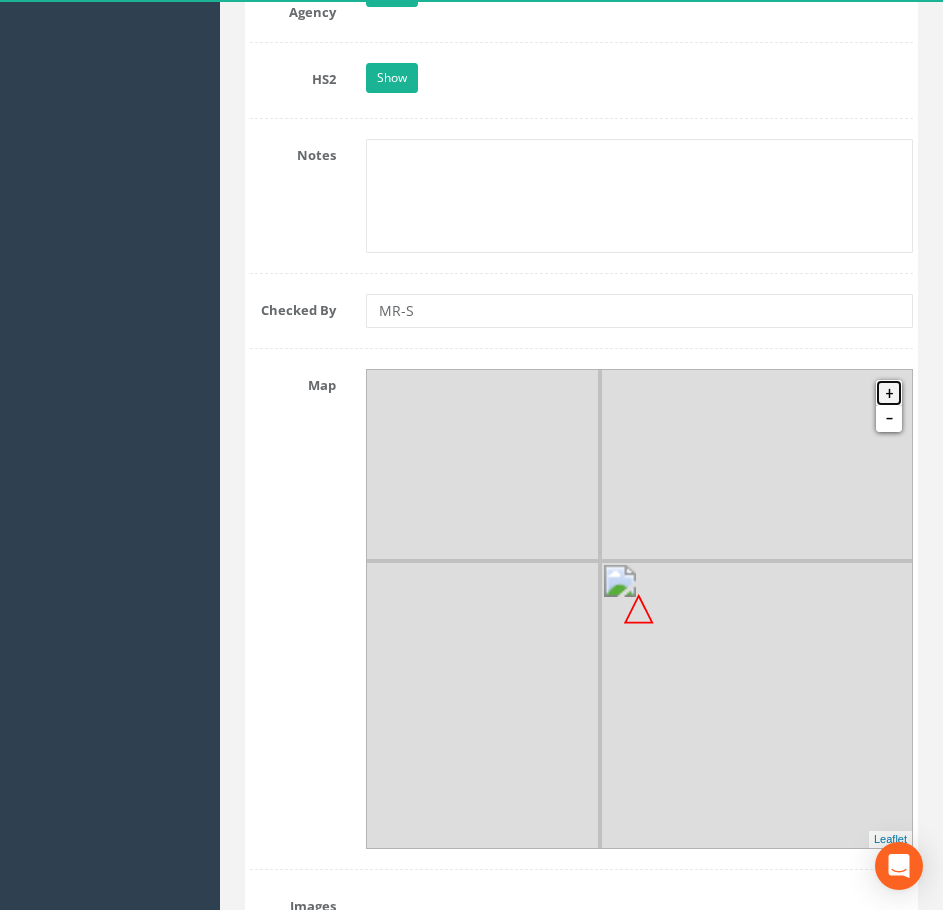 click on "+" at bounding box center [889, 393] 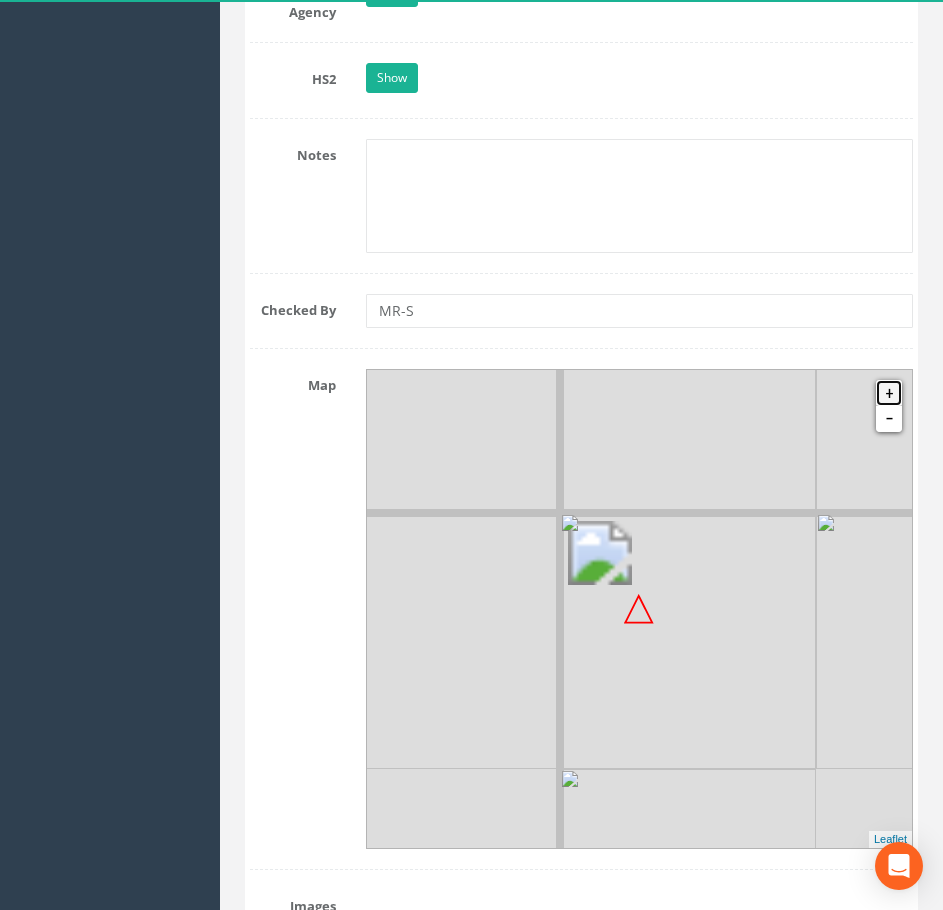 click on "+" at bounding box center (889, 393) 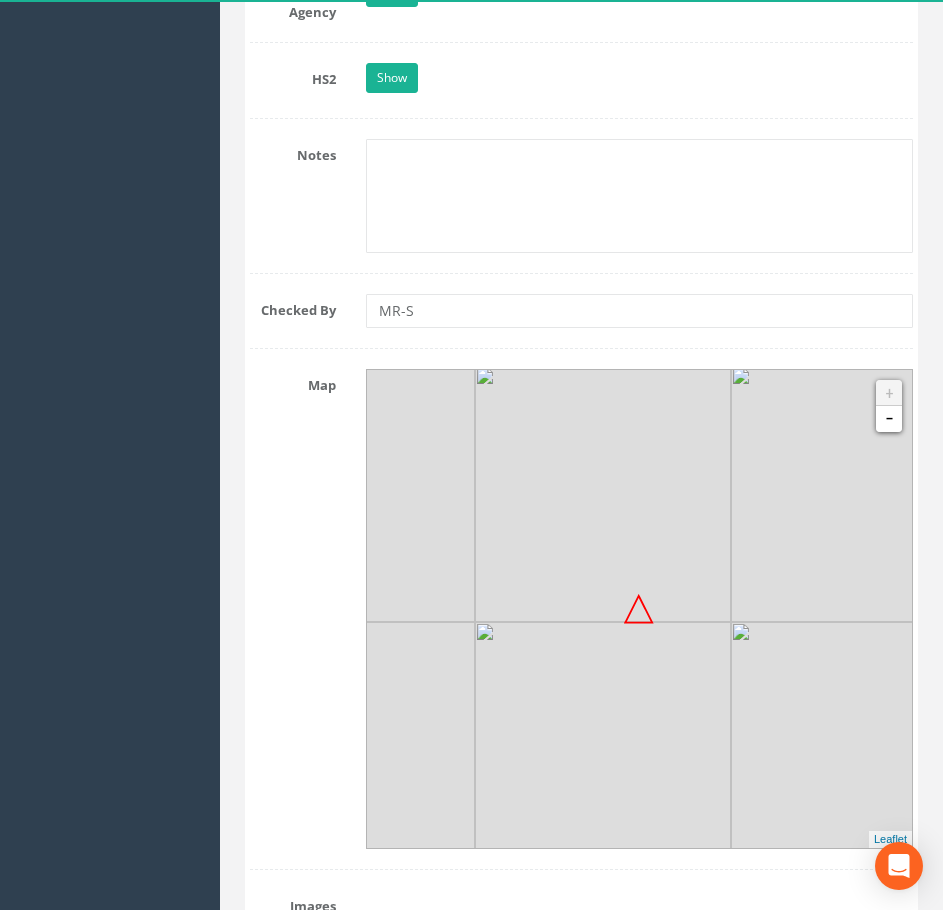 drag, startPoint x: 698, startPoint y: 607, endPoint x: 694, endPoint y: 556, distance: 51.156624 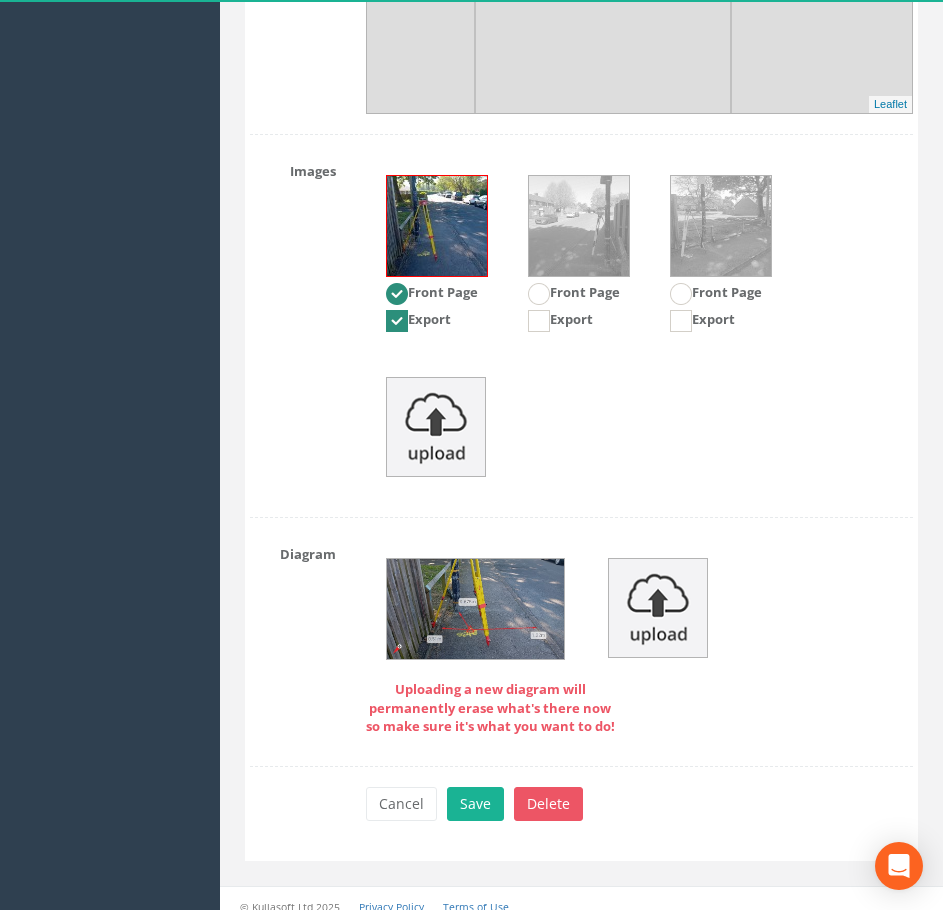 scroll, scrollTop: 2742, scrollLeft: 0, axis: vertical 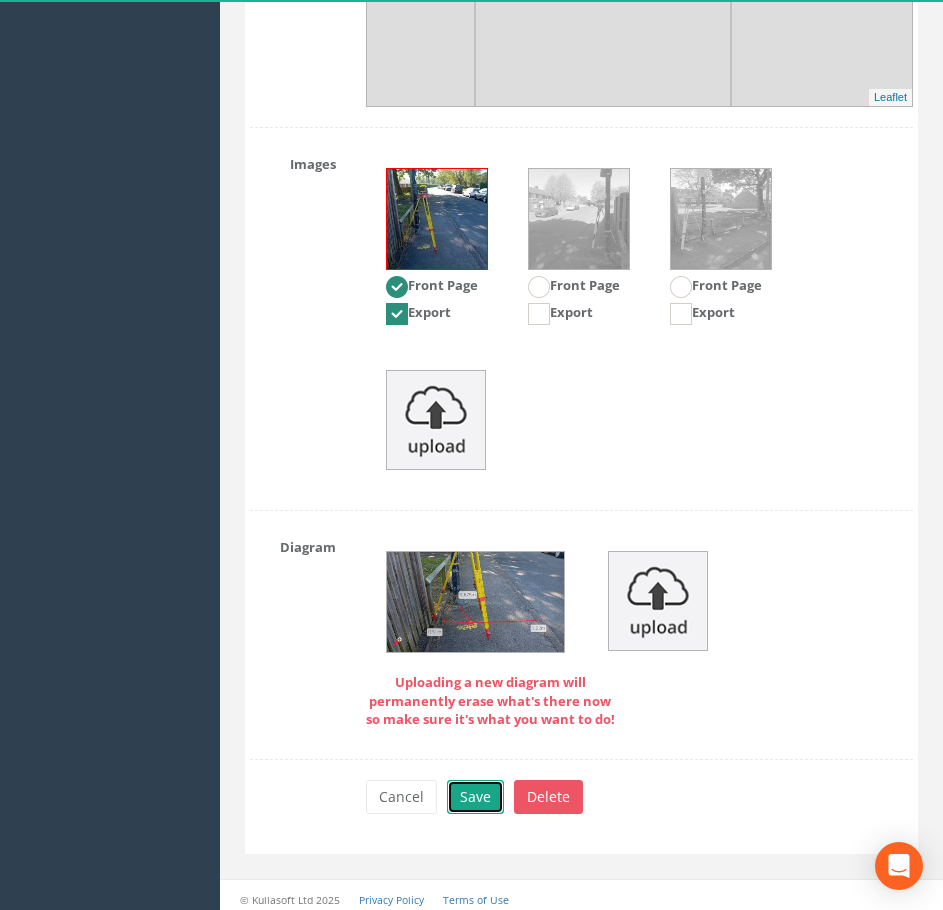 click on "Save" at bounding box center (475, 797) 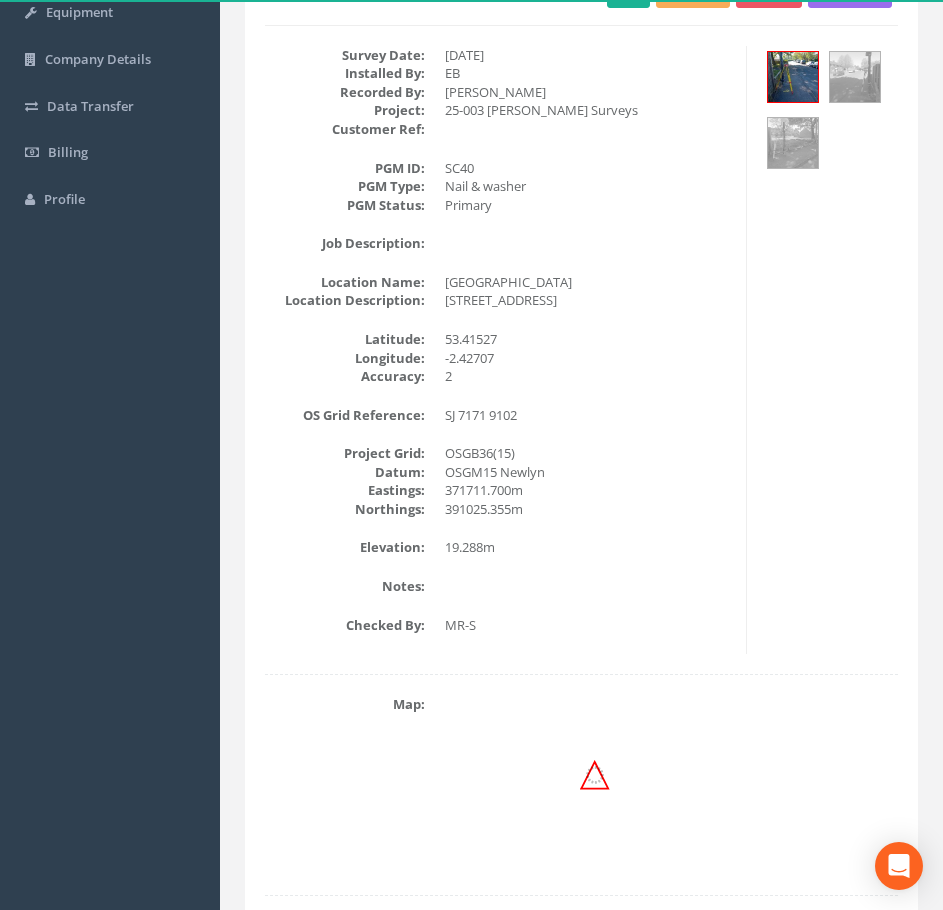 scroll, scrollTop: 0, scrollLeft: 0, axis: both 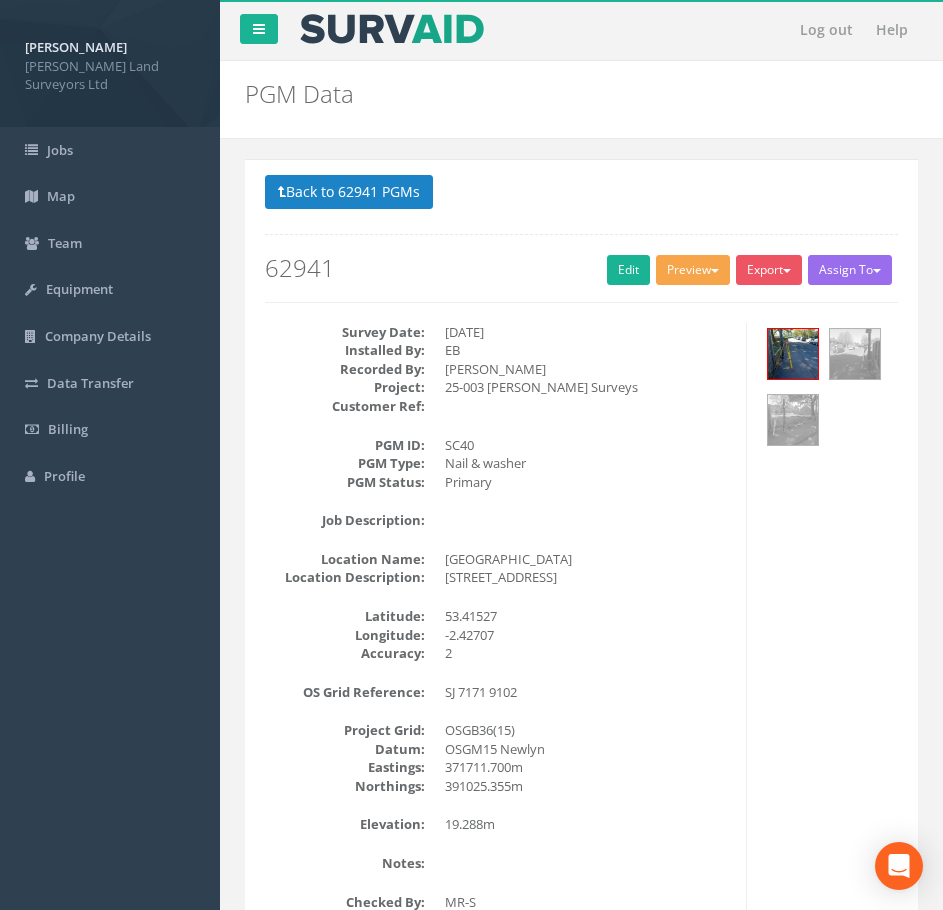 click on "Preview" at bounding box center (693, 270) 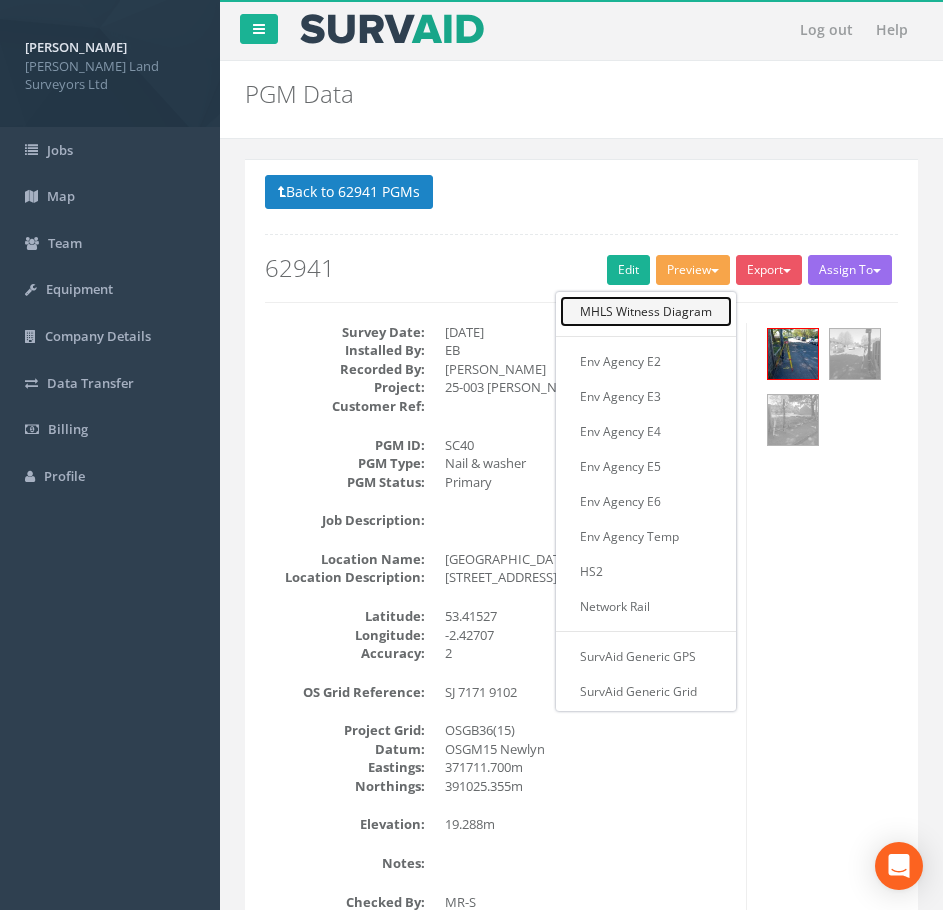 click on "MHLS Witness Diagram" at bounding box center [646, 311] 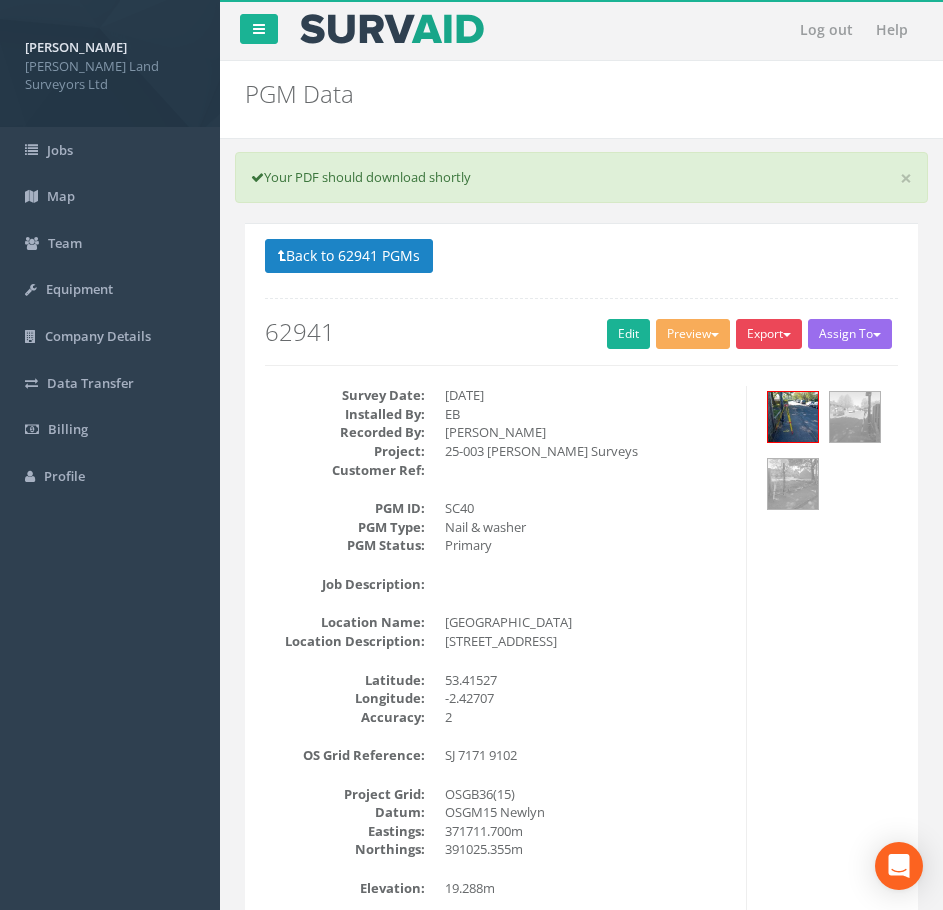 click on "Export" at bounding box center (769, 334) 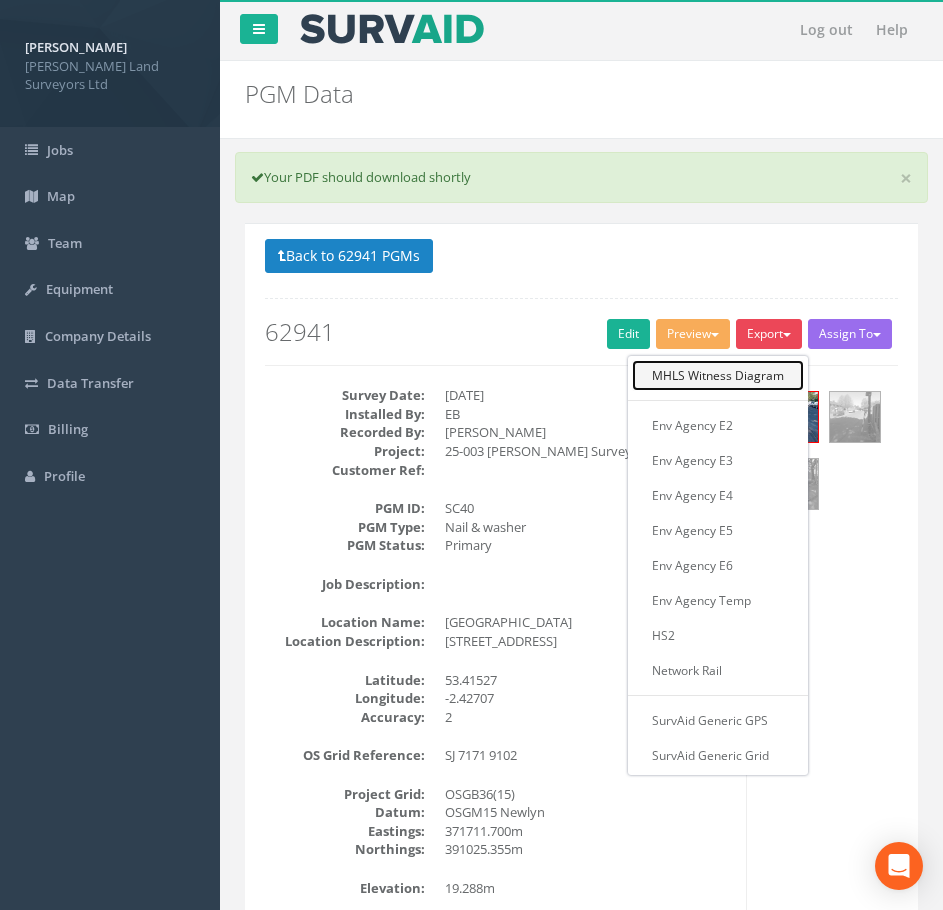 click on "MHLS Witness Diagram" at bounding box center [718, 375] 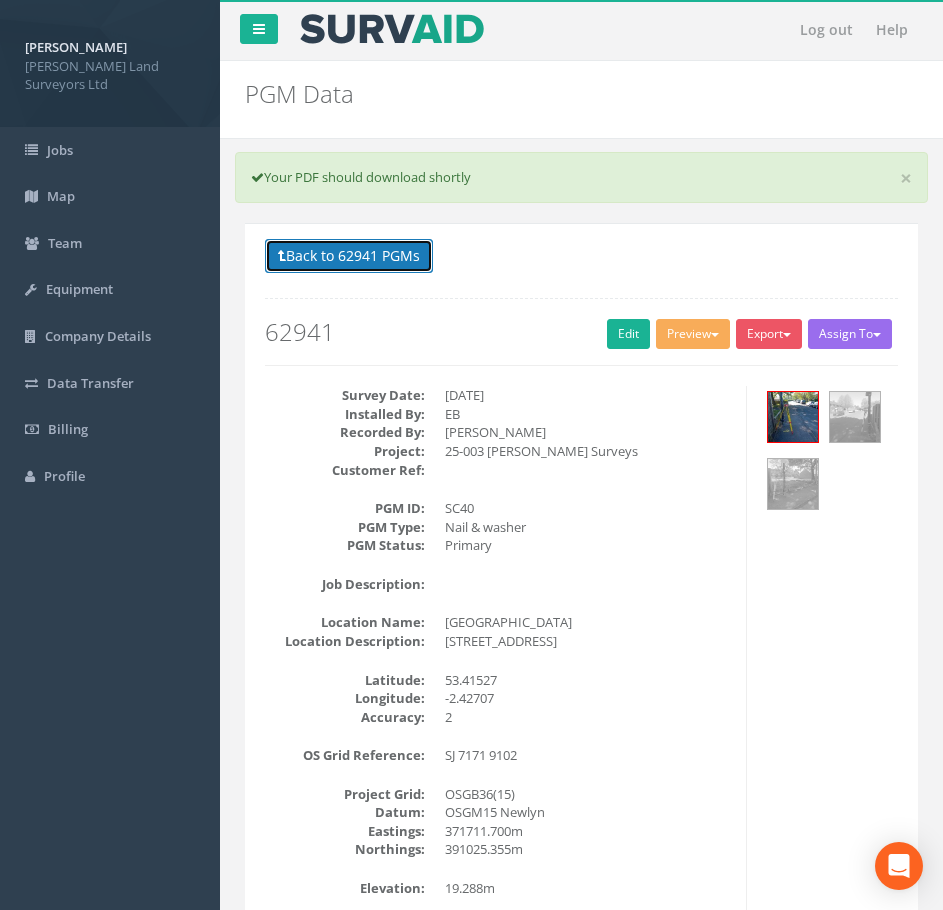 click on "Back to 62941 PGMs" at bounding box center (349, 256) 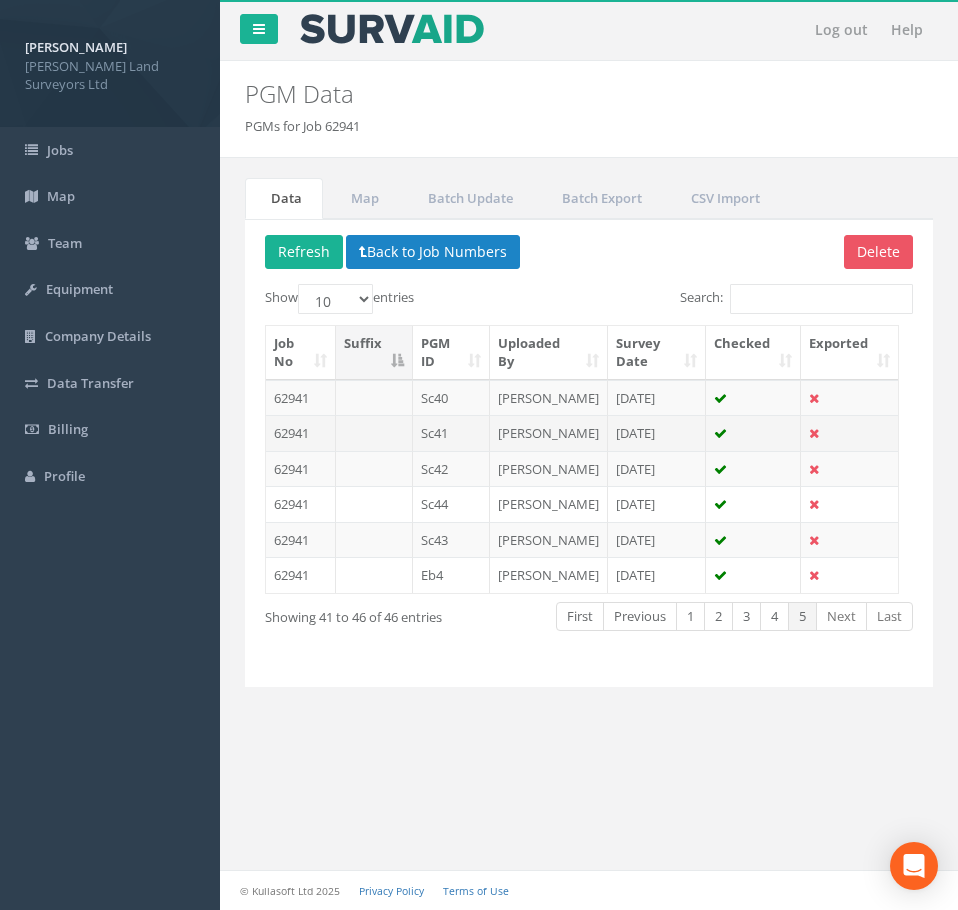 click on "Sc41" at bounding box center [451, 433] 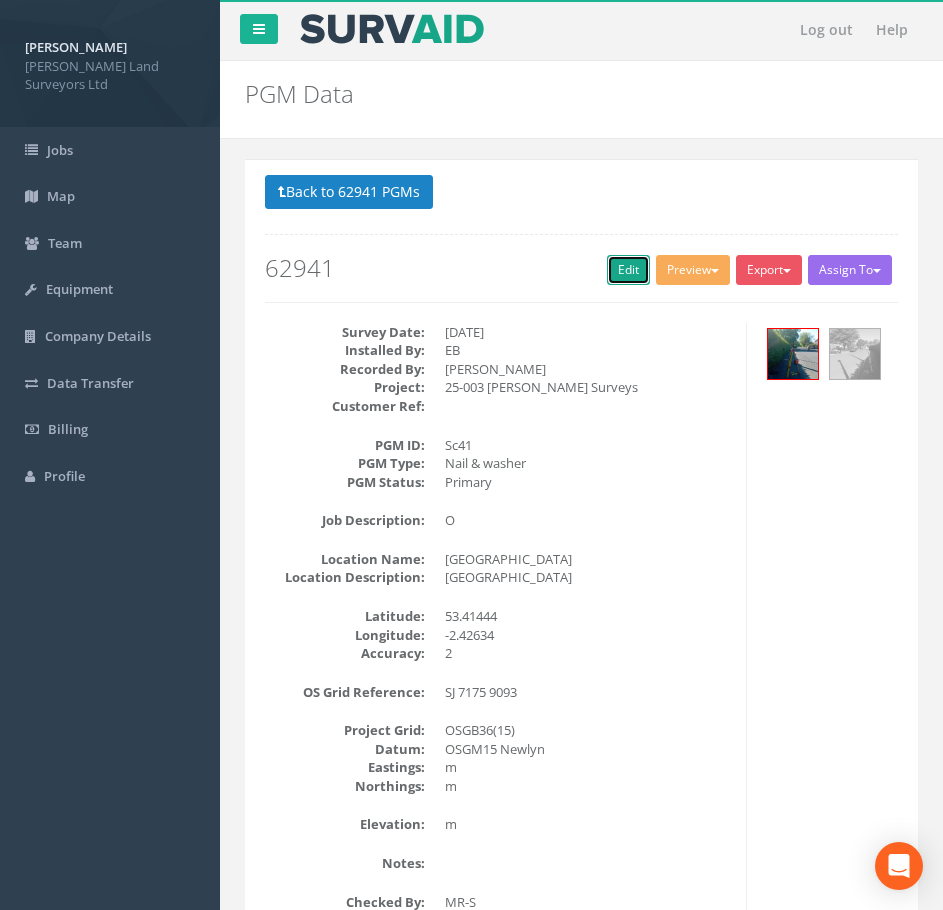 click on "Edit" at bounding box center (628, 270) 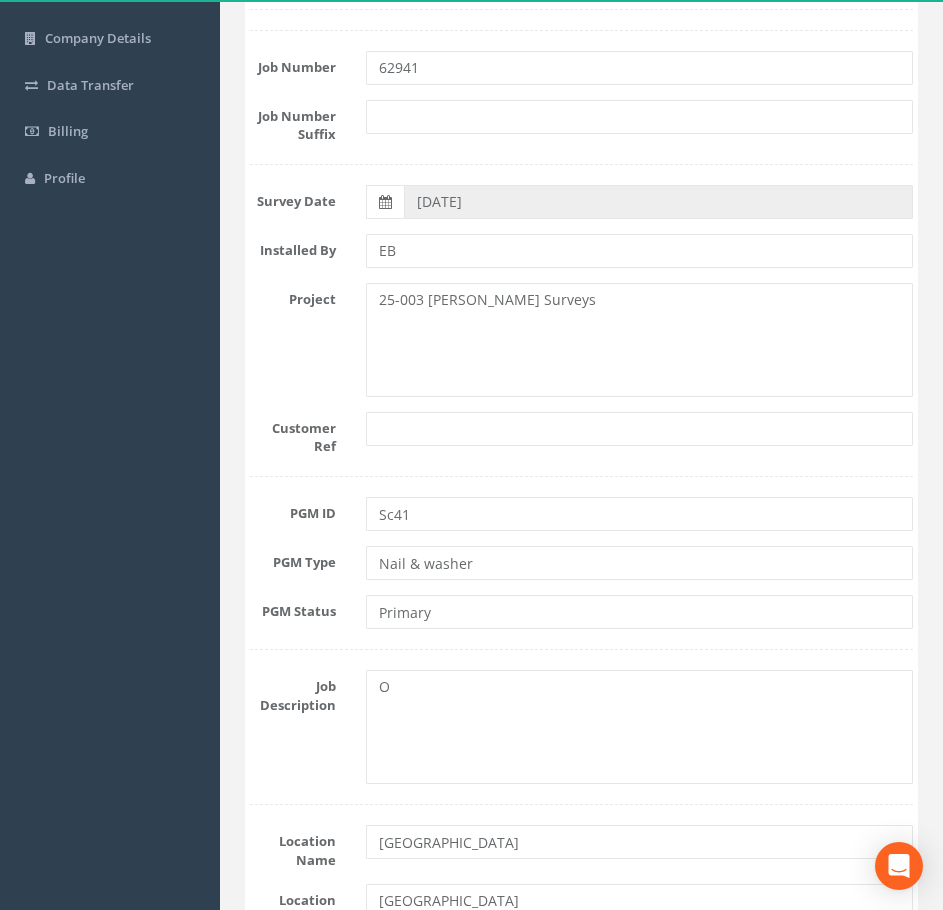 scroll, scrollTop: 300, scrollLeft: 0, axis: vertical 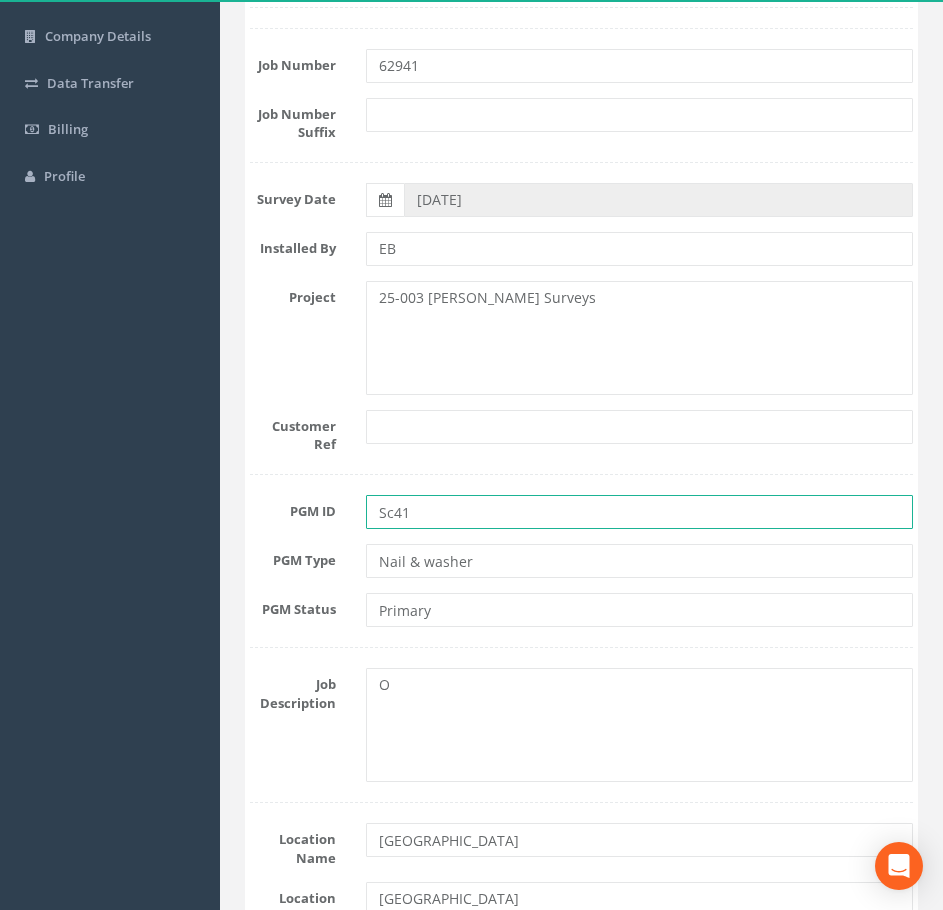 click on "Sc41" at bounding box center (640, 512) 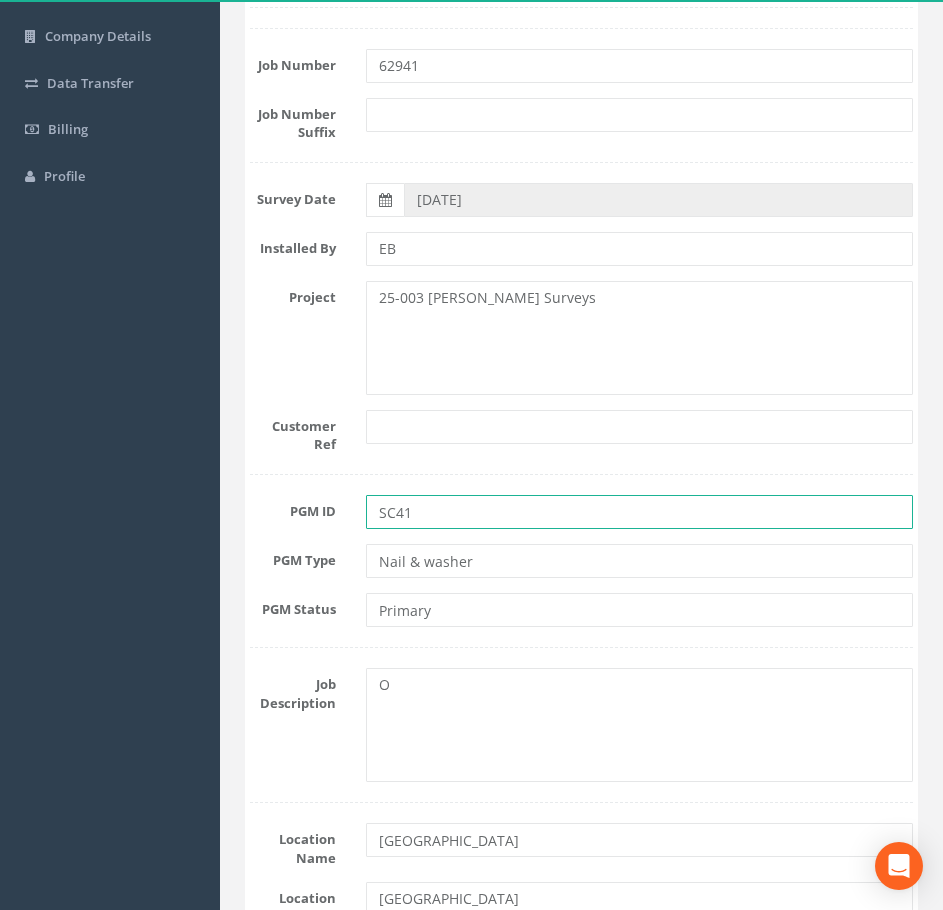 scroll, scrollTop: 500, scrollLeft: 0, axis: vertical 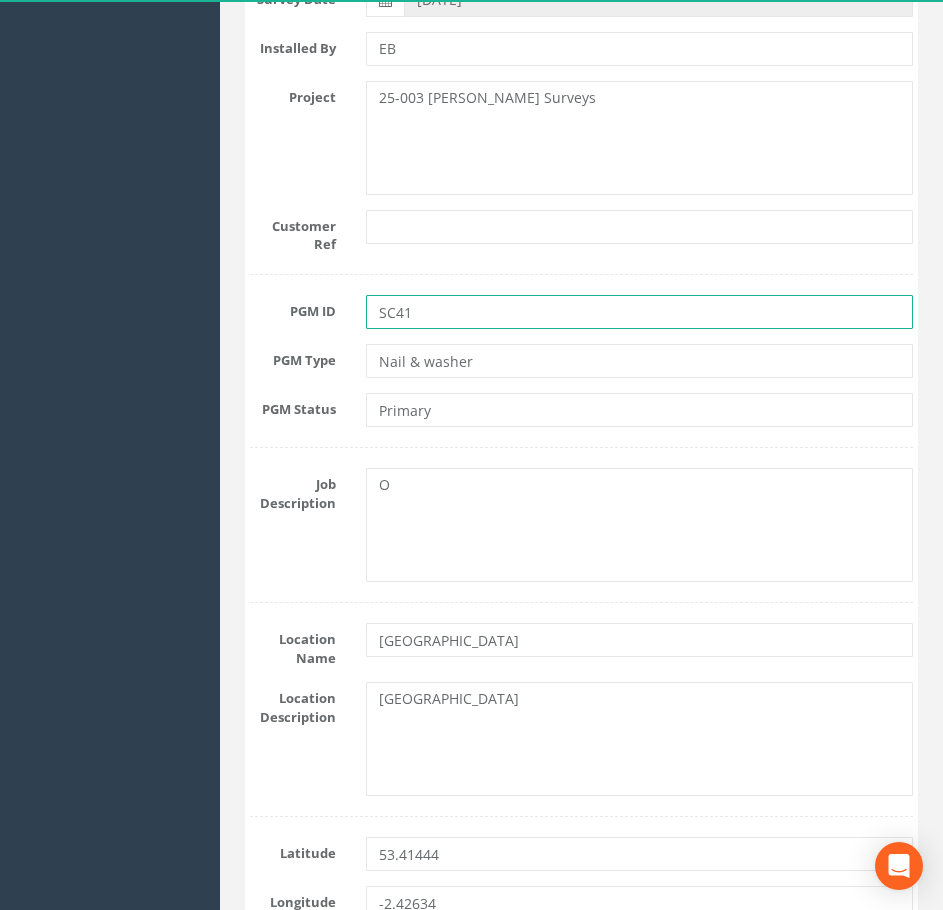 type on "SC41" 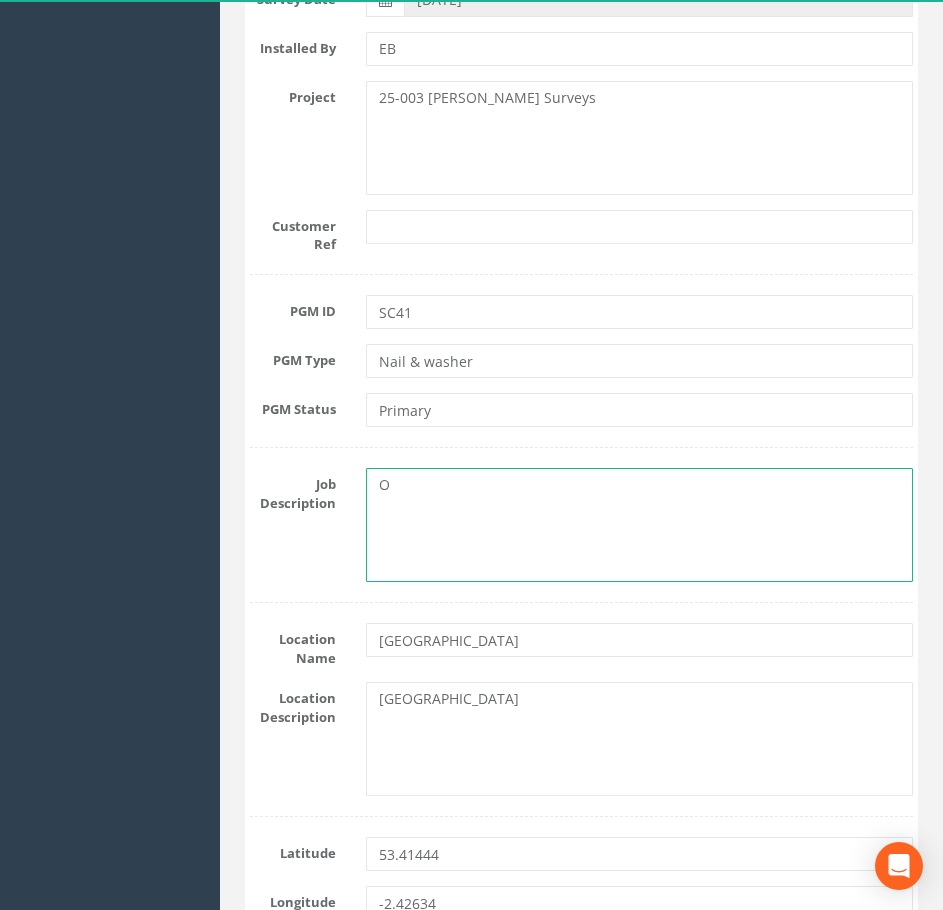 click on "O" at bounding box center [640, 525] 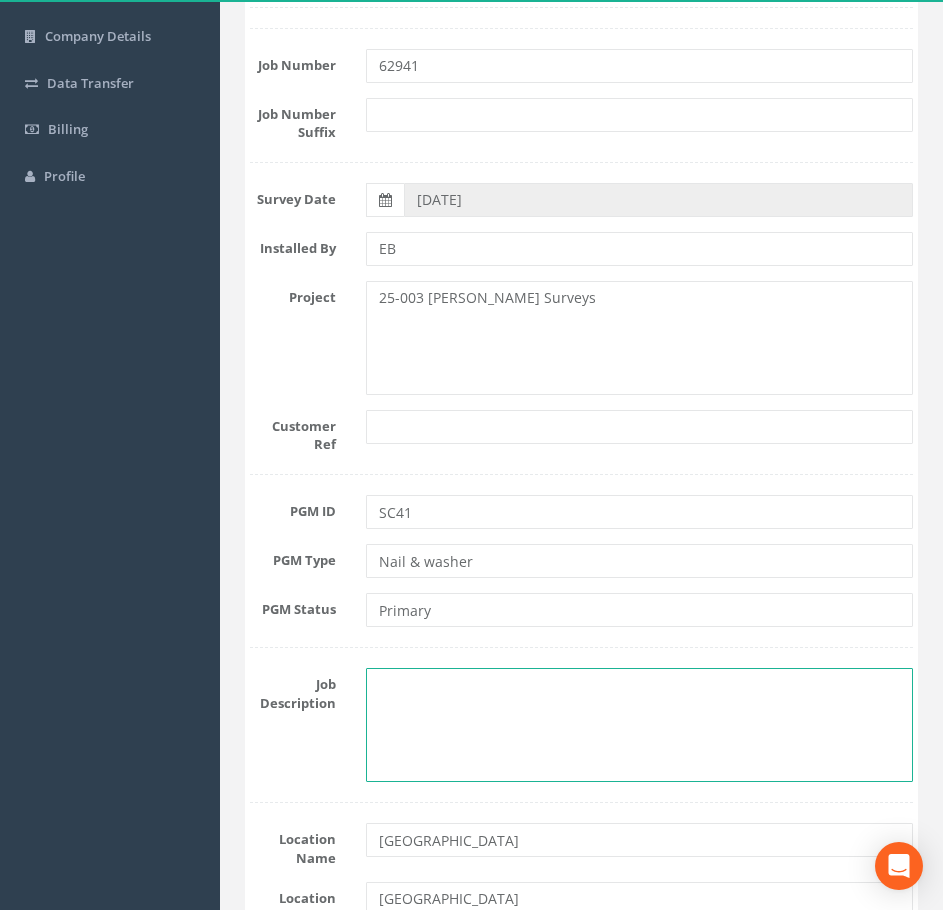 scroll, scrollTop: 400, scrollLeft: 0, axis: vertical 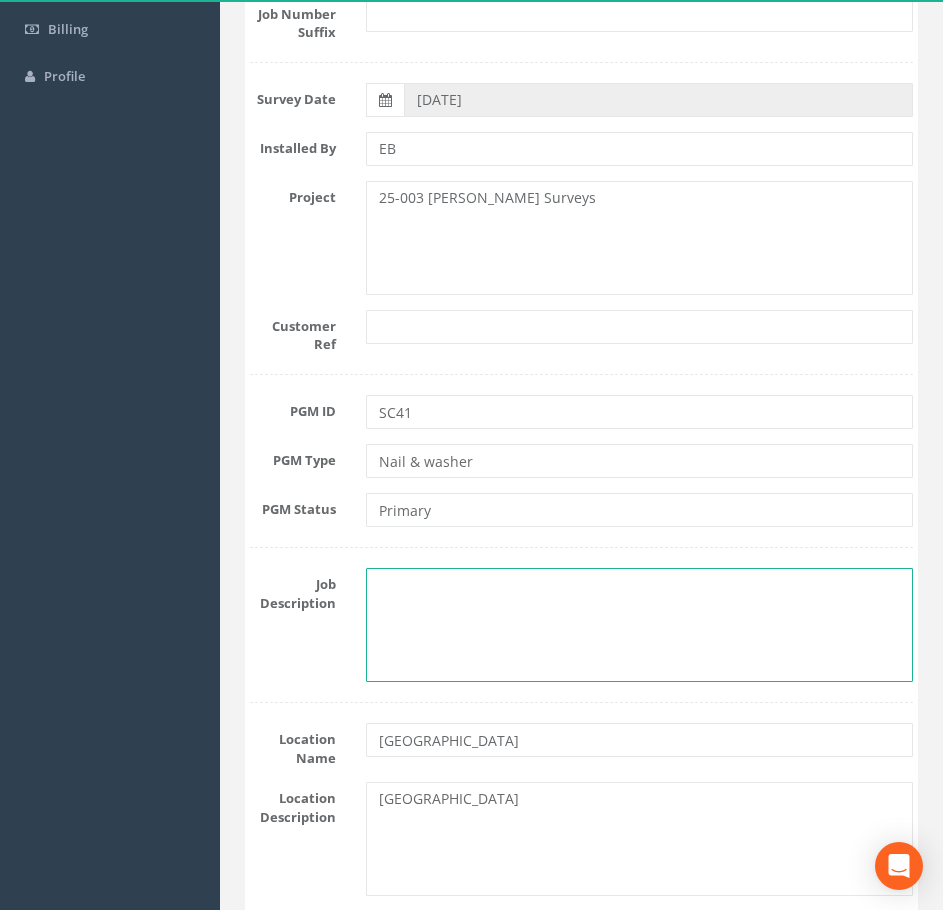type 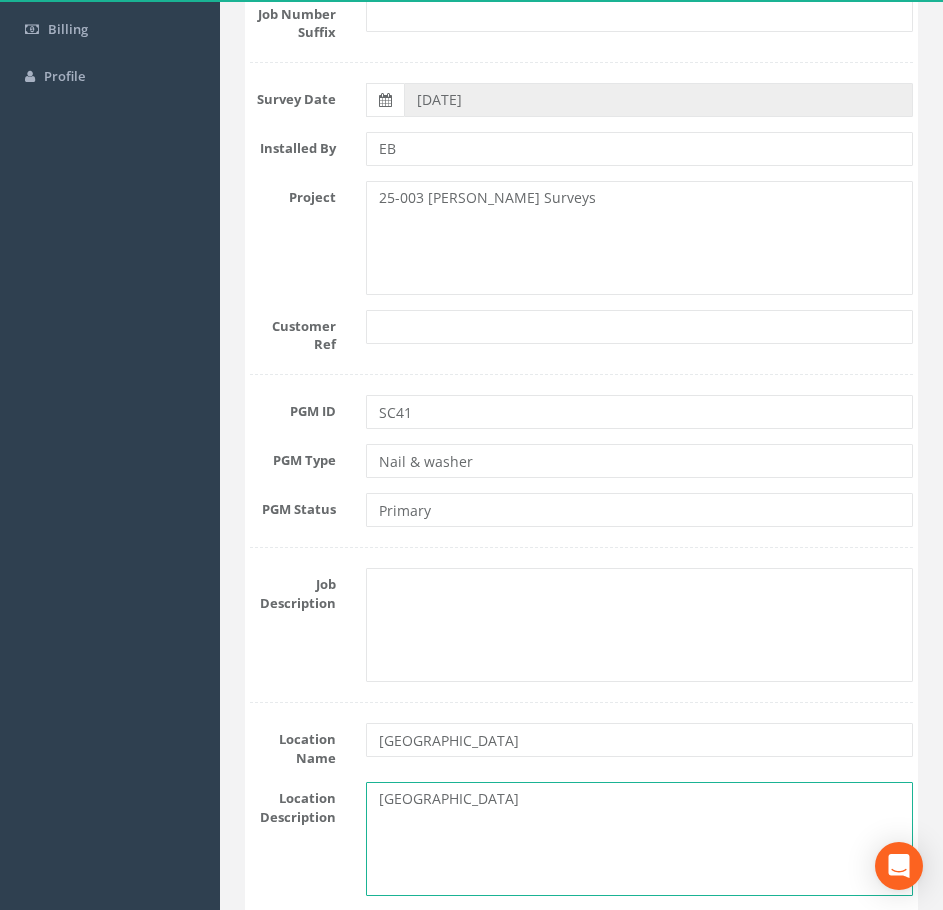 click on "[GEOGRAPHIC_DATA]" at bounding box center [640, 839] 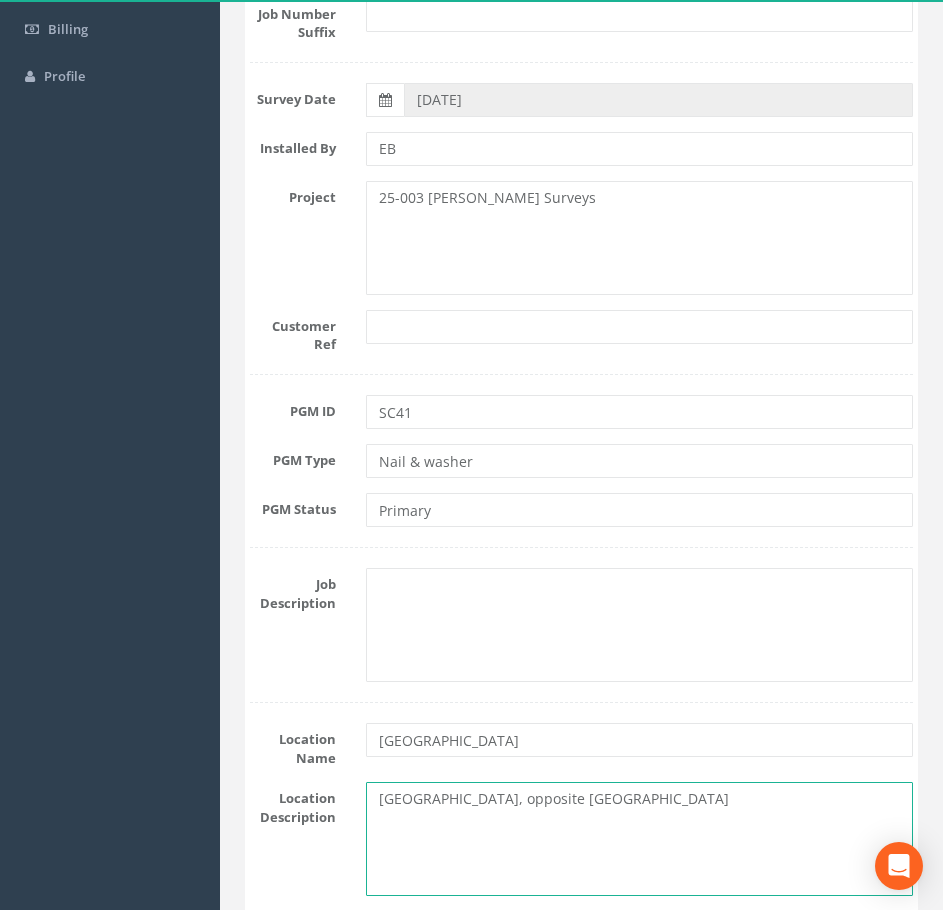 click on "[GEOGRAPHIC_DATA], opposite [GEOGRAPHIC_DATA]" at bounding box center (640, 839) 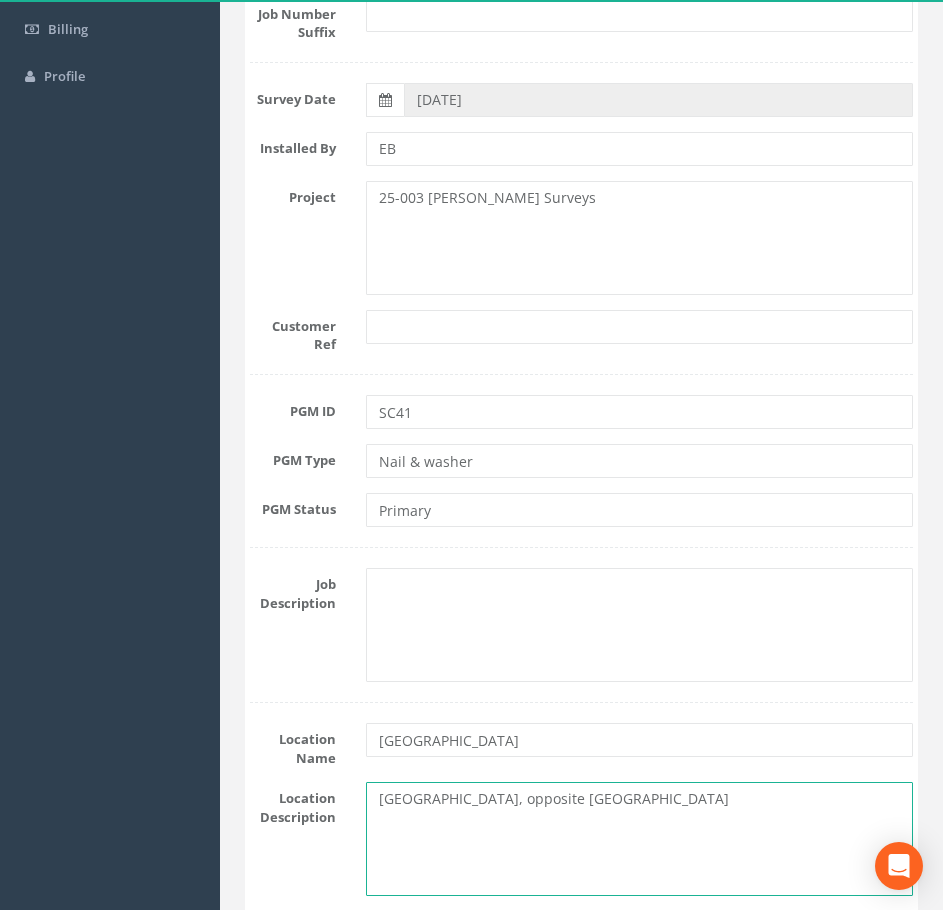 click on "[GEOGRAPHIC_DATA], opposite [GEOGRAPHIC_DATA]" at bounding box center [640, 839] 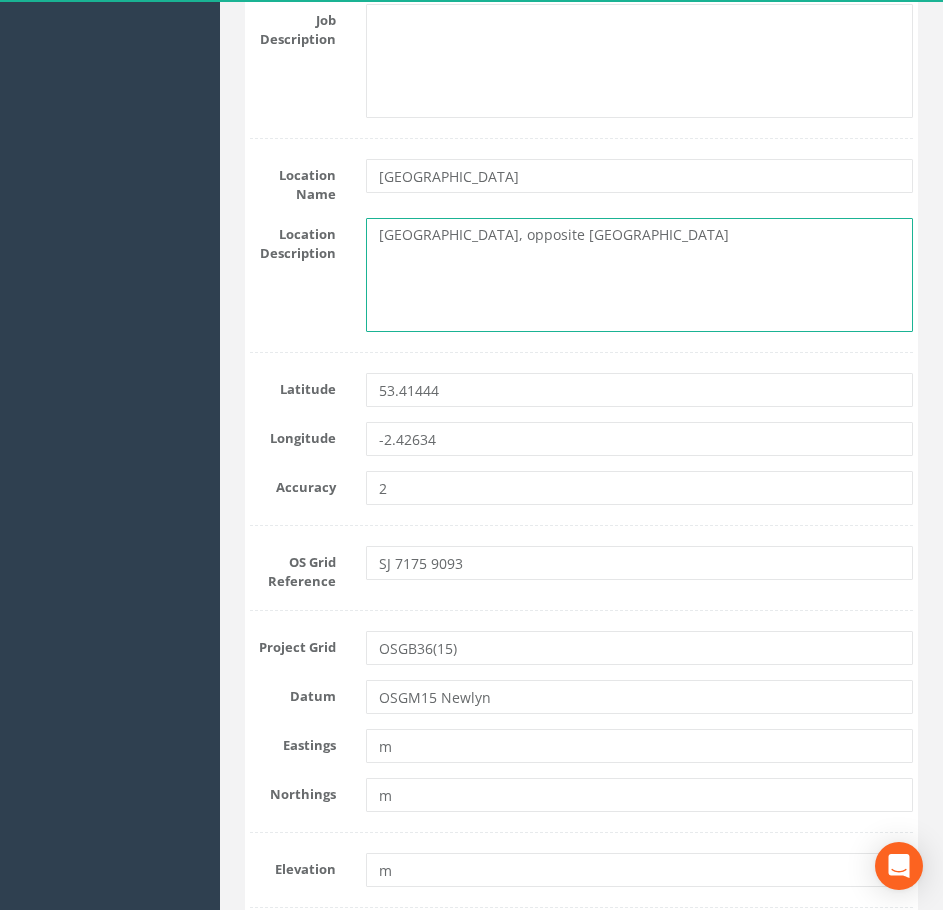 scroll, scrollTop: 1000, scrollLeft: 0, axis: vertical 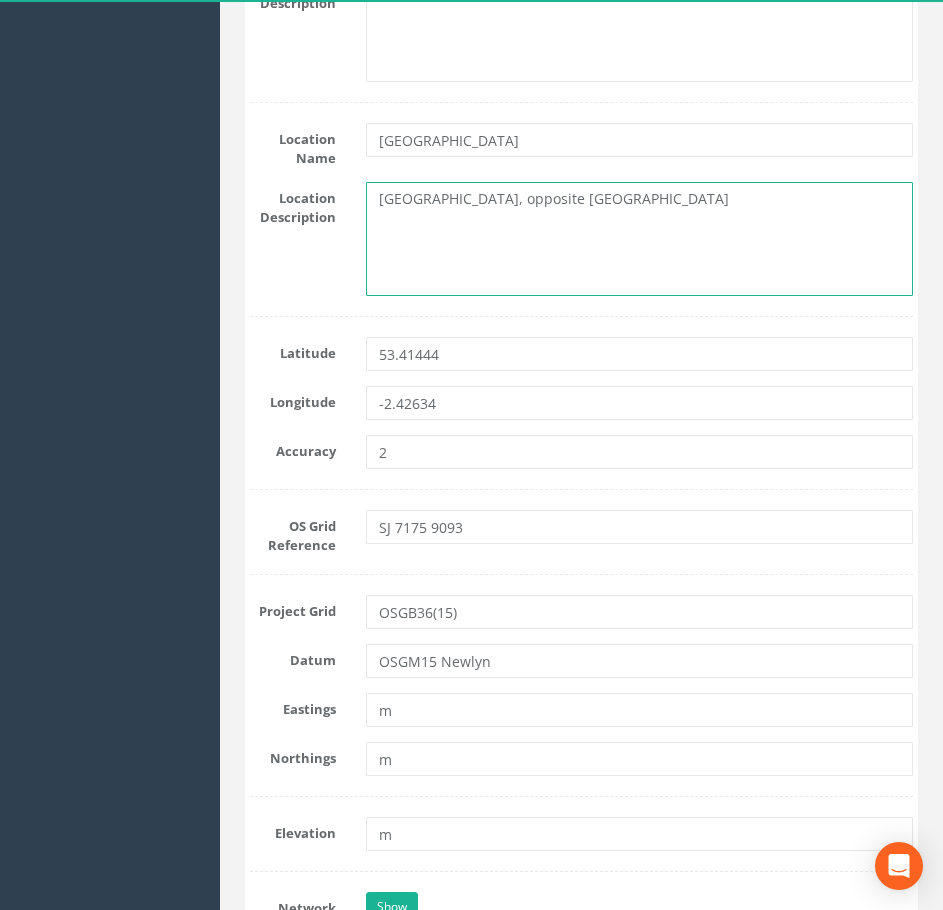 type on "[GEOGRAPHIC_DATA], opposite [GEOGRAPHIC_DATA]" 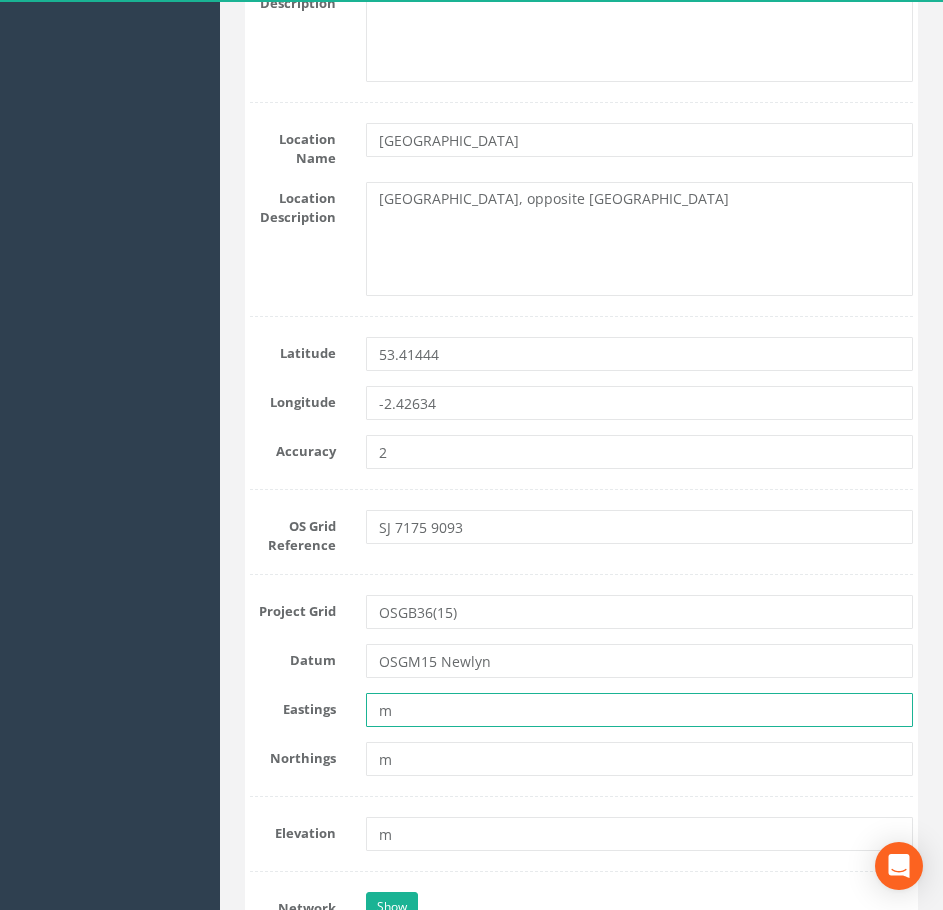 click on "m" at bounding box center (640, 710) 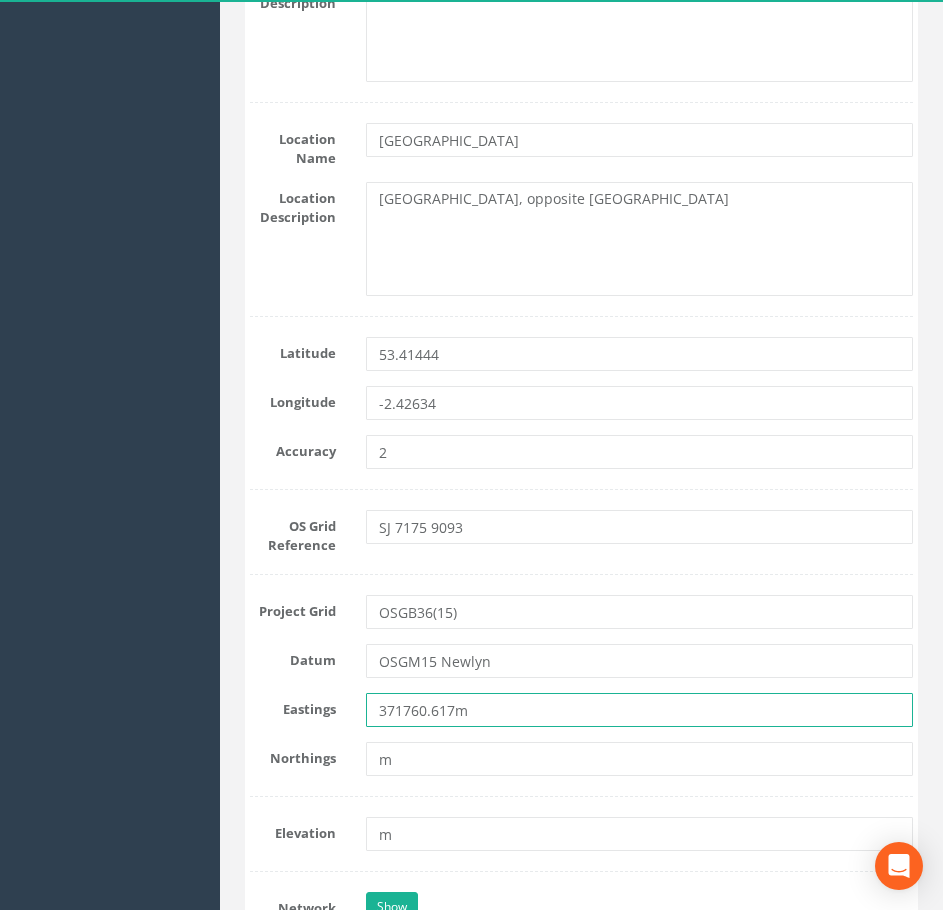 type on "371760.617m" 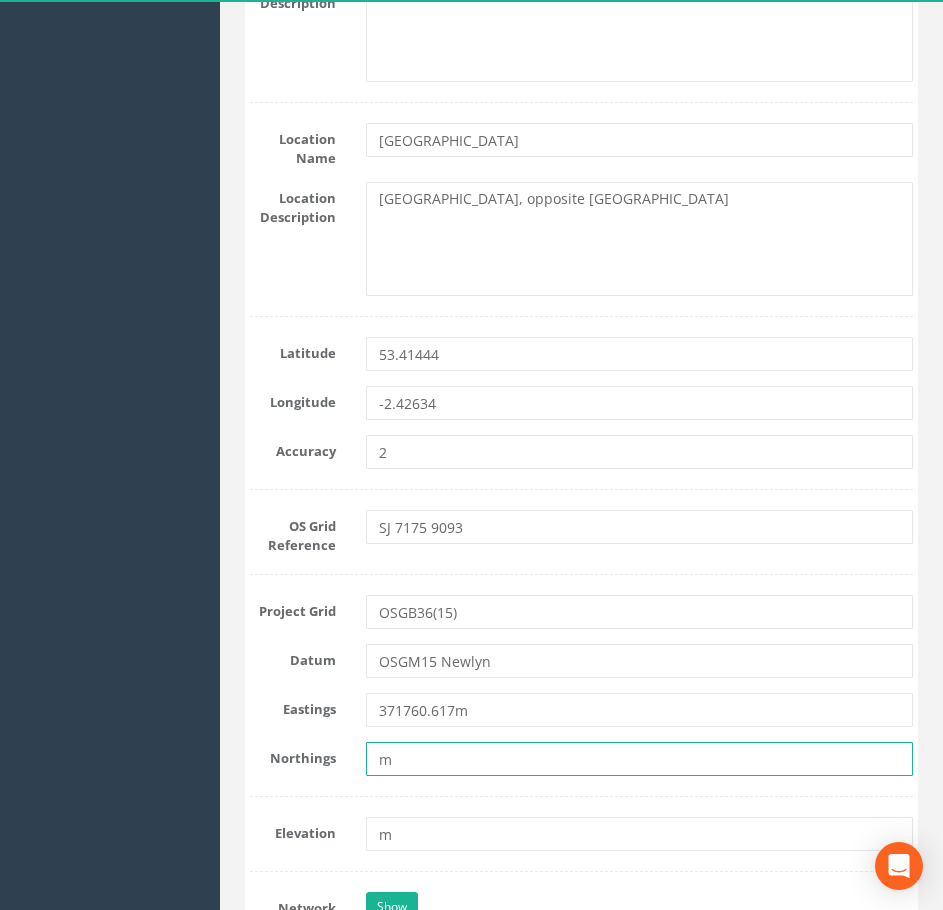 click on "m" at bounding box center [640, 759] 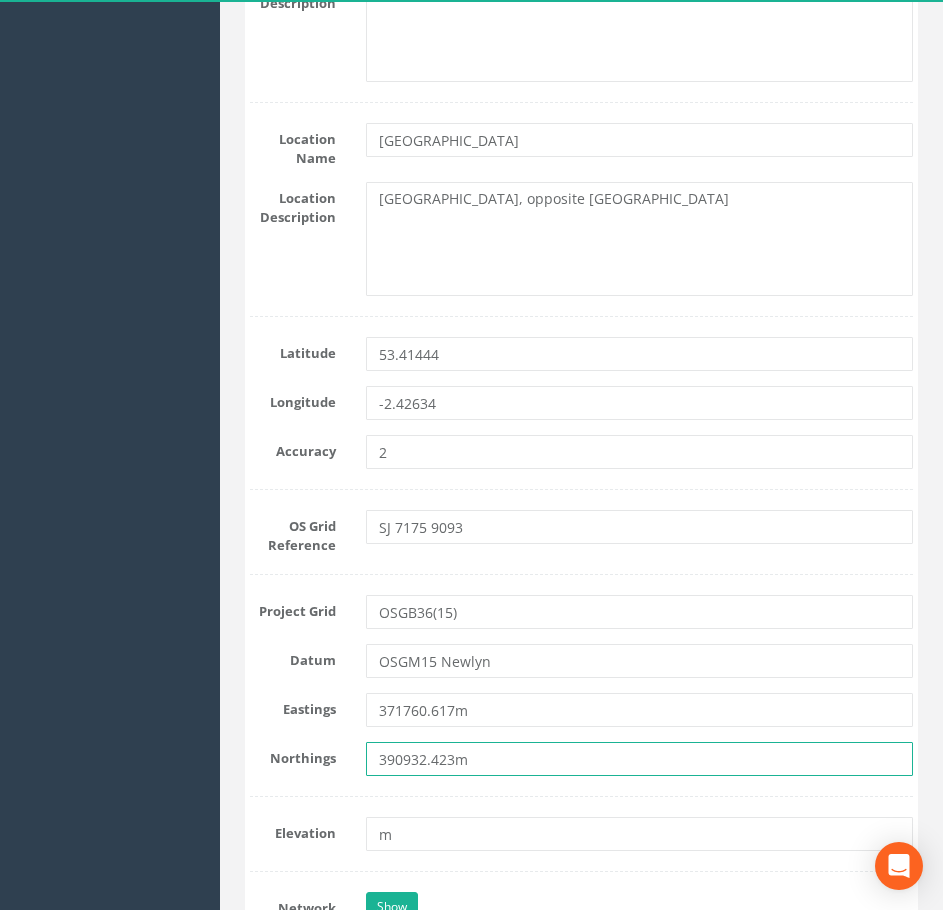 type on "390932.423m" 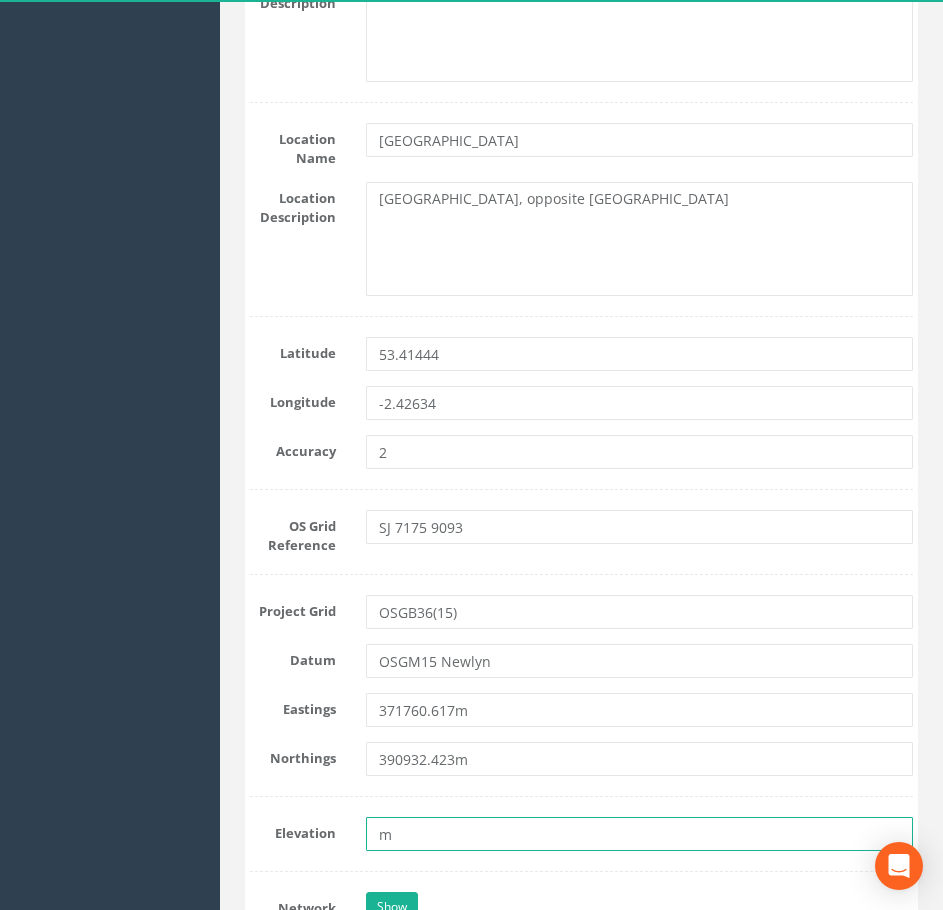 click on "m" at bounding box center [640, 834] 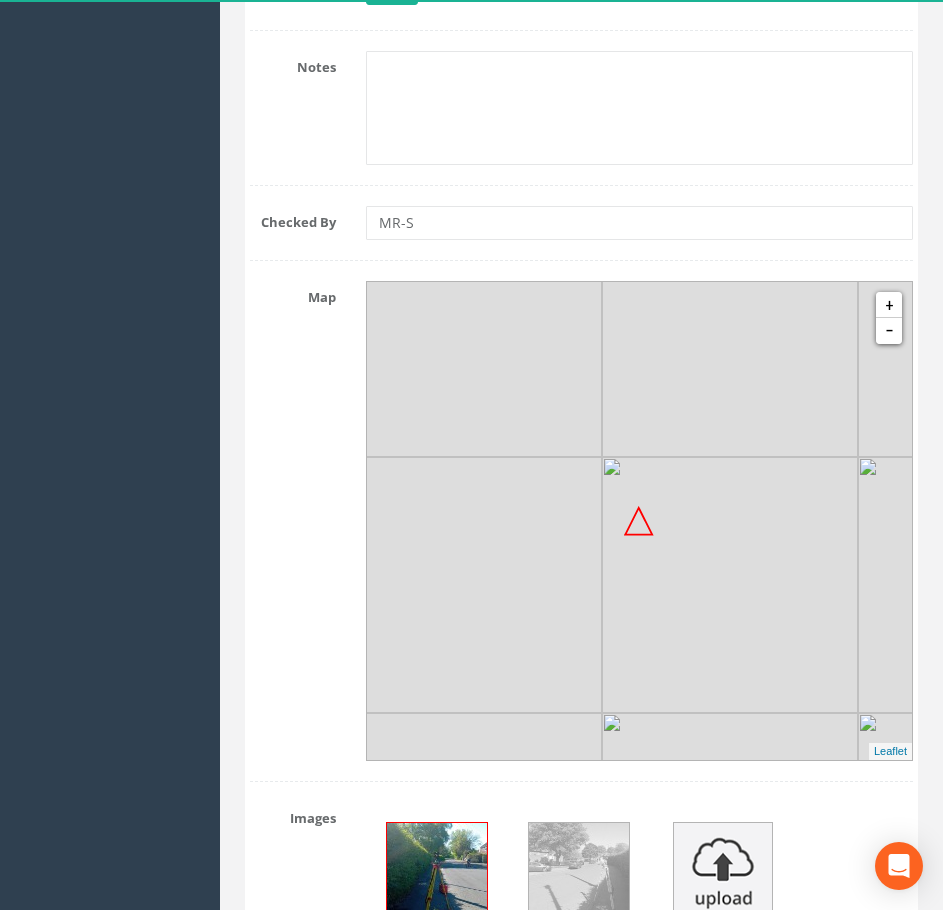 scroll, scrollTop: 2100, scrollLeft: 0, axis: vertical 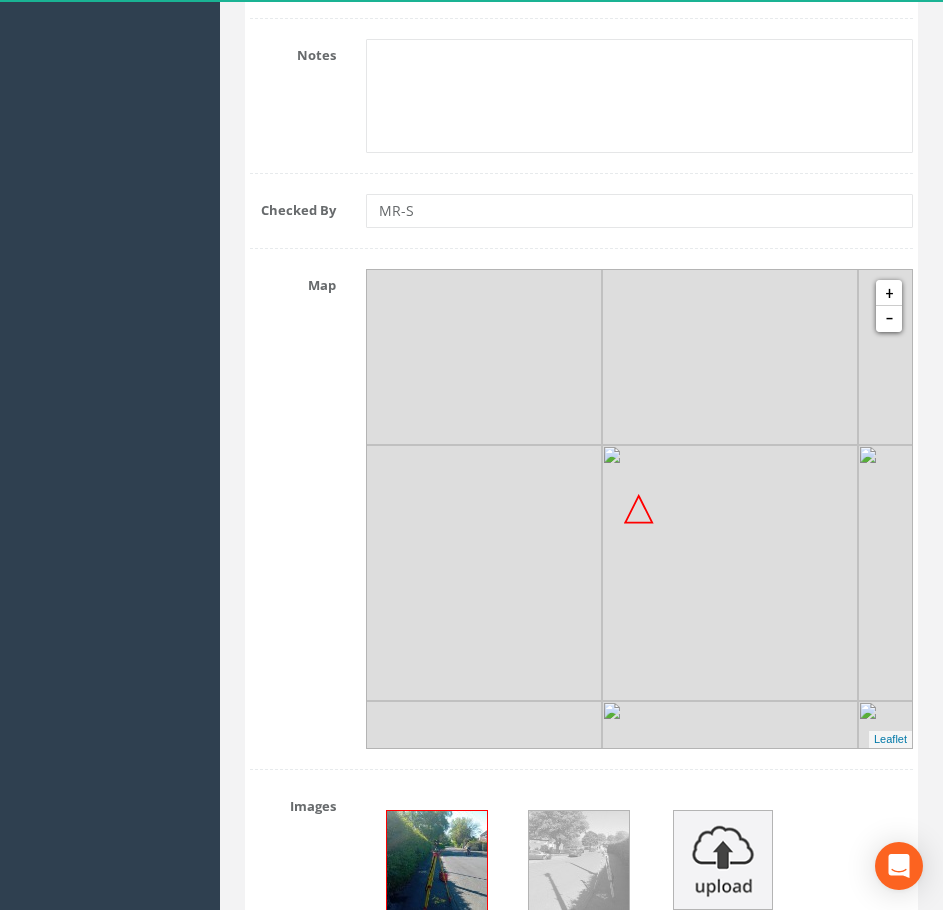 type on "18.206m" 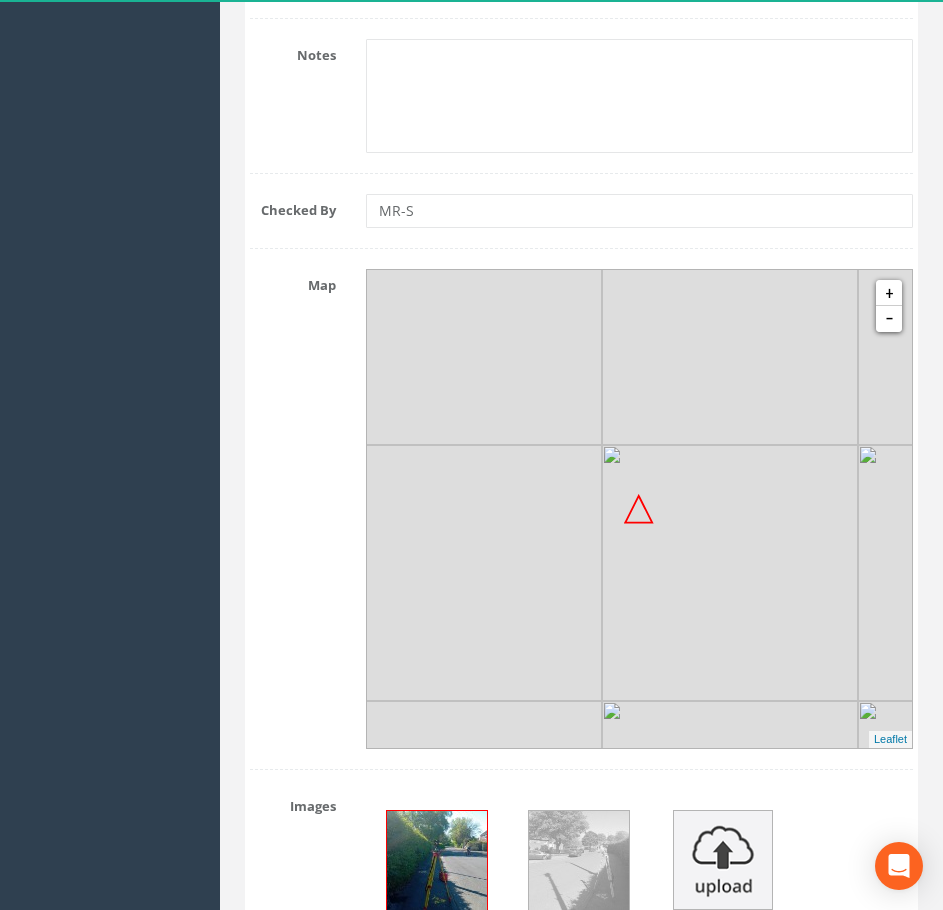click at bounding box center [730, 573] 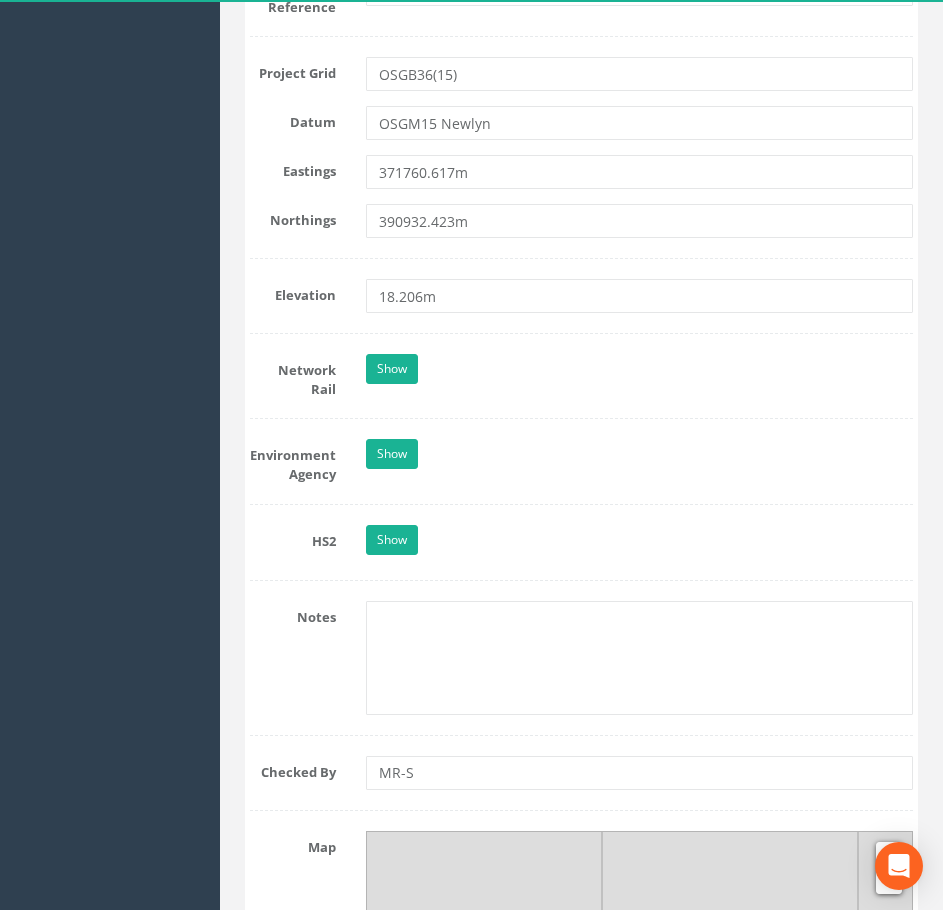 scroll, scrollTop: 1800, scrollLeft: 0, axis: vertical 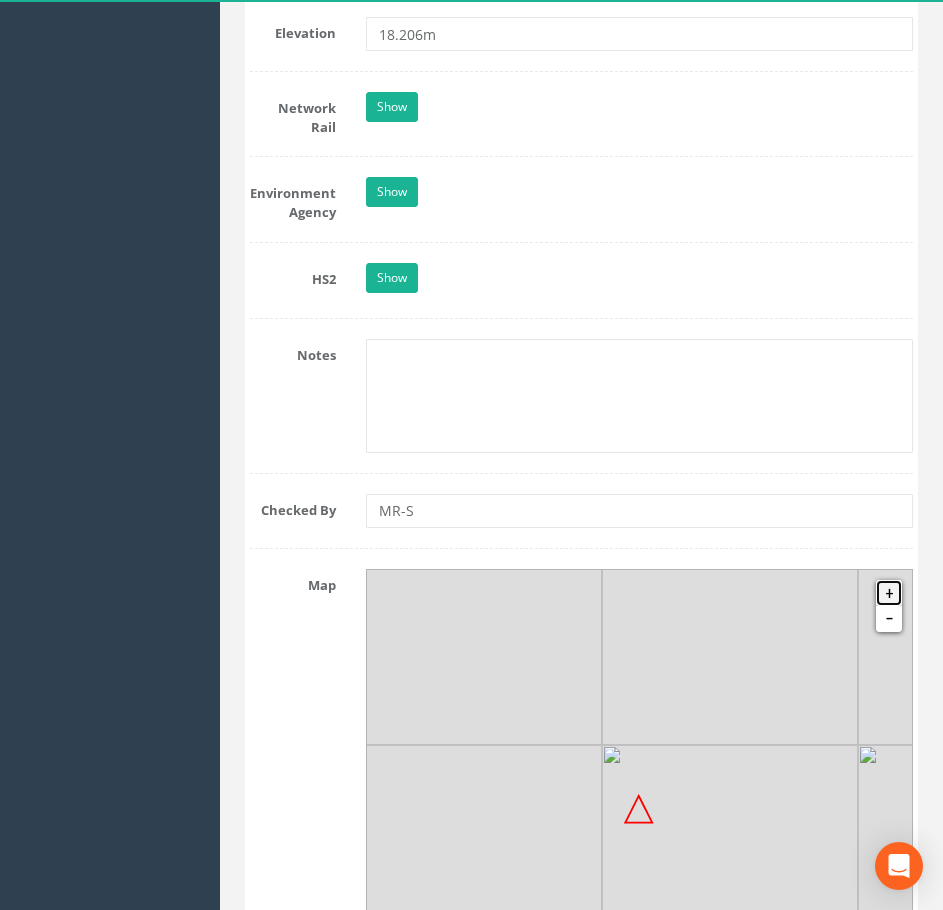 click on "+" at bounding box center [889, 593] 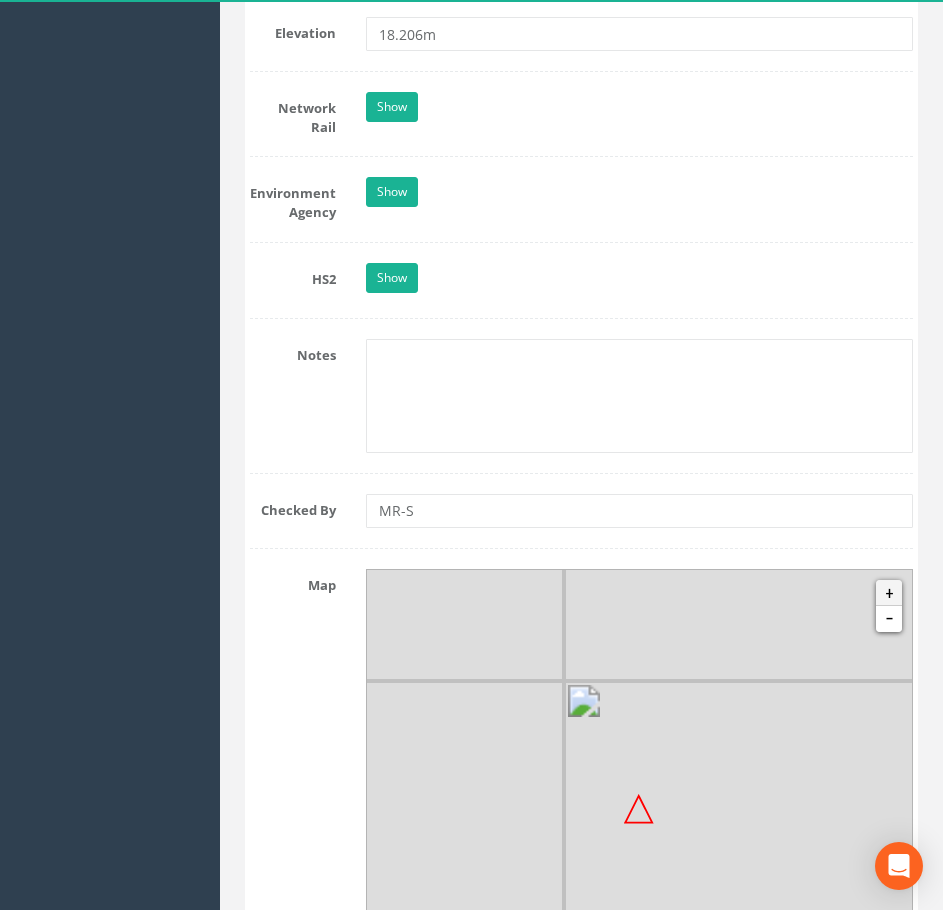 scroll, scrollTop: 1928, scrollLeft: 0, axis: vertical 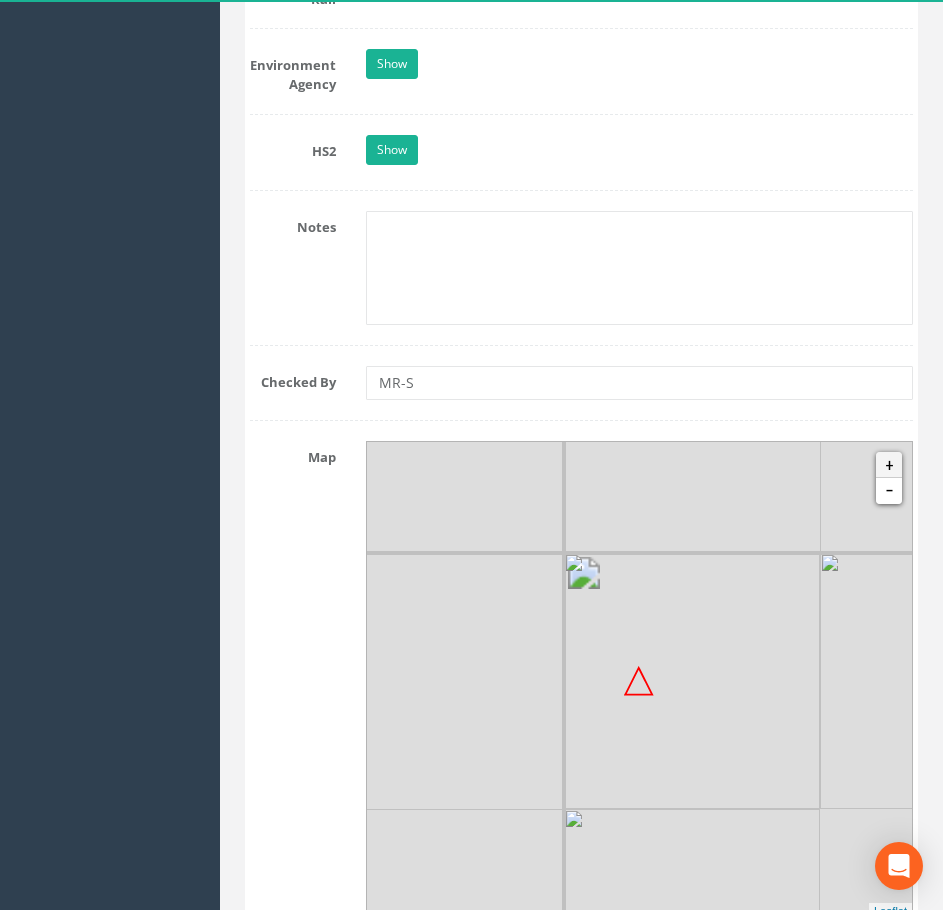 click at bounding box center (948, 681) 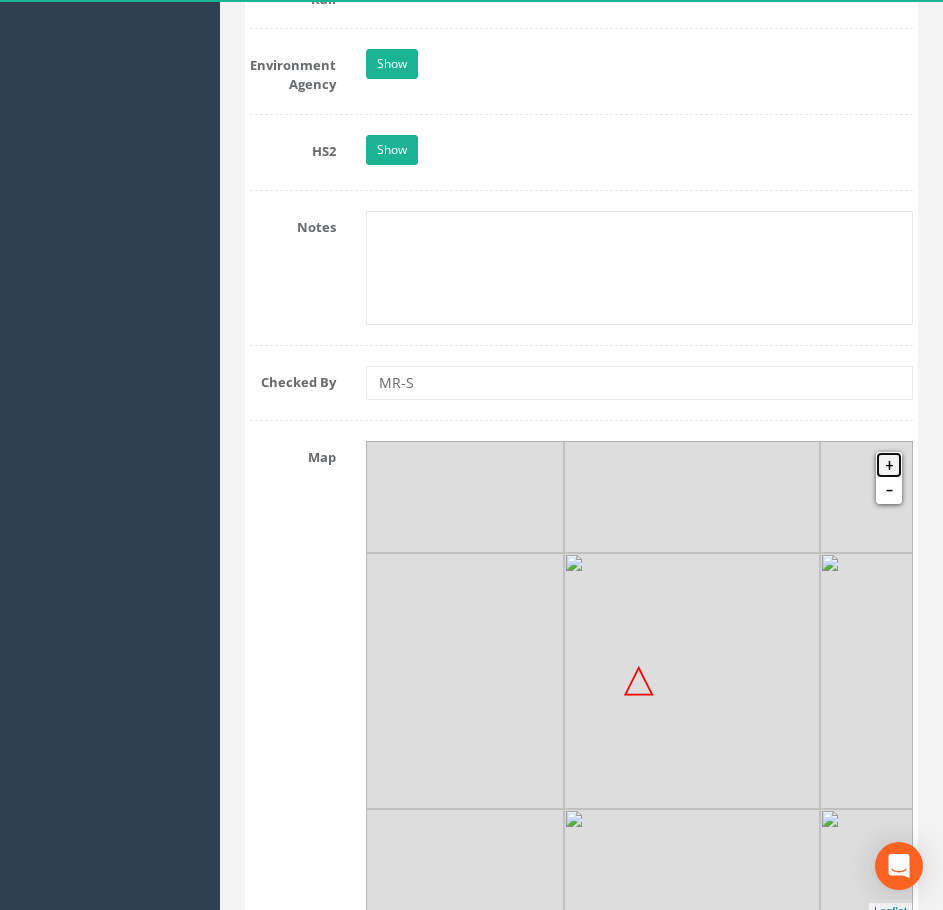 click on "+" at bounding box center (889, 465) 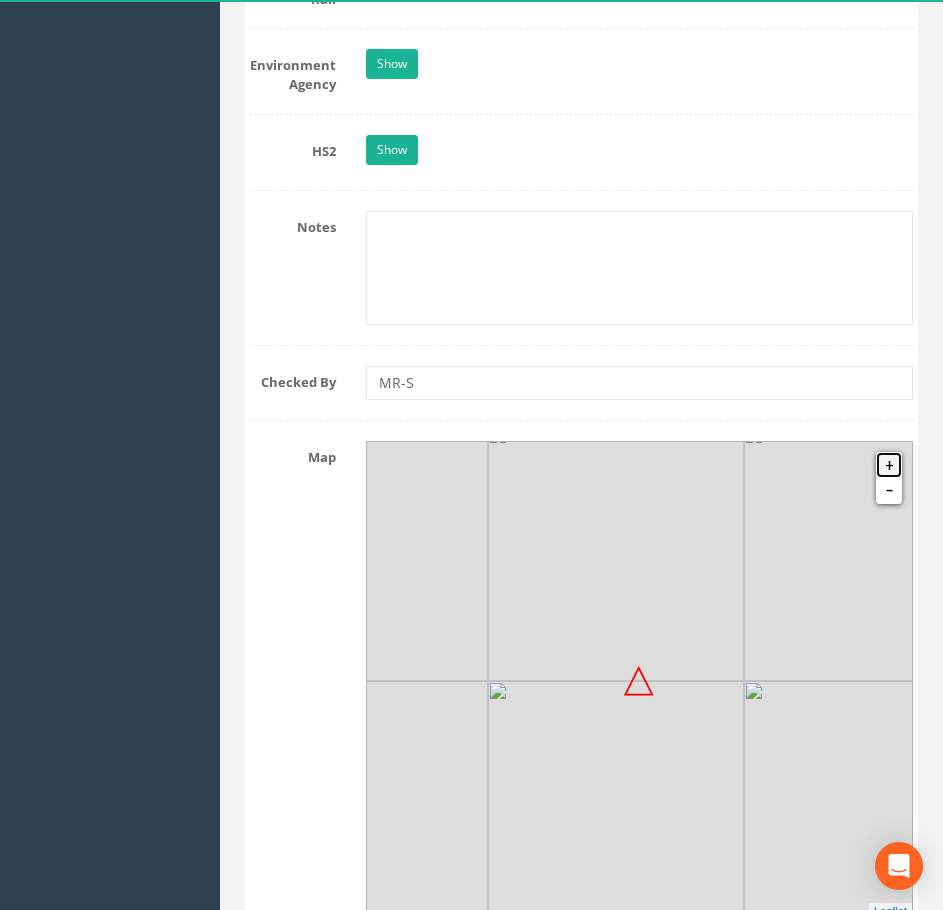 click on "+" at bounding box center [889, 465] 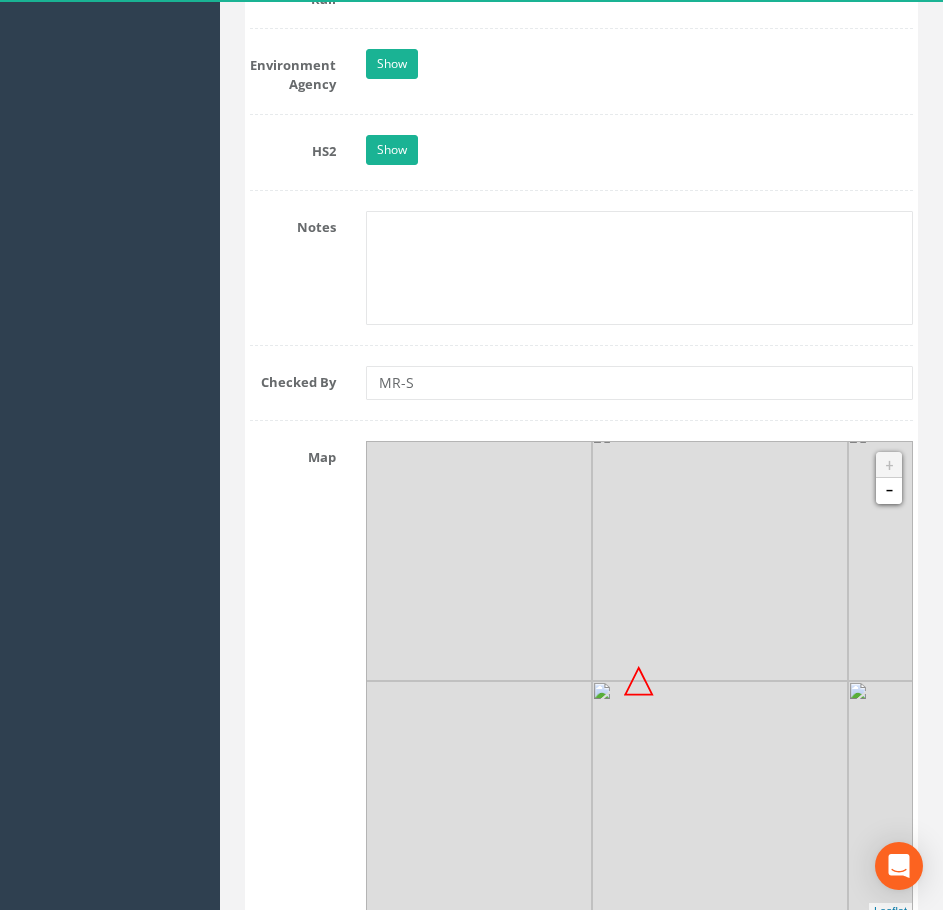 drag, startPoint x: 306, startPoint y: 775, endPoint x: 291, endPoint y: 775, distance: 15 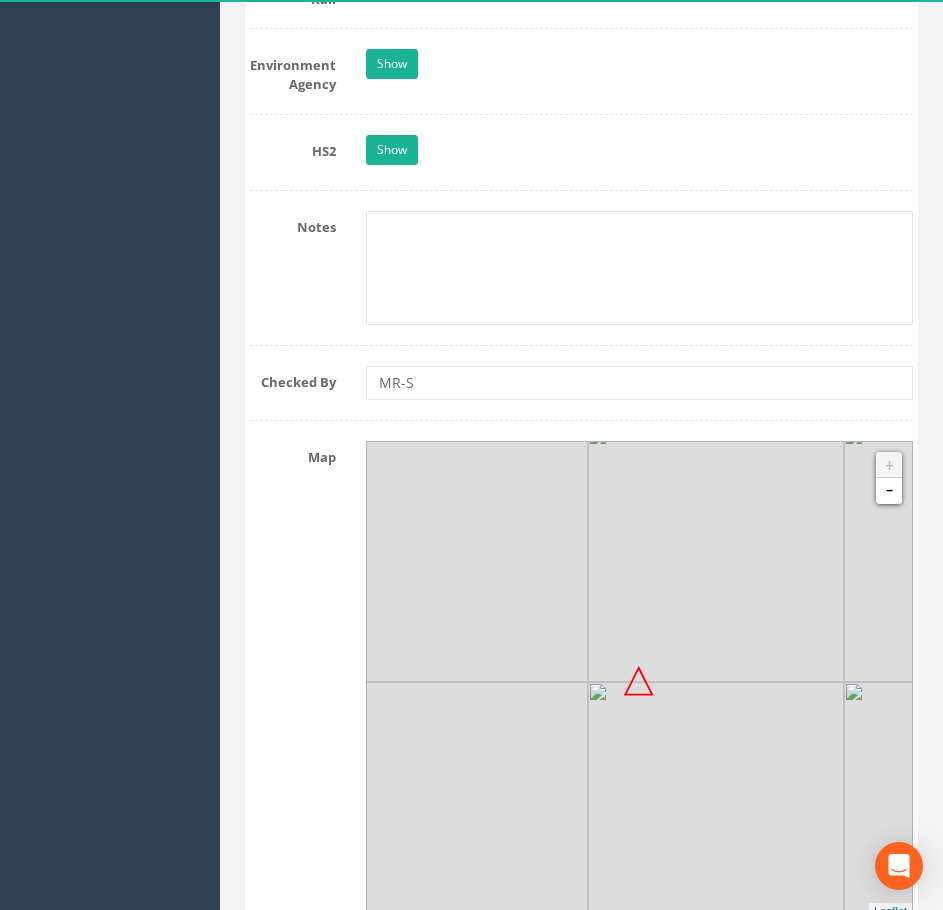 click at bounding box center [460, 810] 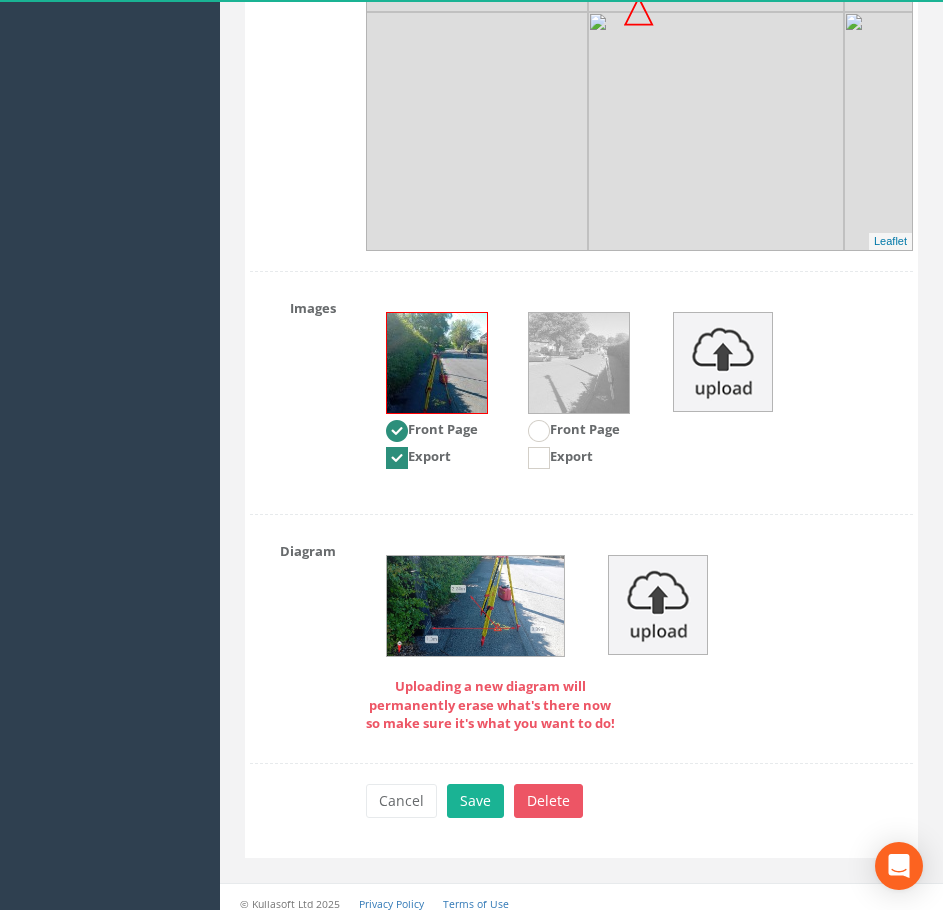 scroll, scrollTop: 2602, scrollLeft: 0, axis: vertical 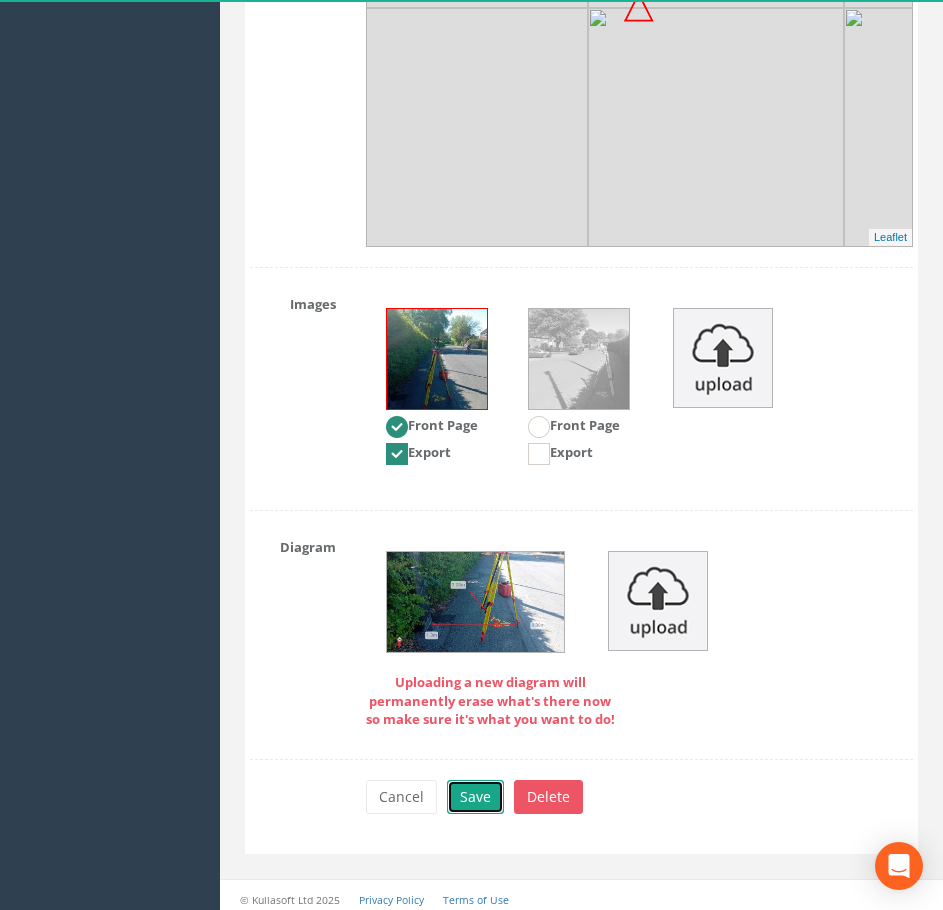 click on "Save" at bounding box center (475, 797) 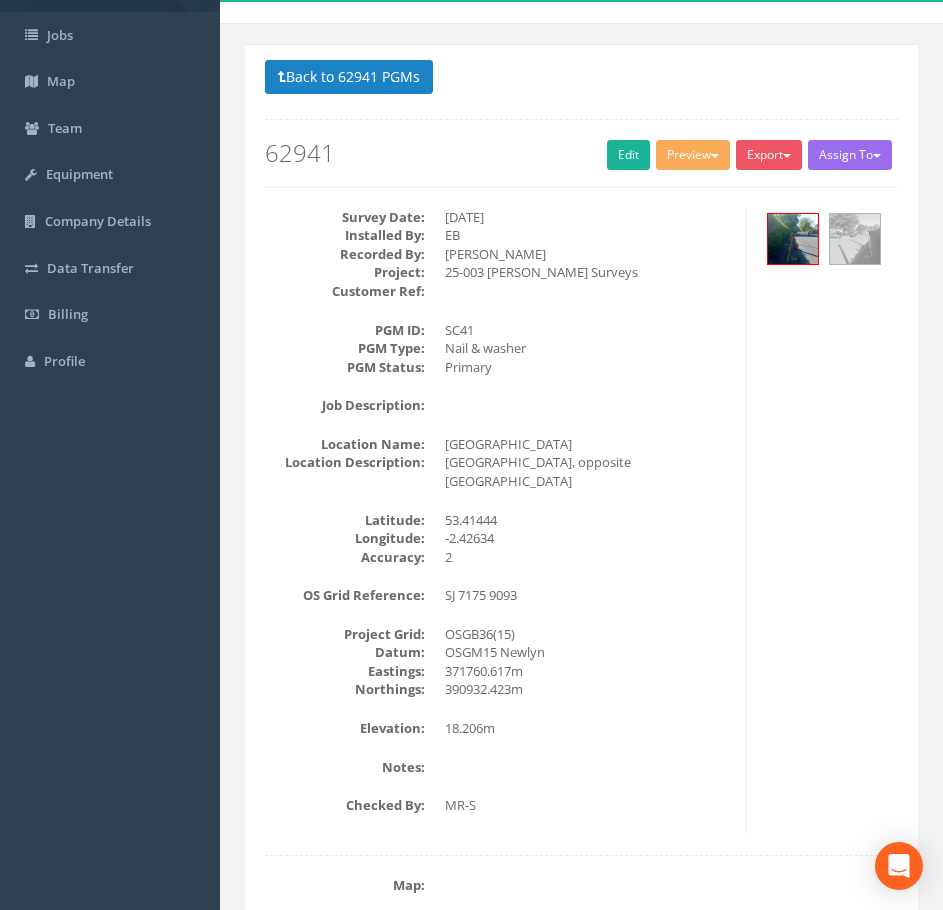 scroll, scrollTop: 57, scrollLeft: 0, axis: vertical 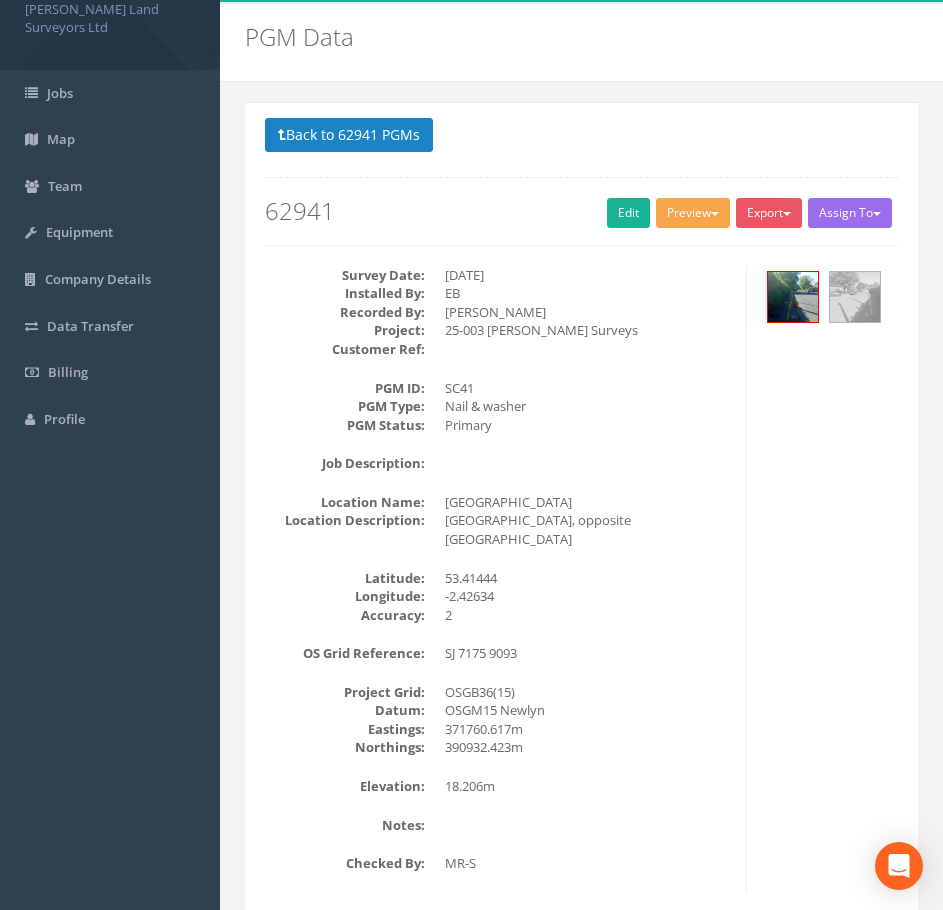 click at bounding box center [715, 214] 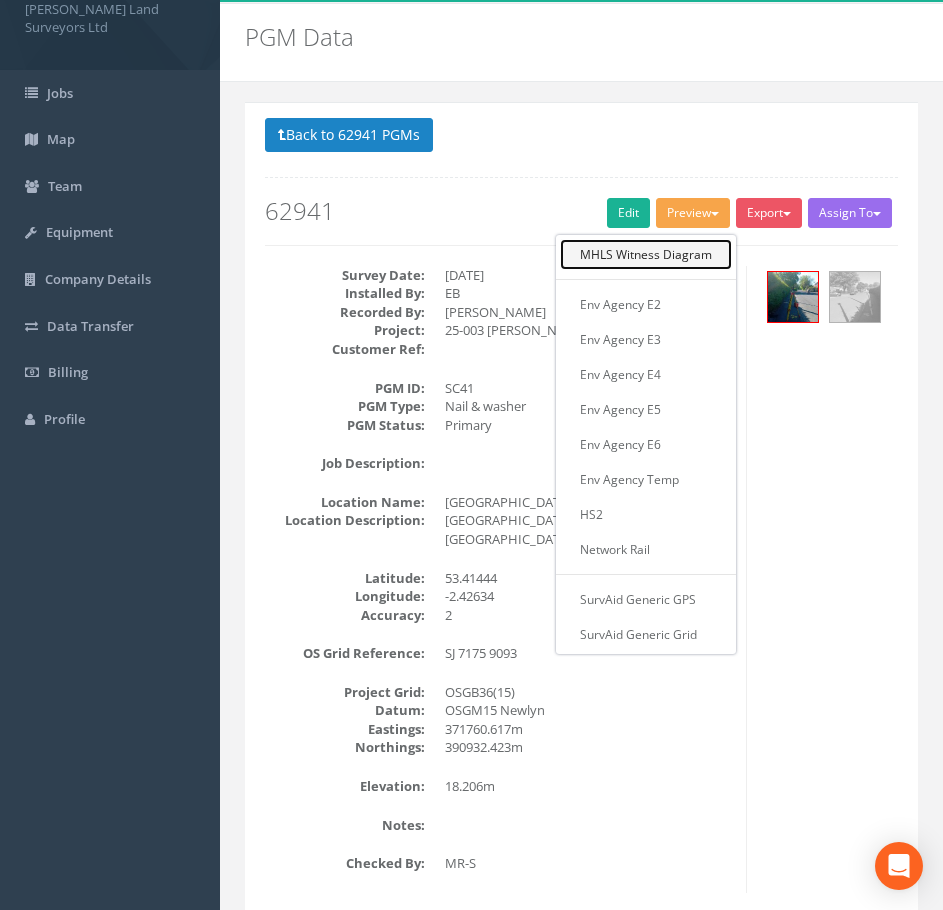 click on "MHLS Witness Diagram" at bounding box center (646, 254) 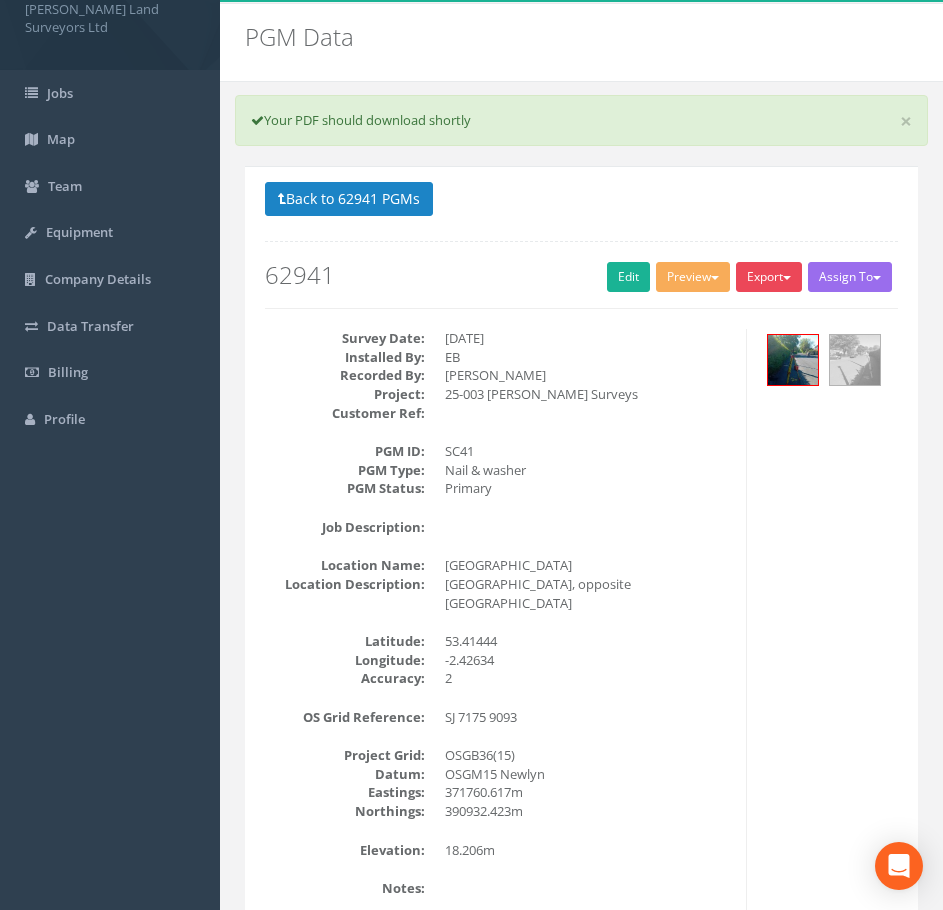click on "Export" at bounding box center (769, 277) 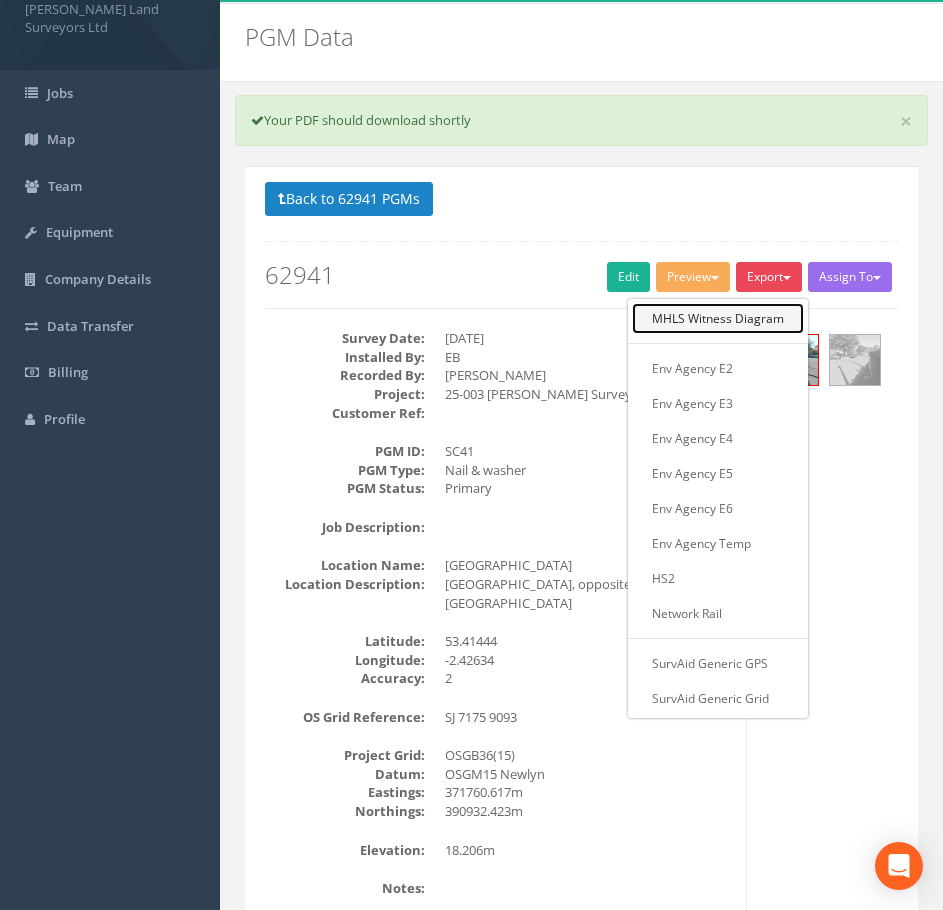 click on "MHLS Witness Diagram" at bounding box center [718, 318] 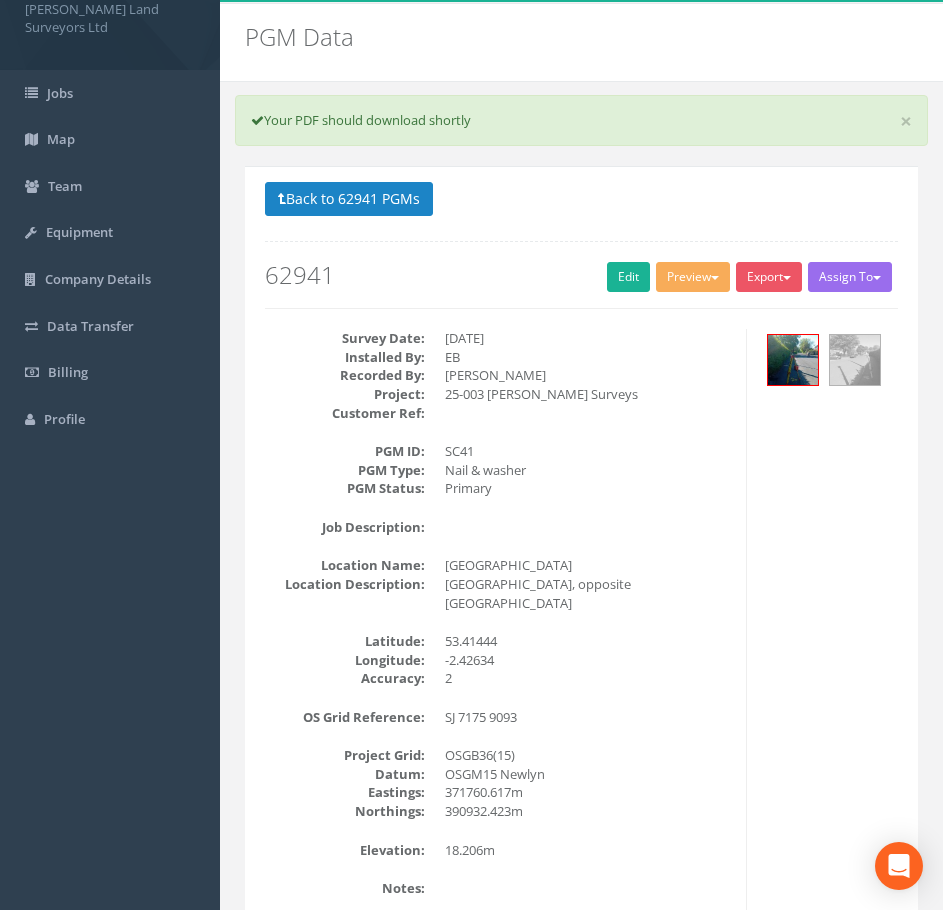 click on "Survey Date: [DATE]  Installed By: EB  Recorded By: [PERSON_NAME]  Project: 25-003 [PERSON_NAME] Surveys  Customer Ref:       PGM ID: SC41  PGM Type: Nail & washer  PGM Status: Primary      Job Description:       Location Name: Chapel lane  Location Description: [GEOGRAPHIC_DATA], opposite [GEOGRAPHIC_DATA]: 53.41444  Longitude: -2.42634  Accuracy: 2      OS Grid Reference: SJ 7175 9093      Project Grid: OSGB36(15)  Datum: OSGM15 [GEOGRAPHIC_DATA]: 371760.617m  Northings: 390932.423m      Elevation: 18.206m      NR Department:   NR Survey Team:   NR ELR:   NR Mileage:   NR Access Point:       EA Session Time:   EA Altitude Derived By:   EA KM Square:       Altitude Comparison--   1:   Type:   ODN:       TBM Name:       E2 Network Based--   1:   2:   3:   4:   5:       E2 ETRS89 Coords--   Latitude:   Longitude:   Ellipsoidal Height:       E3/E4/E5 Network--   1:   2:       E6 Network Based:       HS2 Ref Change:   HS2 Traffic Mngt:   HS2 HA Permit Reqd:       Notes:       Checked By:" at bounding box center (581, 642) 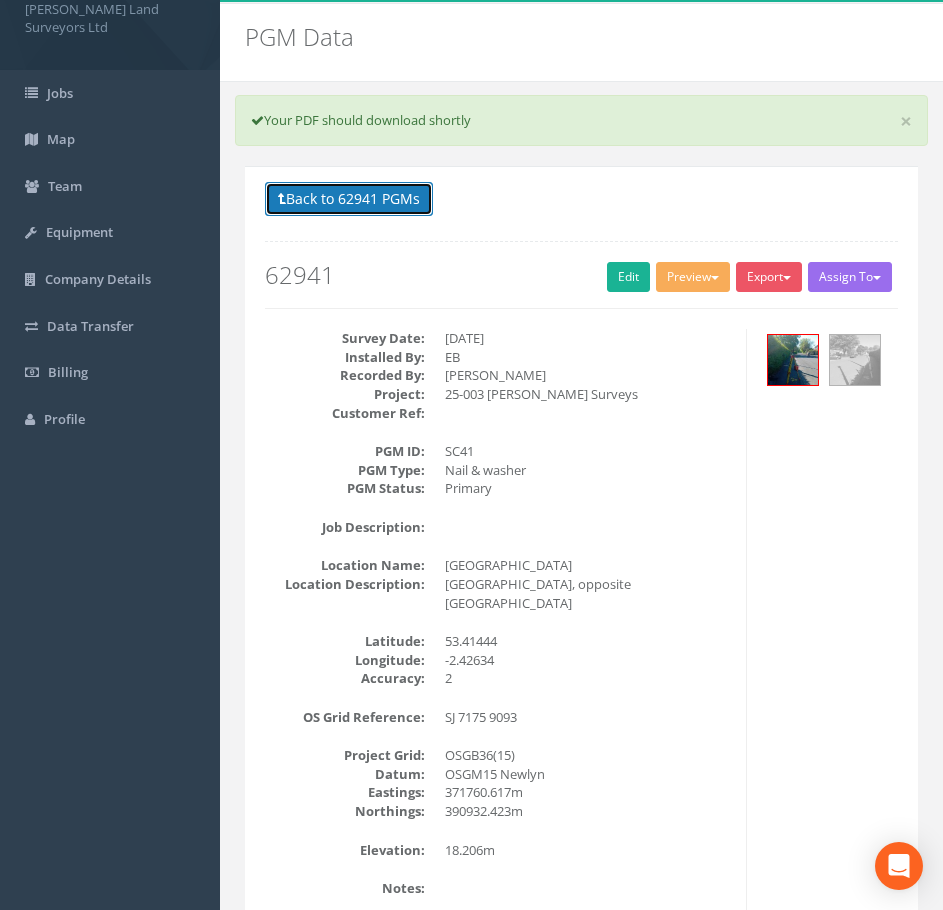click on "Back to 62941 PGMs" at bounding box center [349, 199] 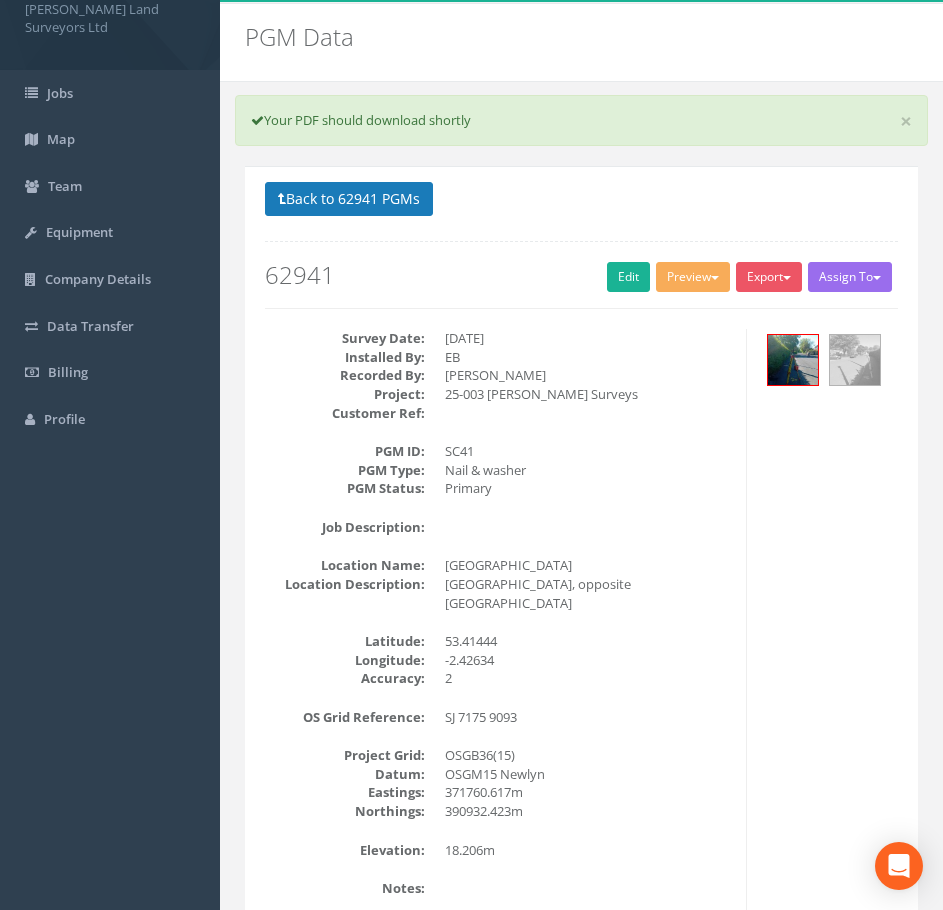 scroll, scrollTop: 0, scrollLeft: 0, axis: both 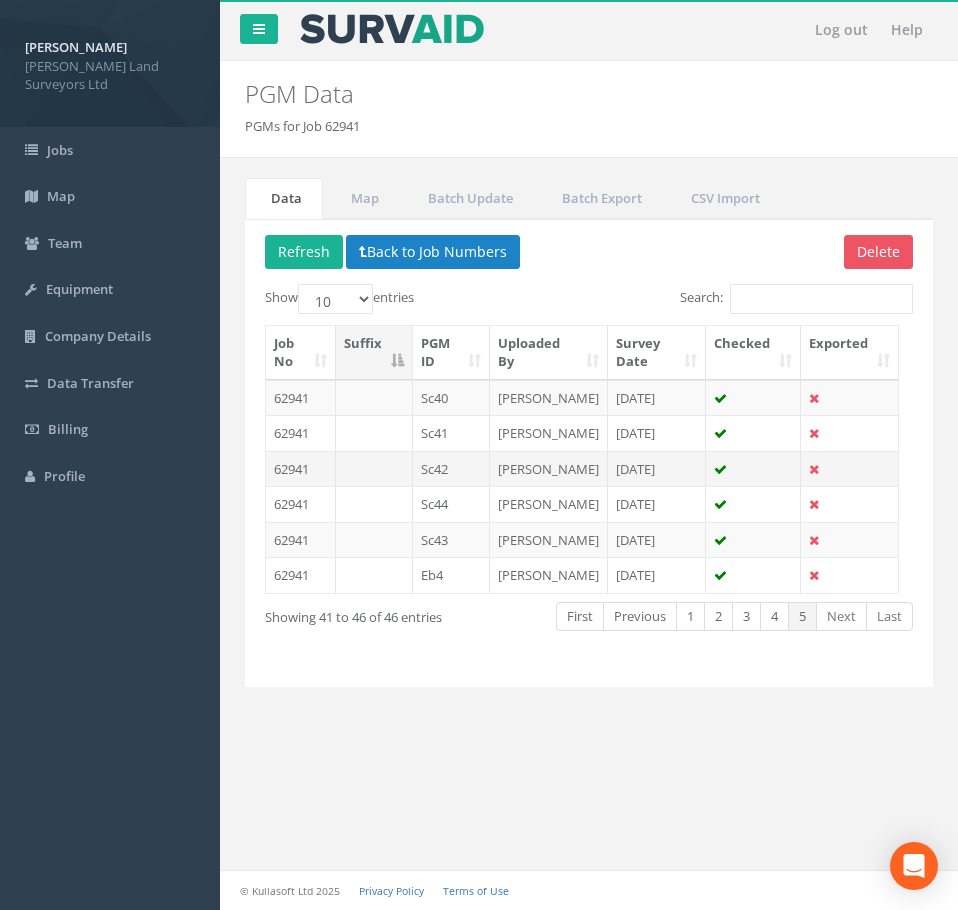click on "Sc42" at bounding box center [451, 469] 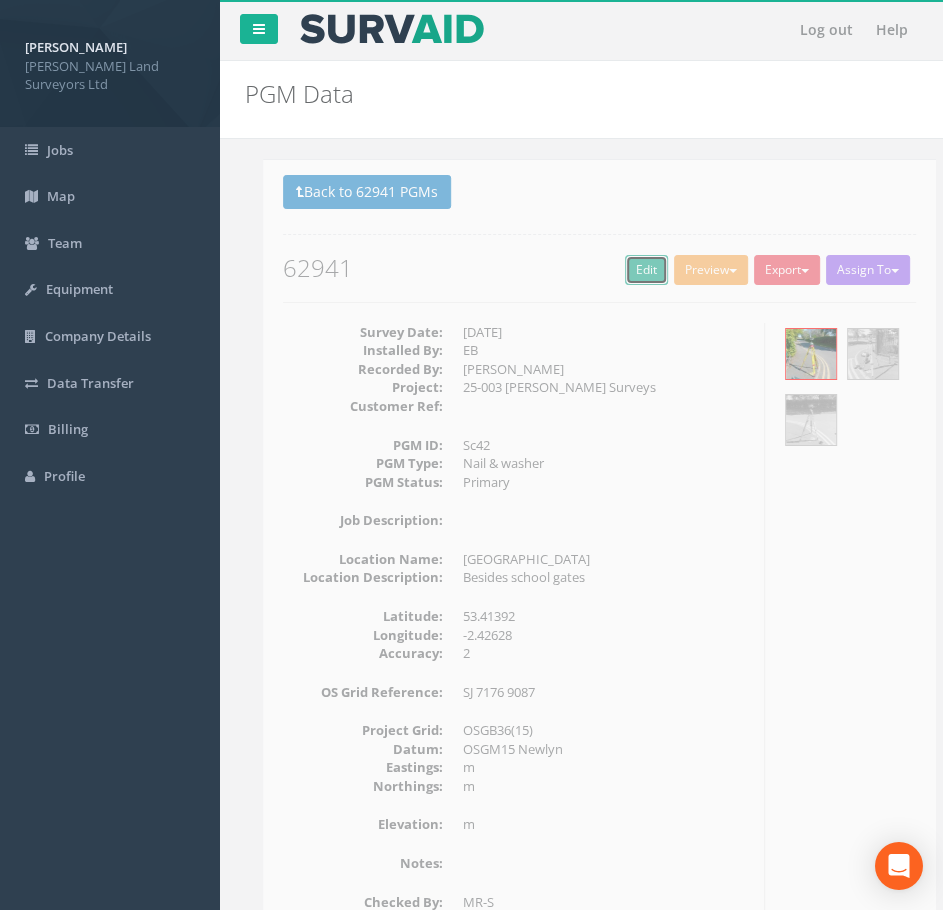 click on "Edit" at bounding box center (628, 270) 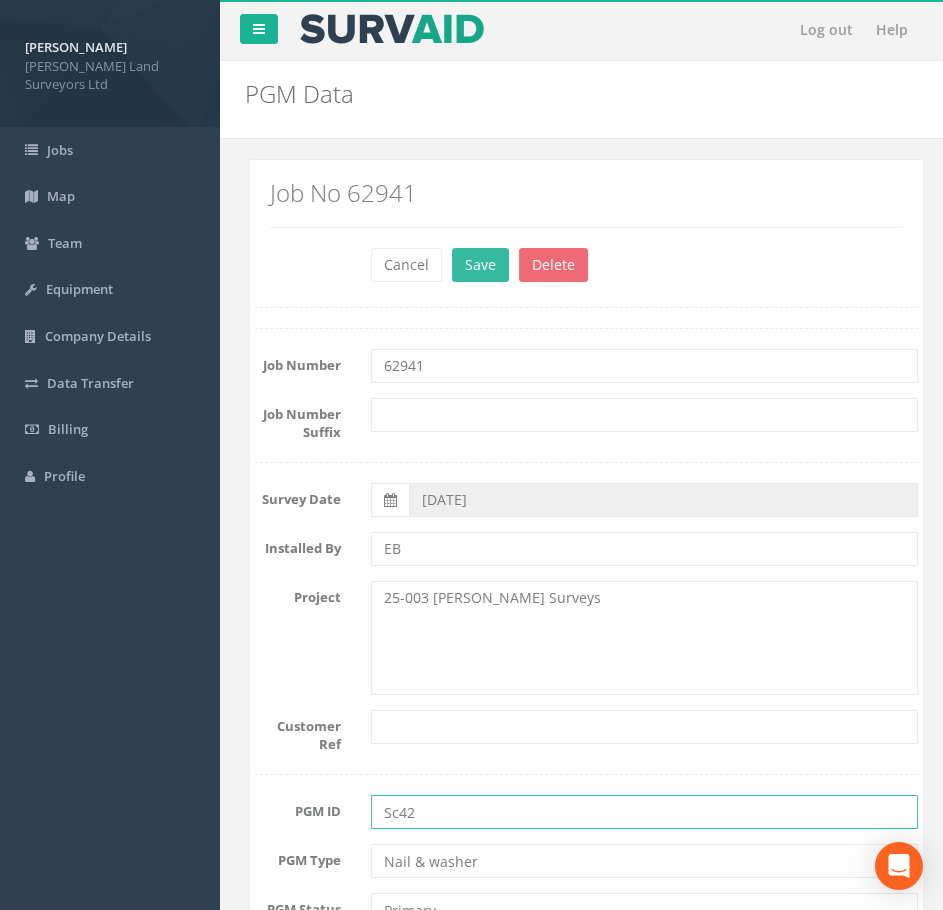 click on "Sc42" at bounding box center [640, 812] 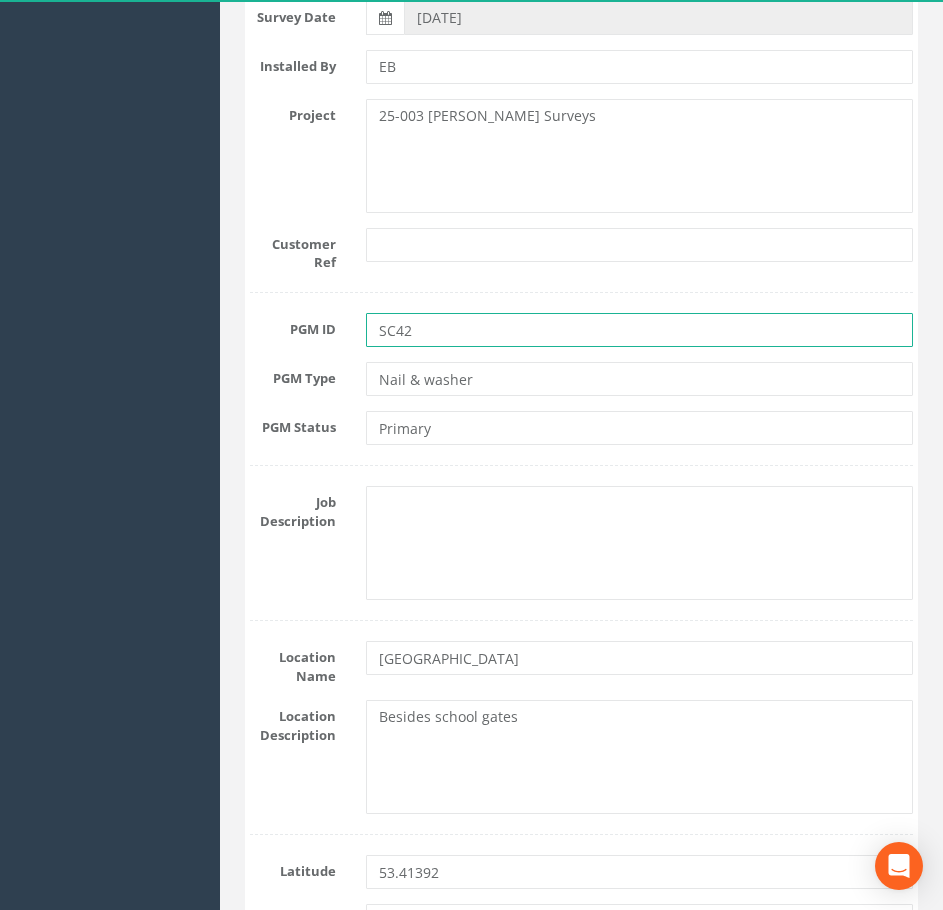 scroll, scrollTop: 500, scrollLeft: 0, axis: vertical 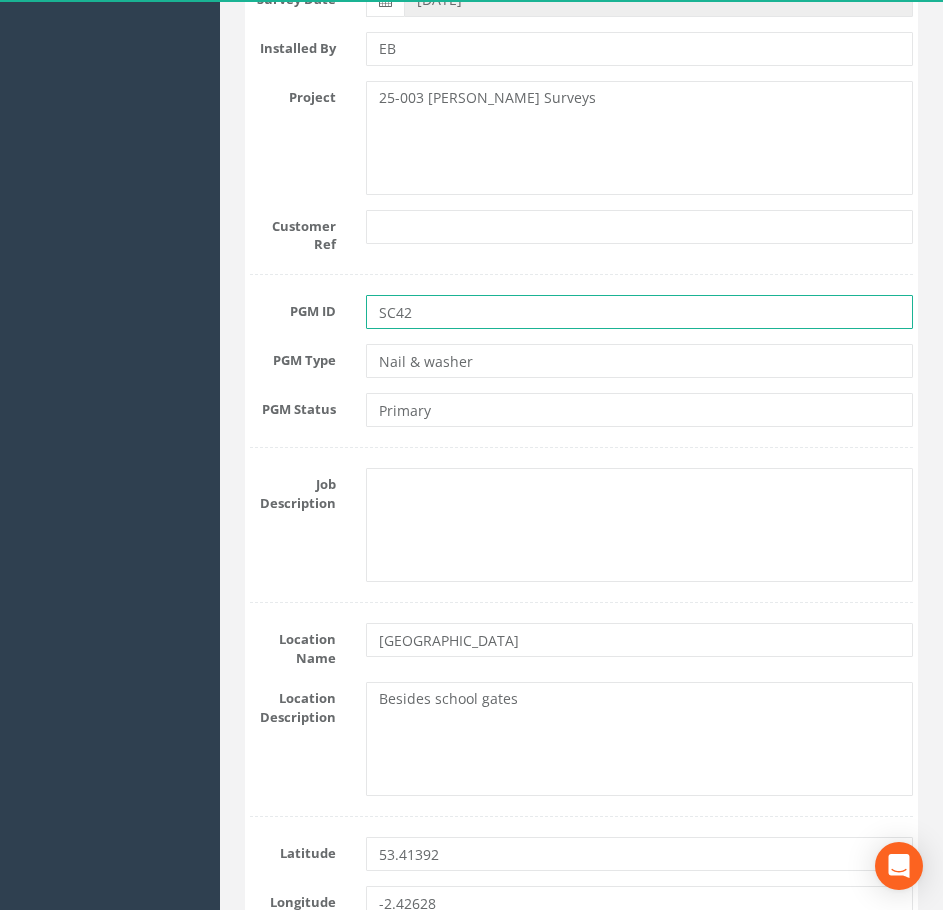 type on "SC42" 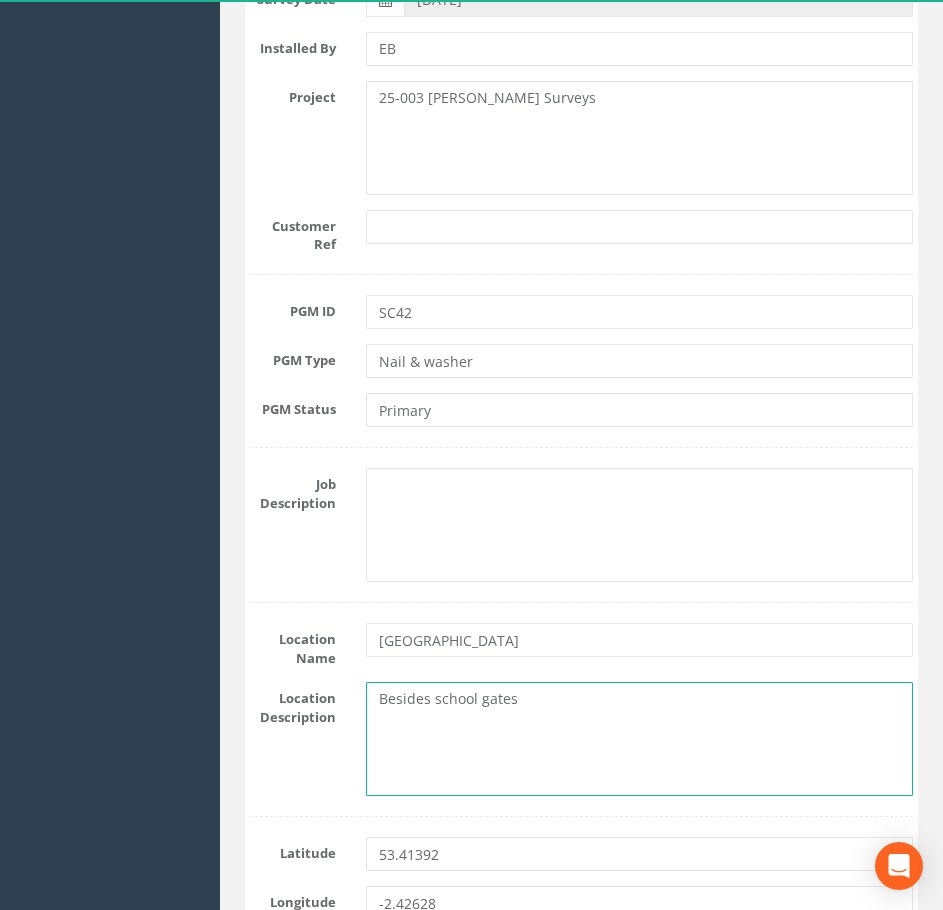 click on "Besides school gates" at bounding box center (640, 739) 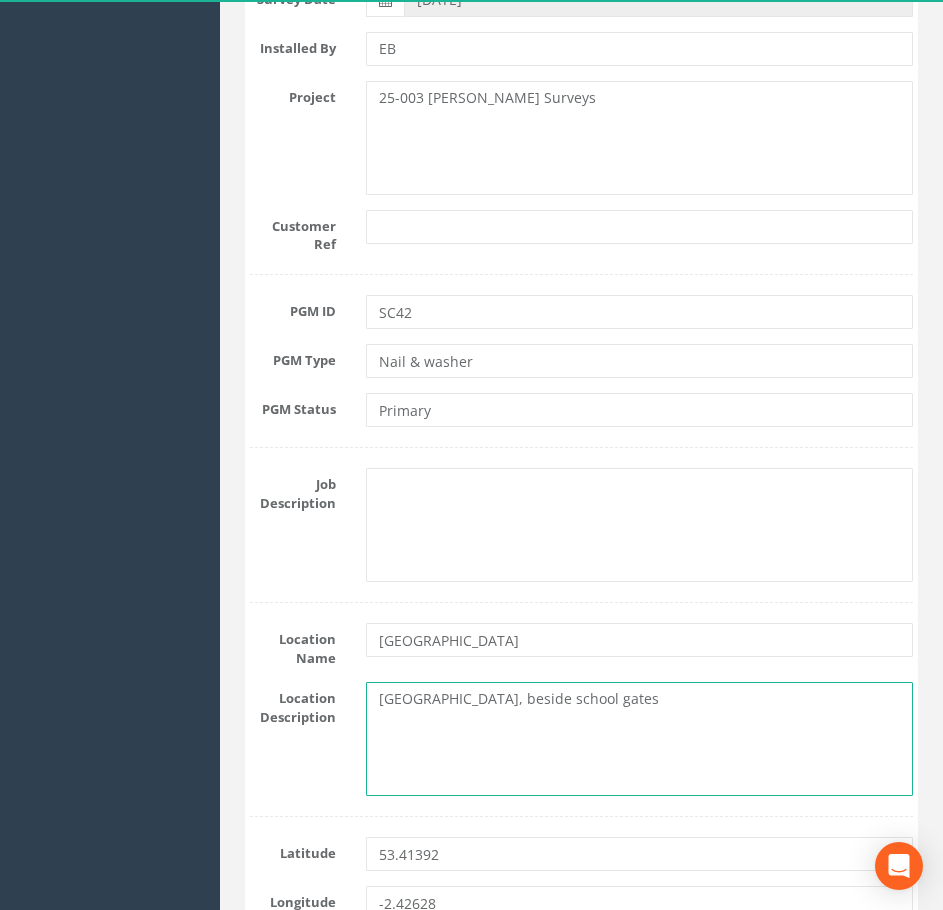 click on "[GEOGRAPHIC_DATA], beside school gates" at bounding box center [640, 739] 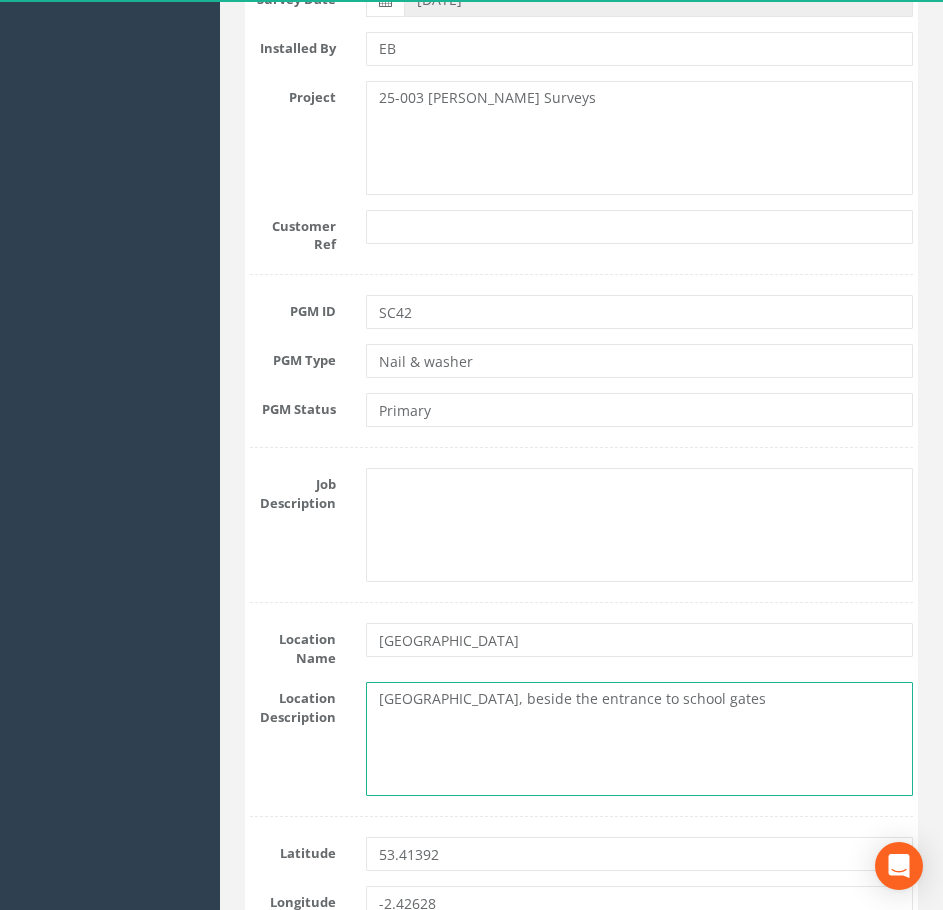 drag, startPoint x: 697, startPoint y: 696, endPoint x: 658, endPoint y: 699, distance: 39.115215 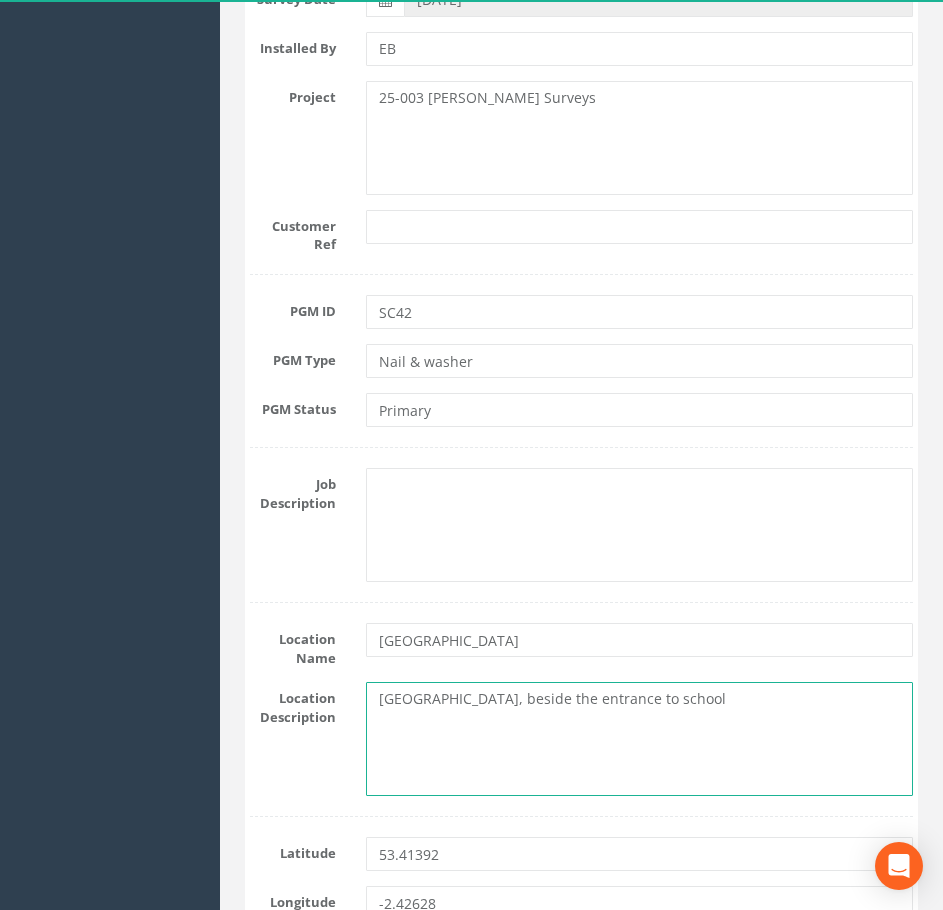 drag, startPoint x: 618, startPoint y: 697, endPoint x: 708, endPoint y: 706, distance: 90.44888 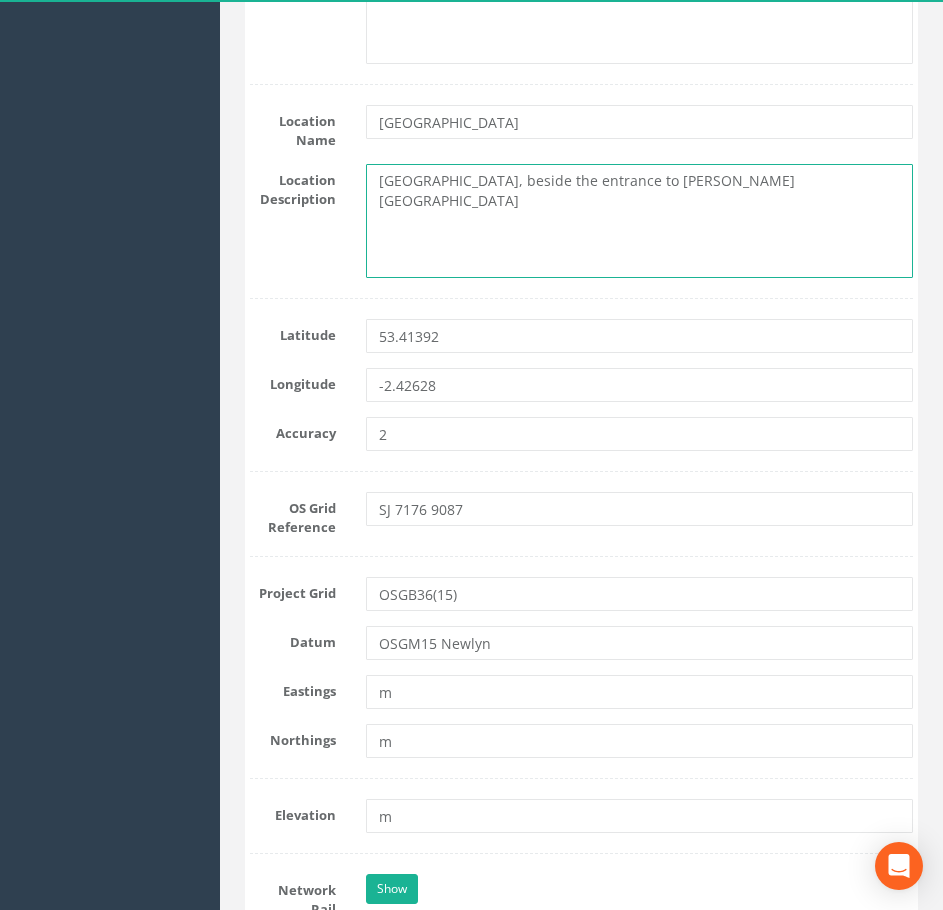 scroll, scrollTop: 1100, scrollLeft: 0, axis: vertical 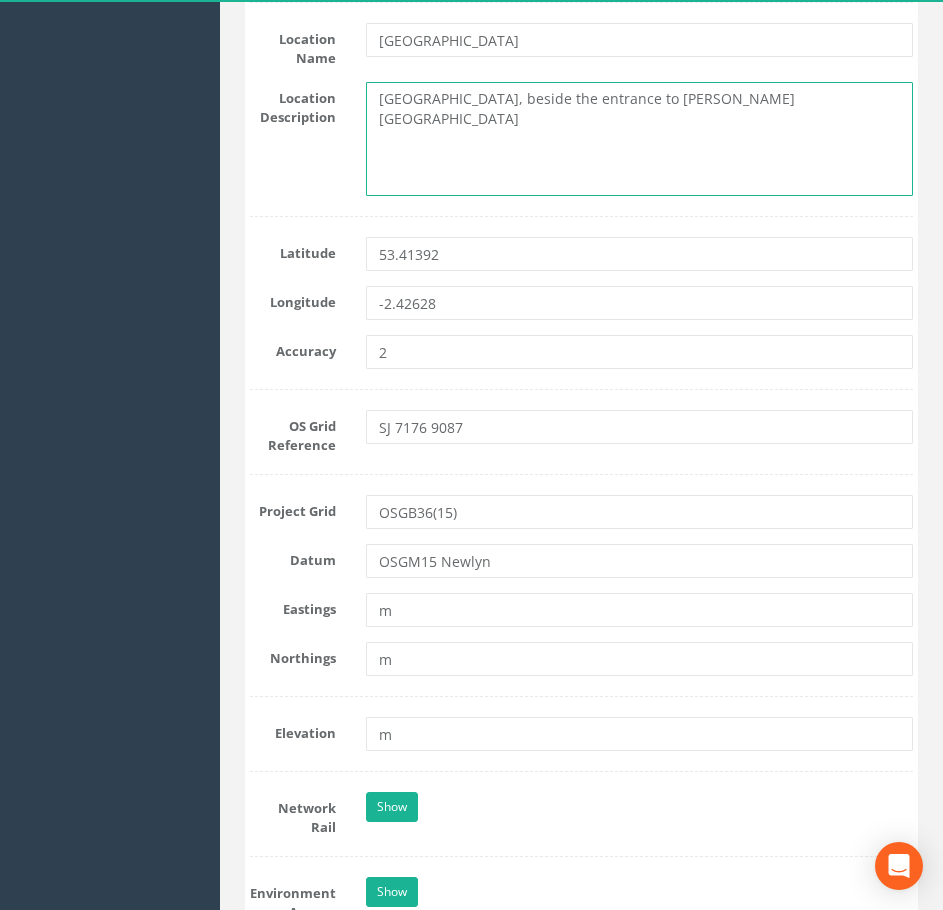 type on "[GEOGRAPHIC_DATA], beside the entrance to [PERSON_NAME][GEOGRAPHIC_DATA]" 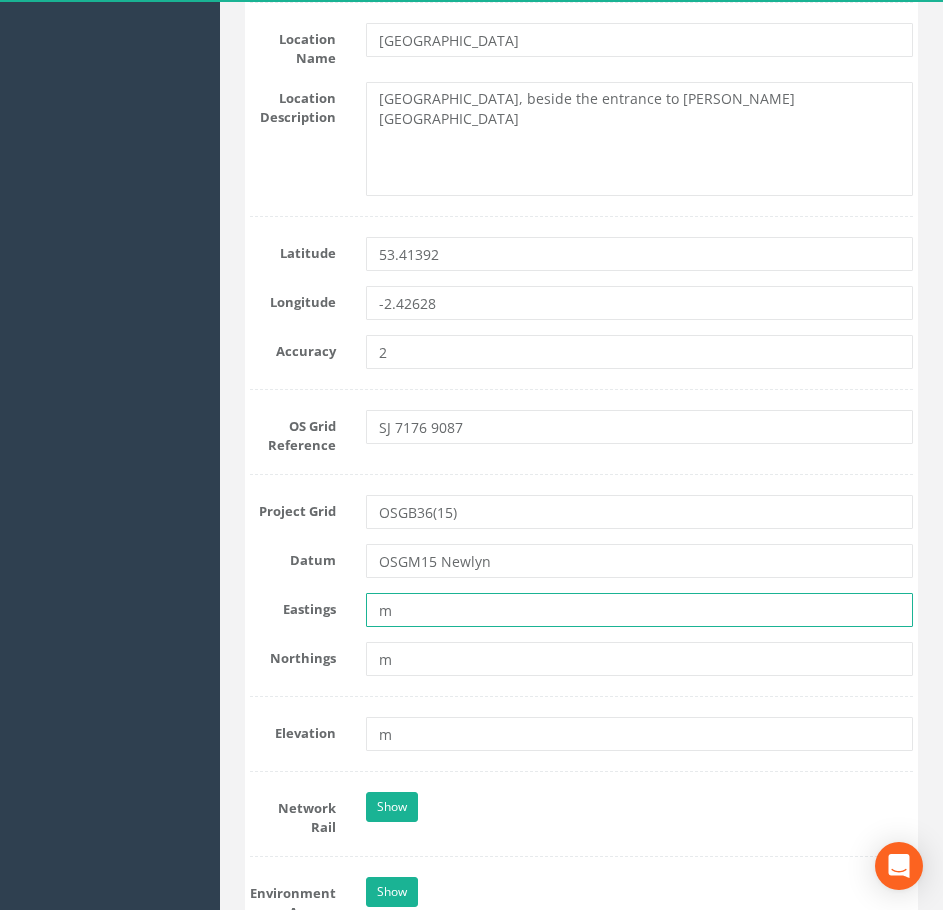 click on "m" at bounding box center [640, 610] 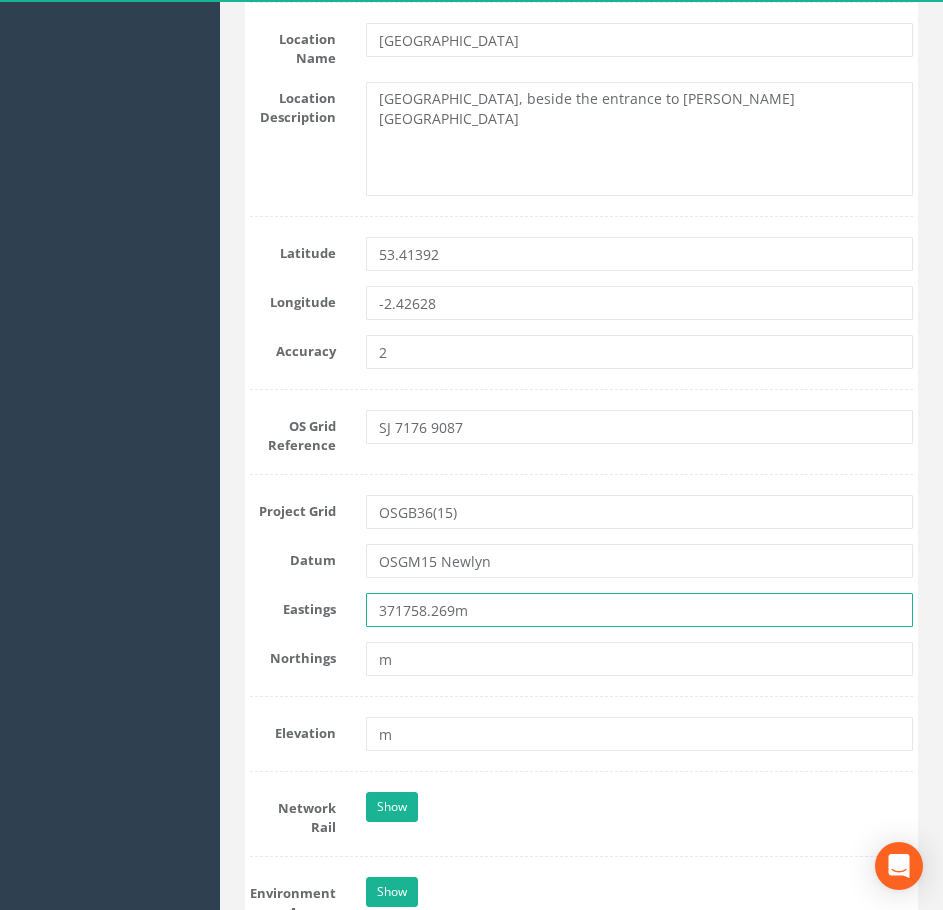 type on "371758.269m" 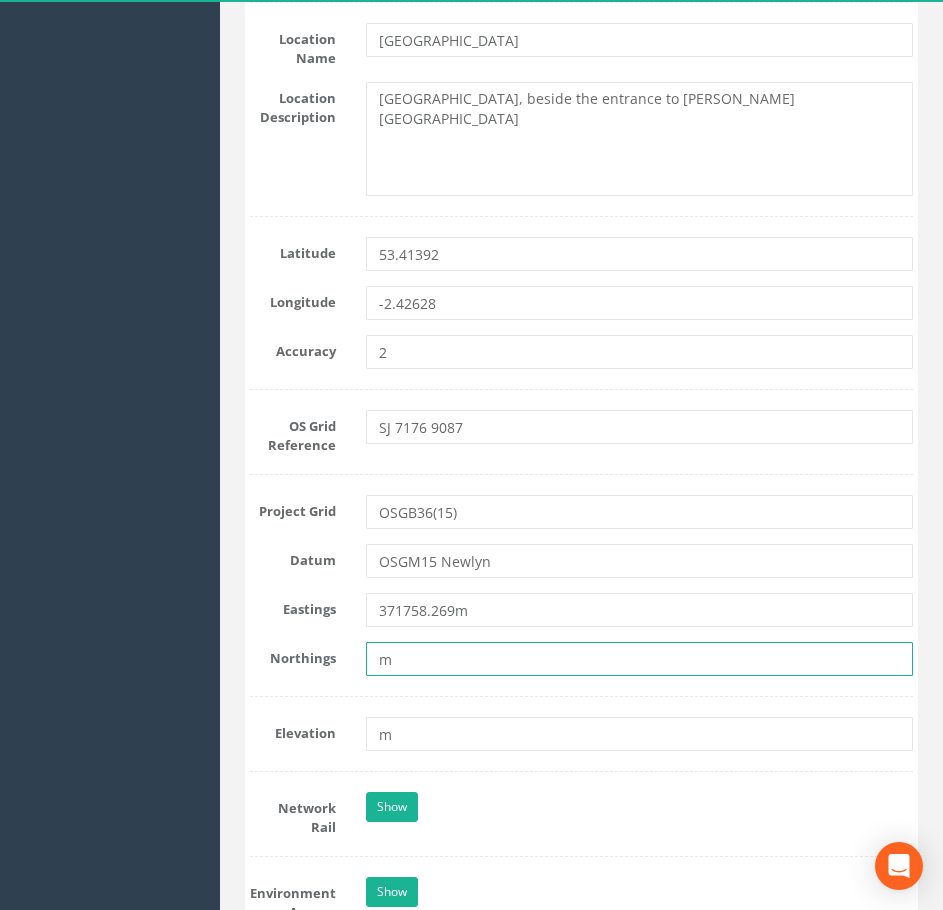 click on "m" at bounding box center [640, 659] 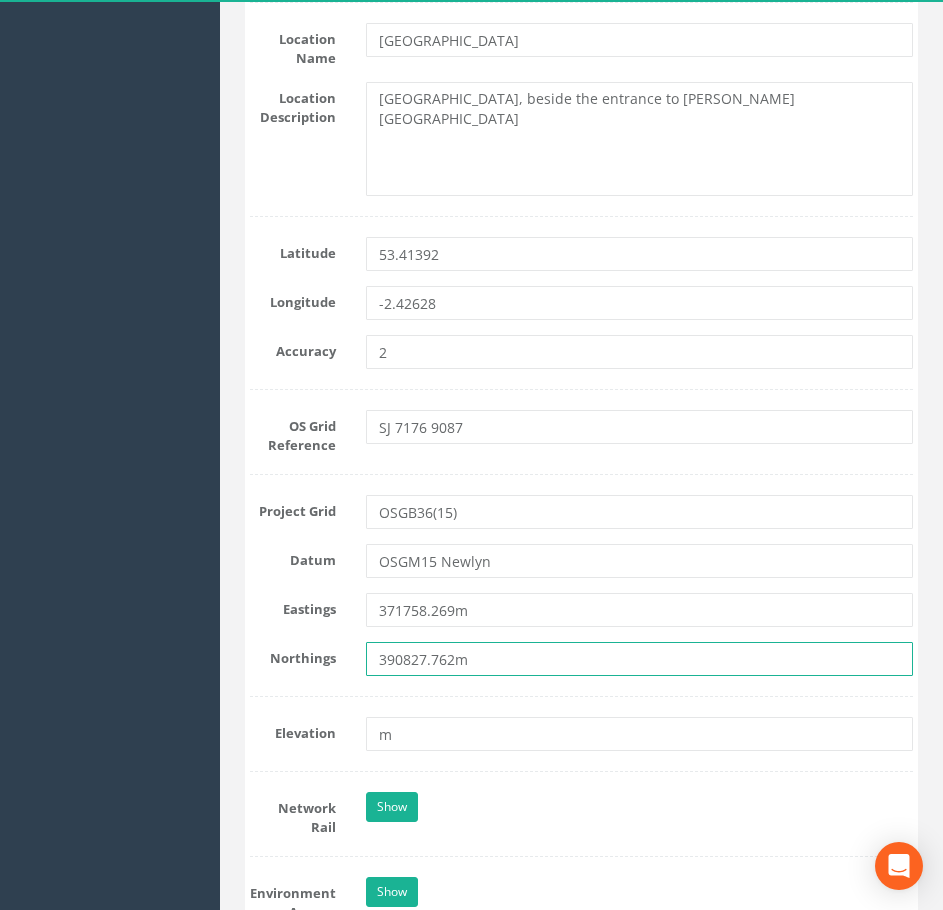 scroll, scrollTop: 1200, scrollLeft: 0, axis: vertical 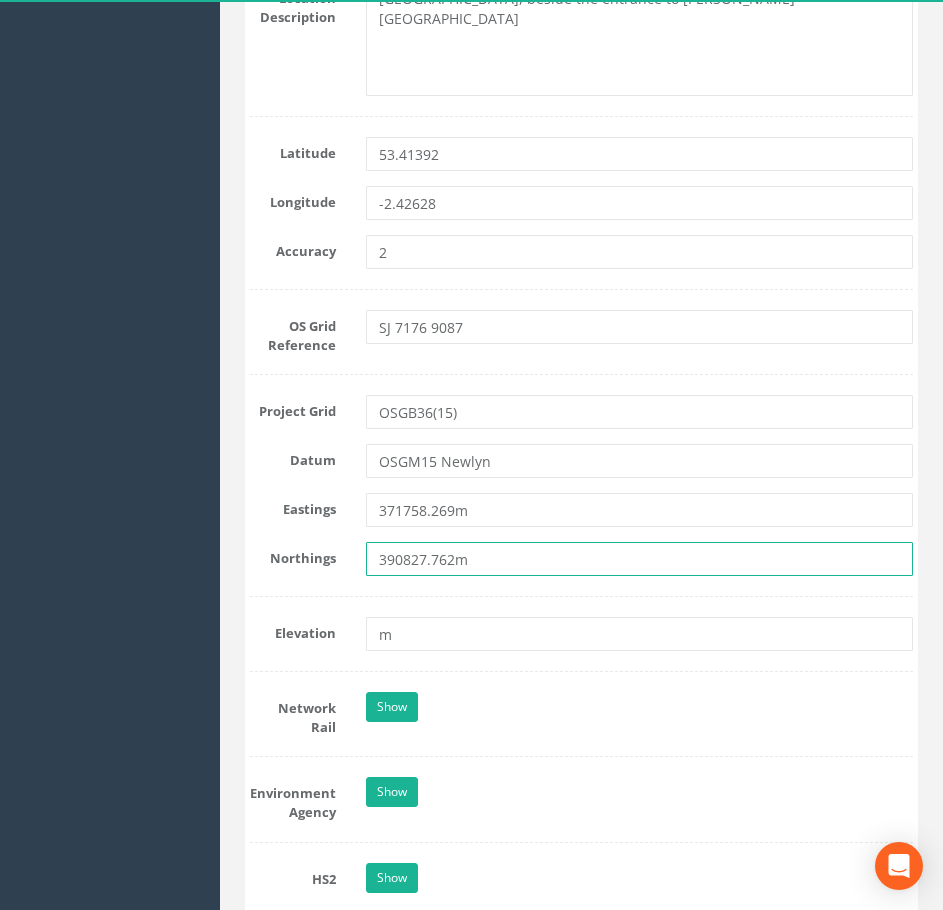 type on "390827.762m" 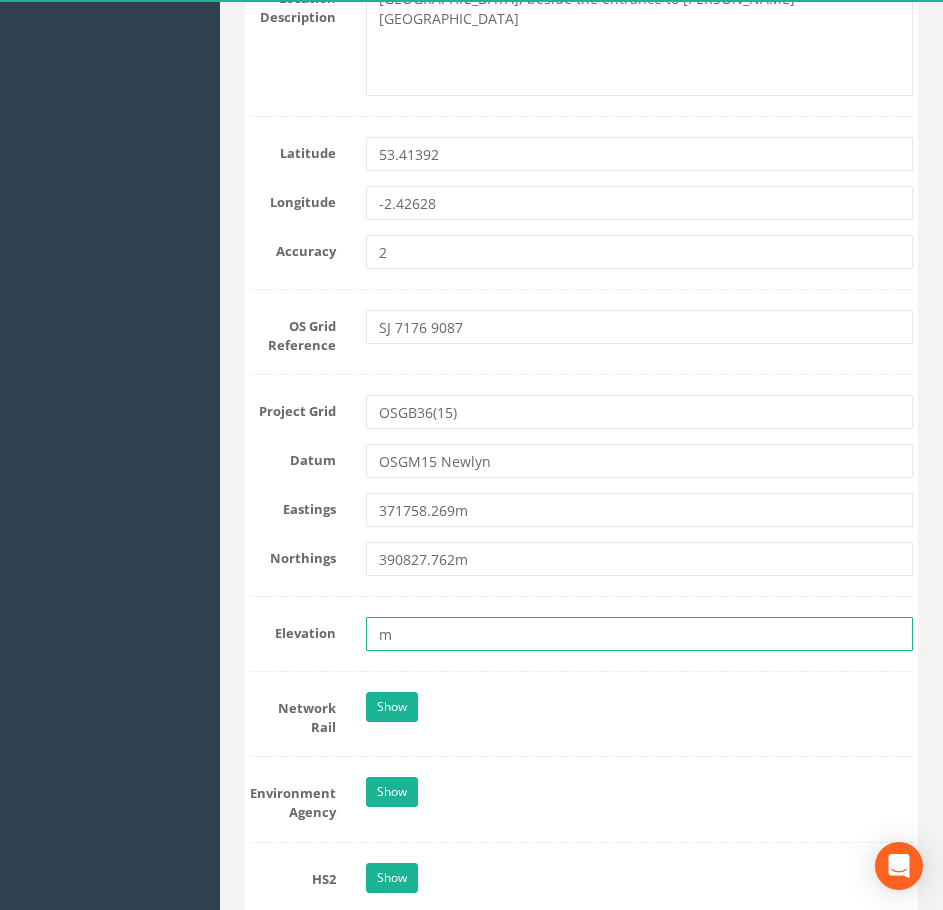 click on "m" at bounding box center [640, 634] 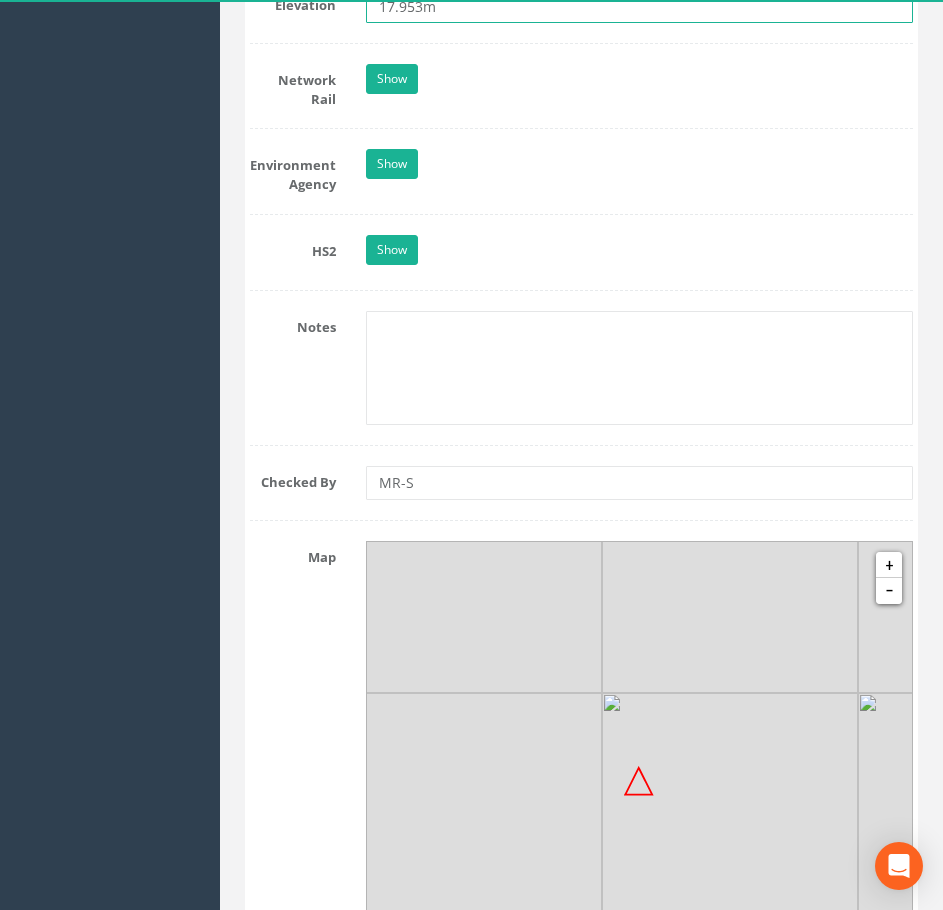 scroll, scrollTop: 1900, scrollLeft: 0, axis: vertical 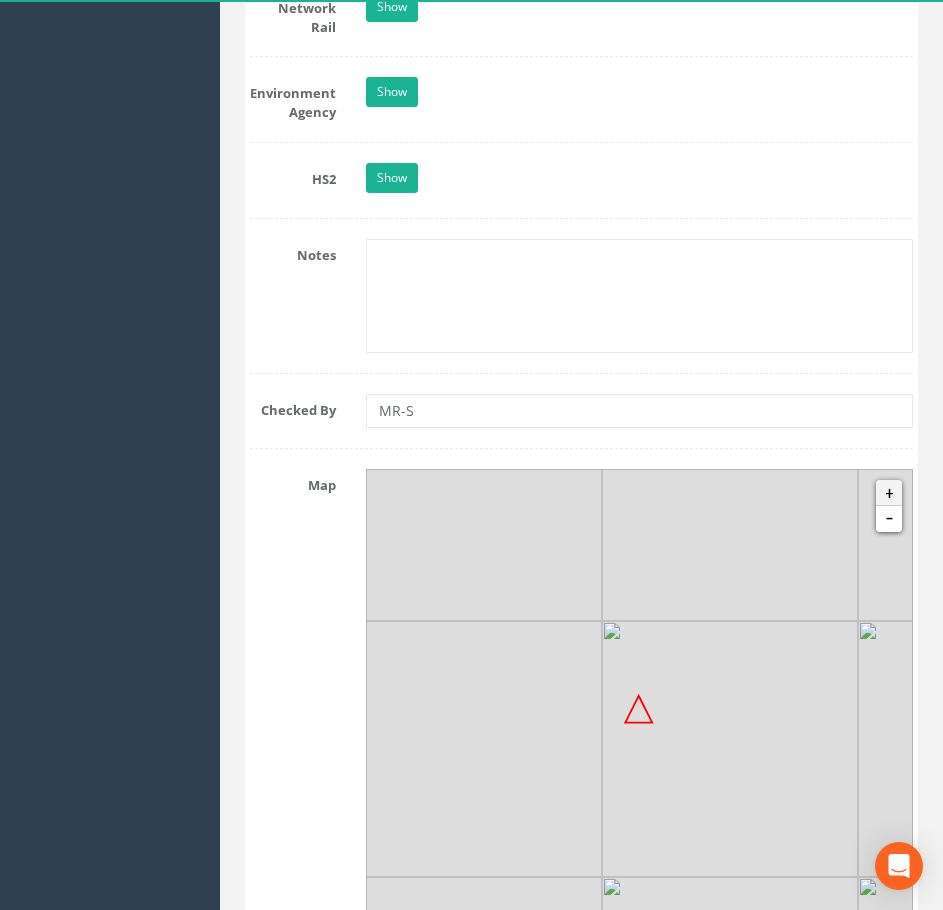 type on "17.953m" 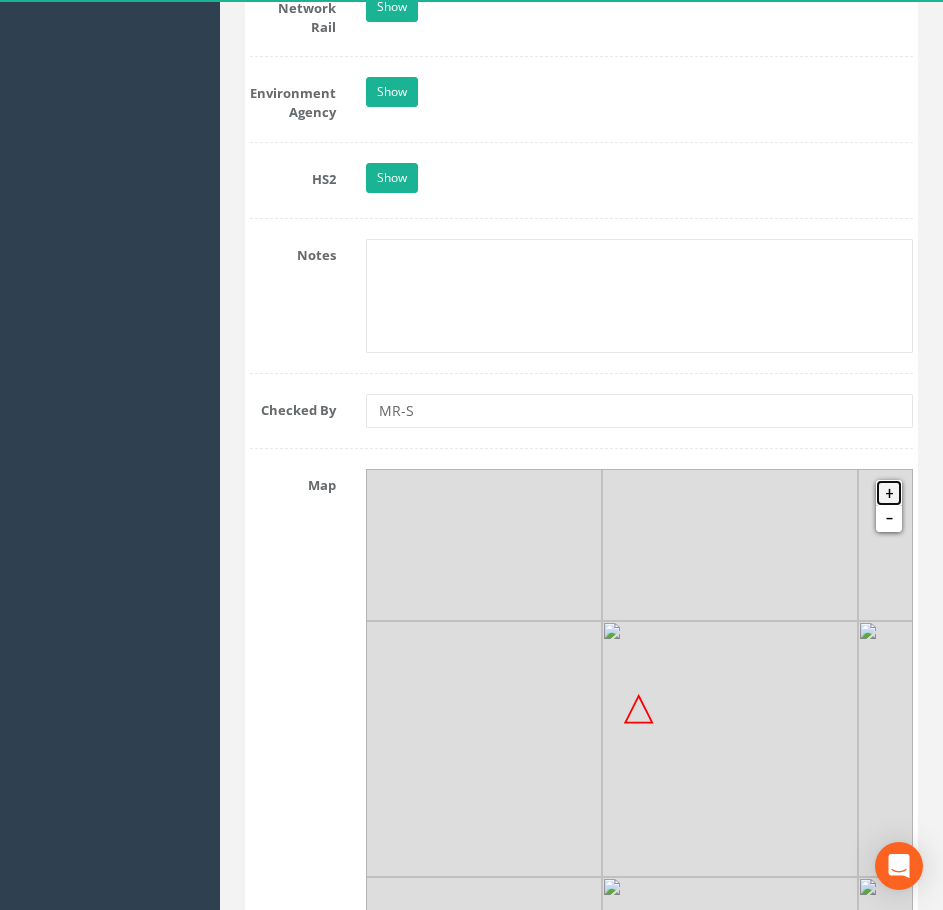 click on "+" at bounding box center (889, 493) 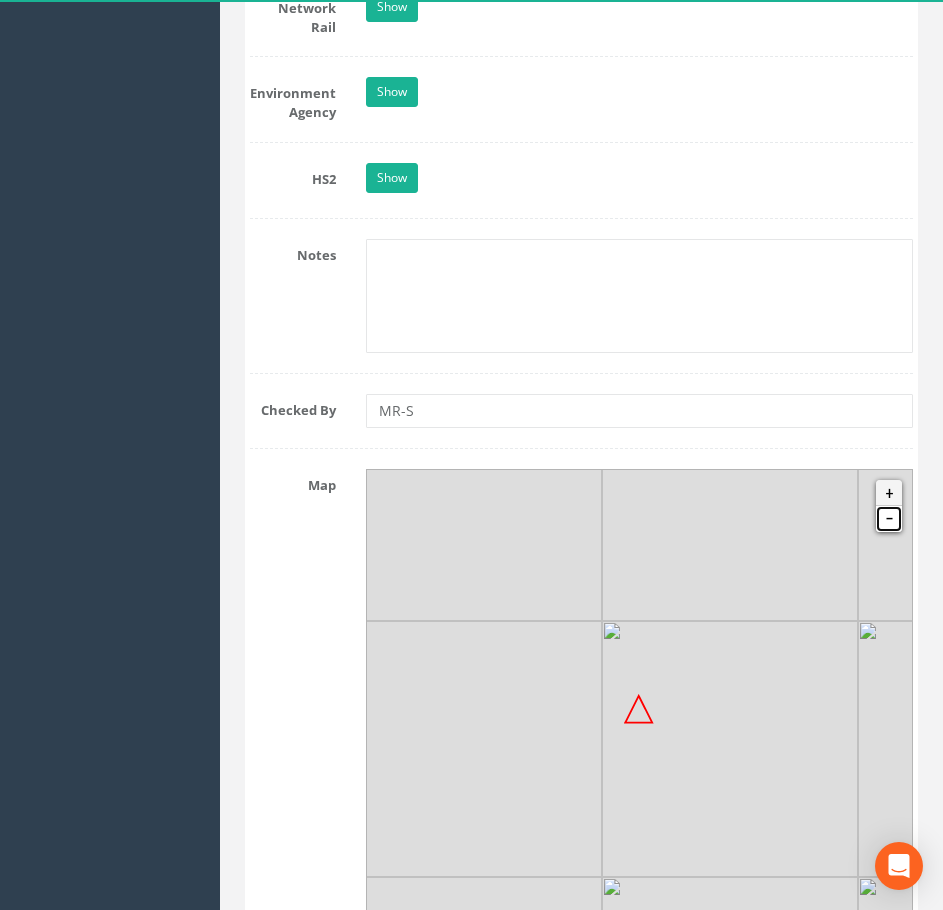 scroll, scrollTop: 1928, scrollLeft: 0, axis: vertical 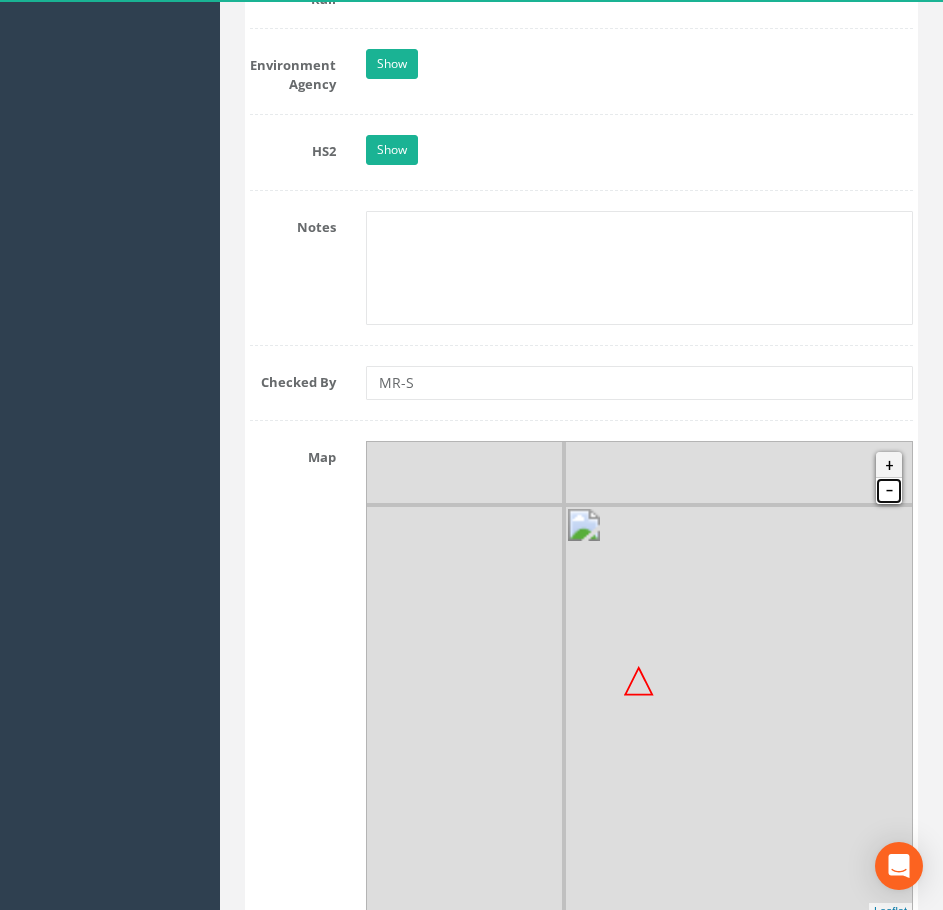 click on "-" at bounding box center [889, 491] 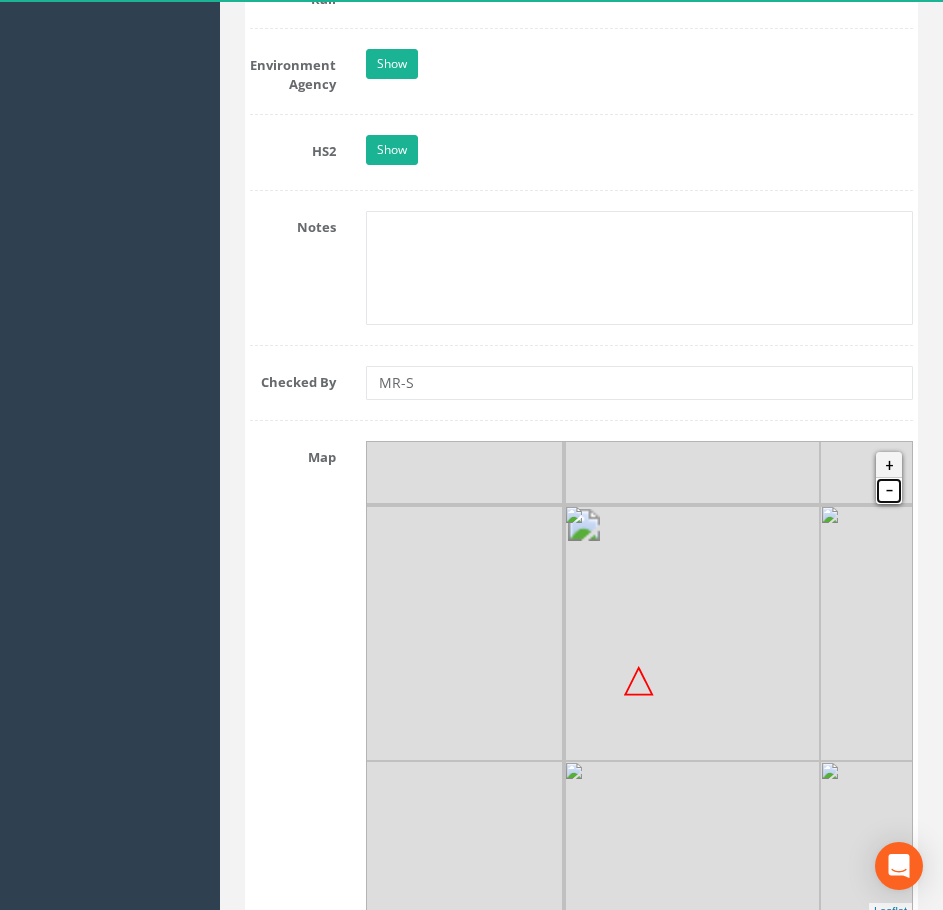 click on "-" at bounding box center [889, 491] 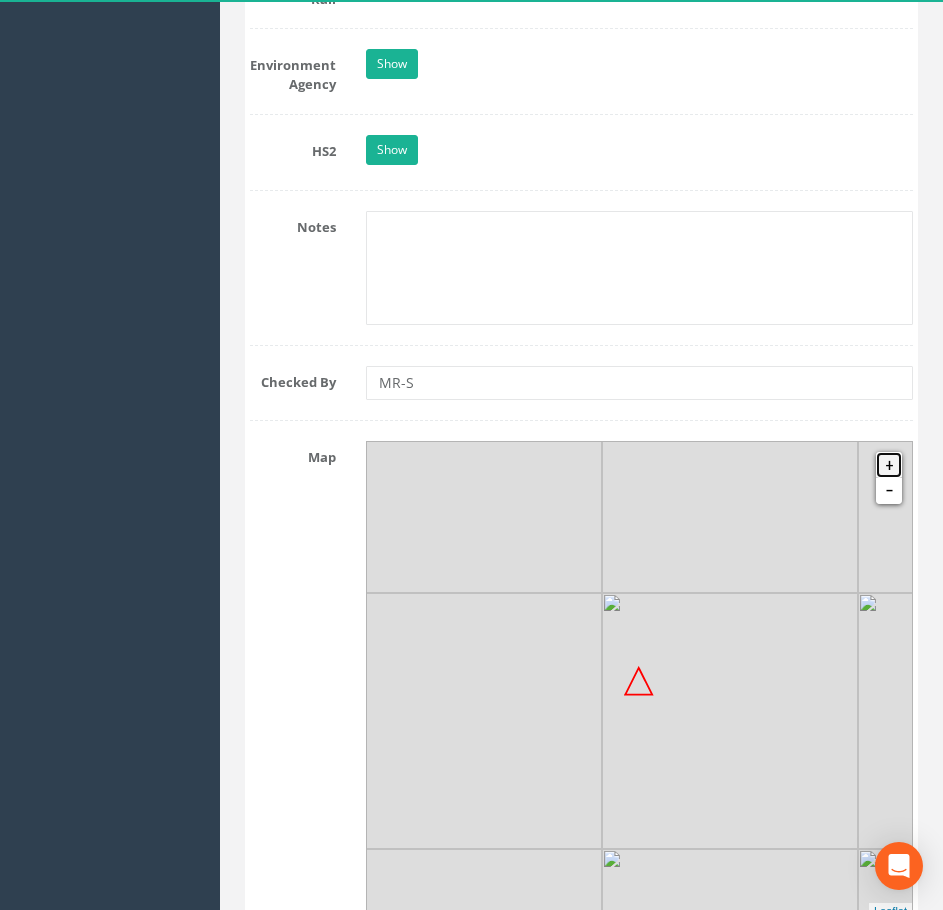 click on "+" at bounding box center (889, 465) 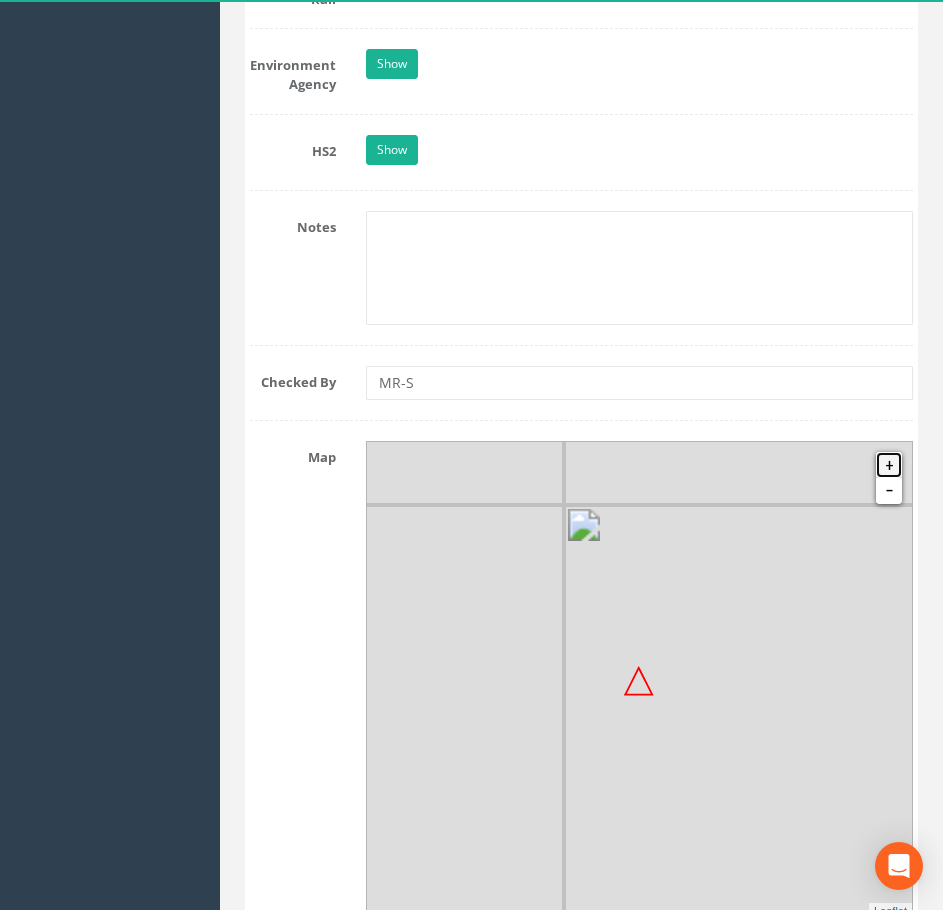 click on "+" at bounding box center (889, 465) 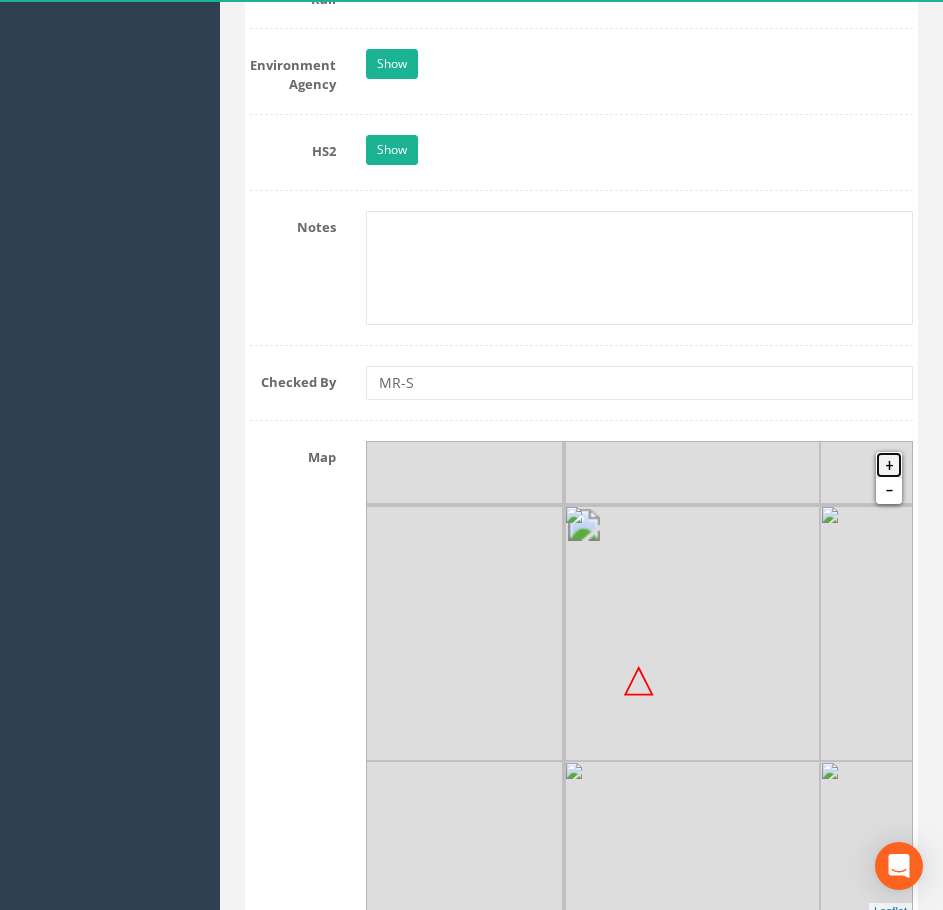 click on "+" at bounding box center (889, 465) 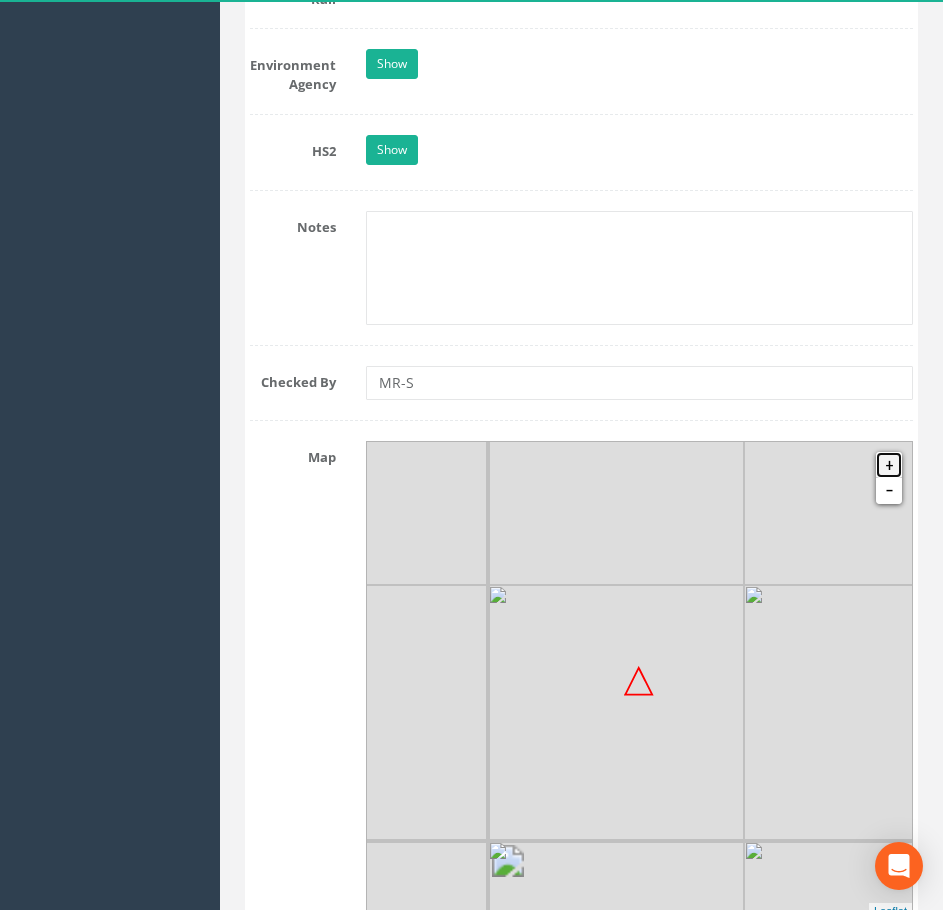click on "+" at bounding box center (889, 465) 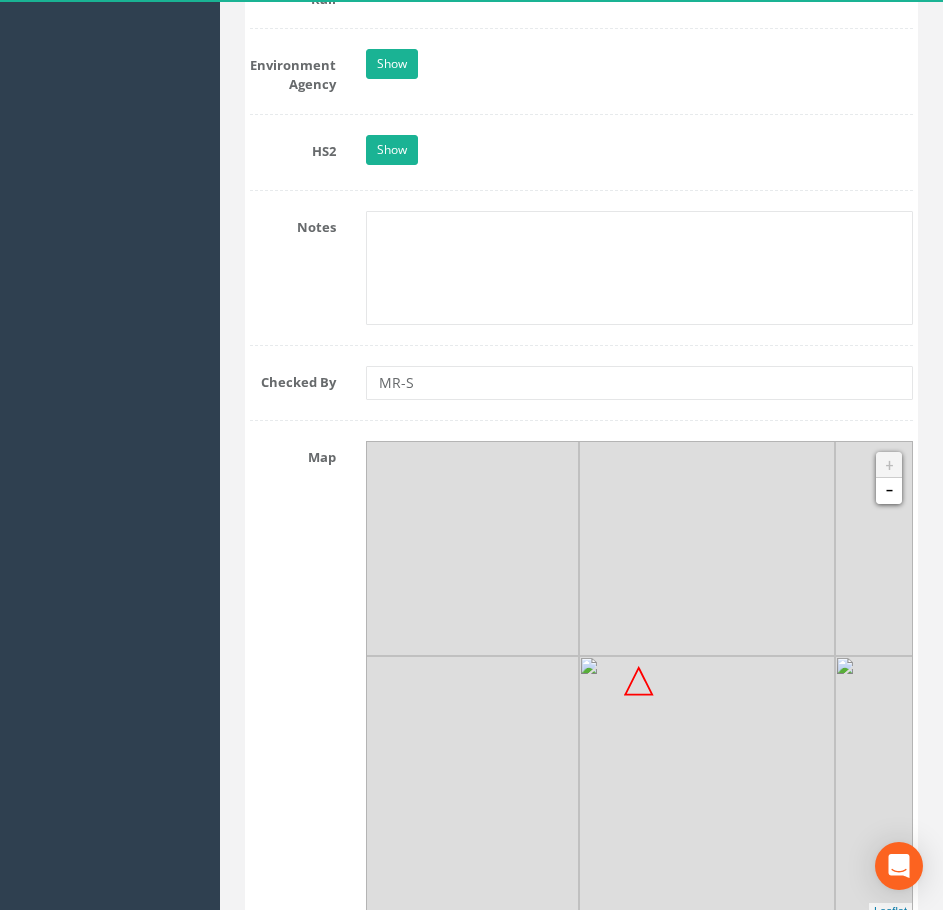 drag, startPoint x: 776, startPoint y: 745, endPoint x: 762, endPoint y: 651, distance: 95.036835 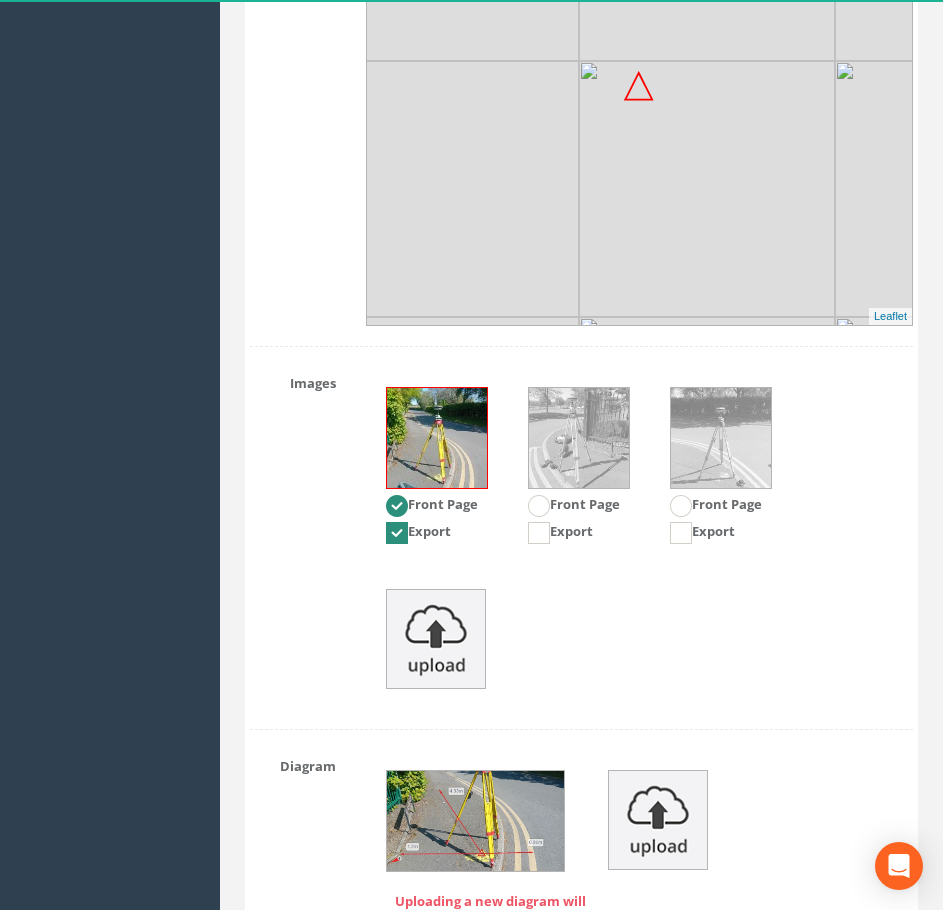 scroll, scrollTop: 2728, scrollLeft: 0, axis: vertical 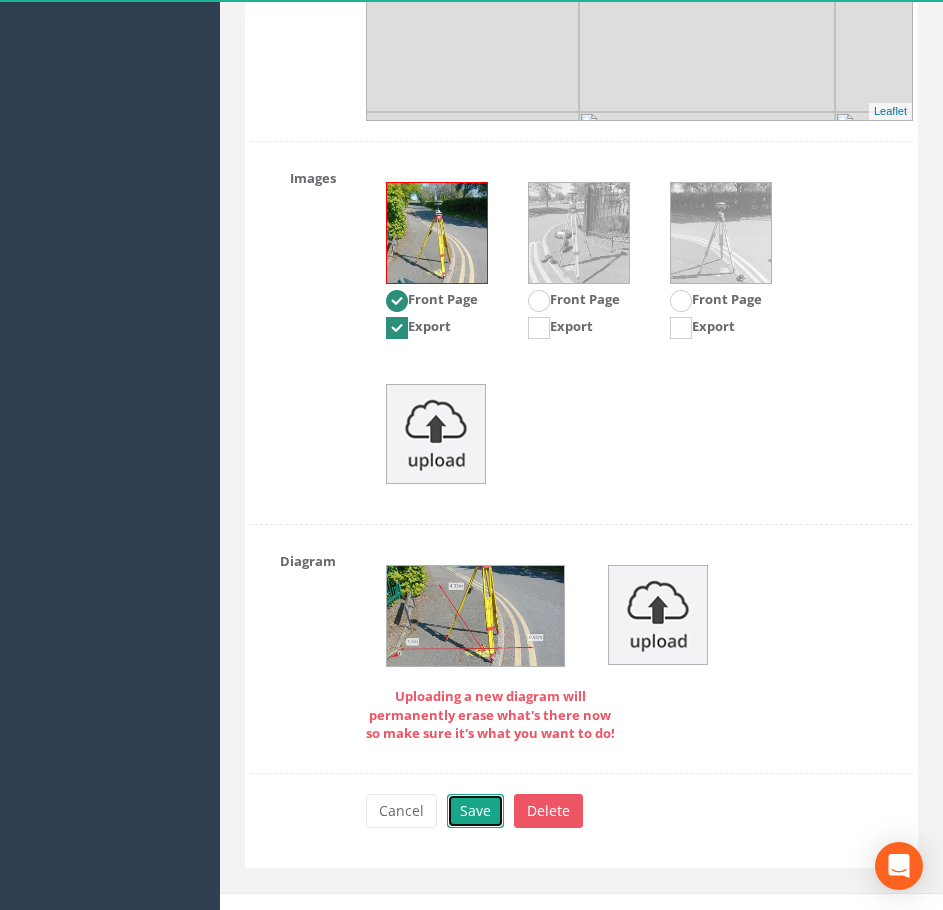 click on "Save" at bounding box center [475, 811] 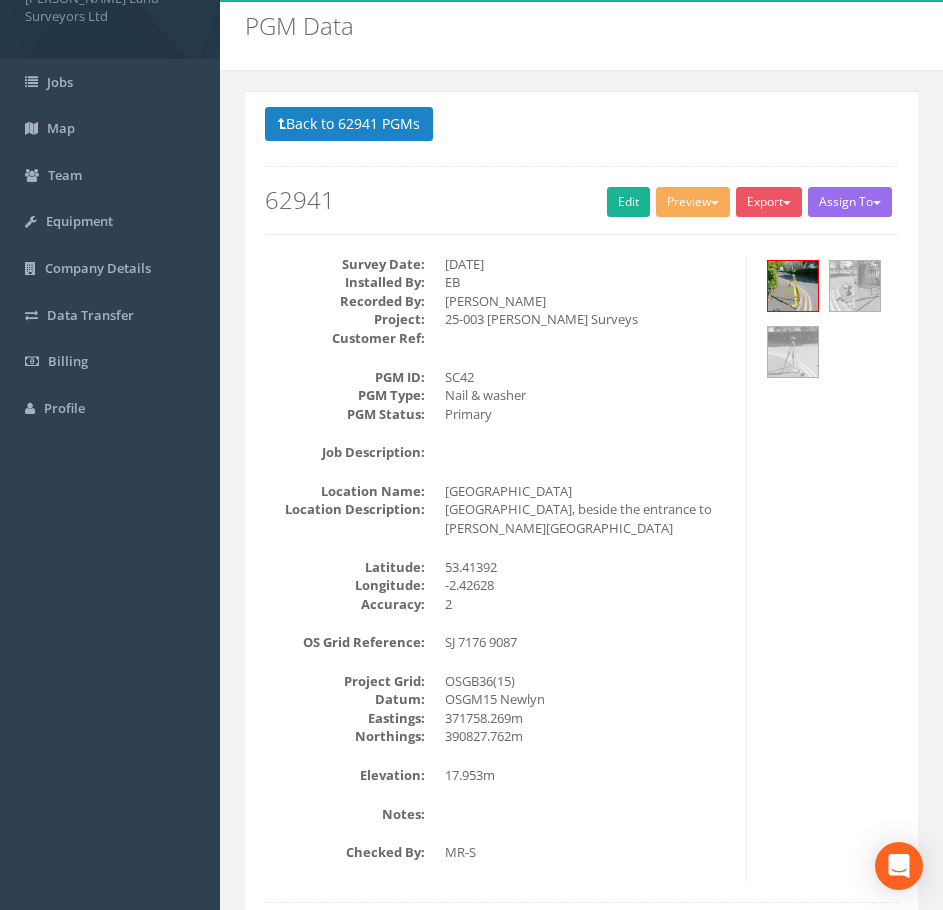 scroll, scrollTop: 0, scrollLeft: 0, axis: both 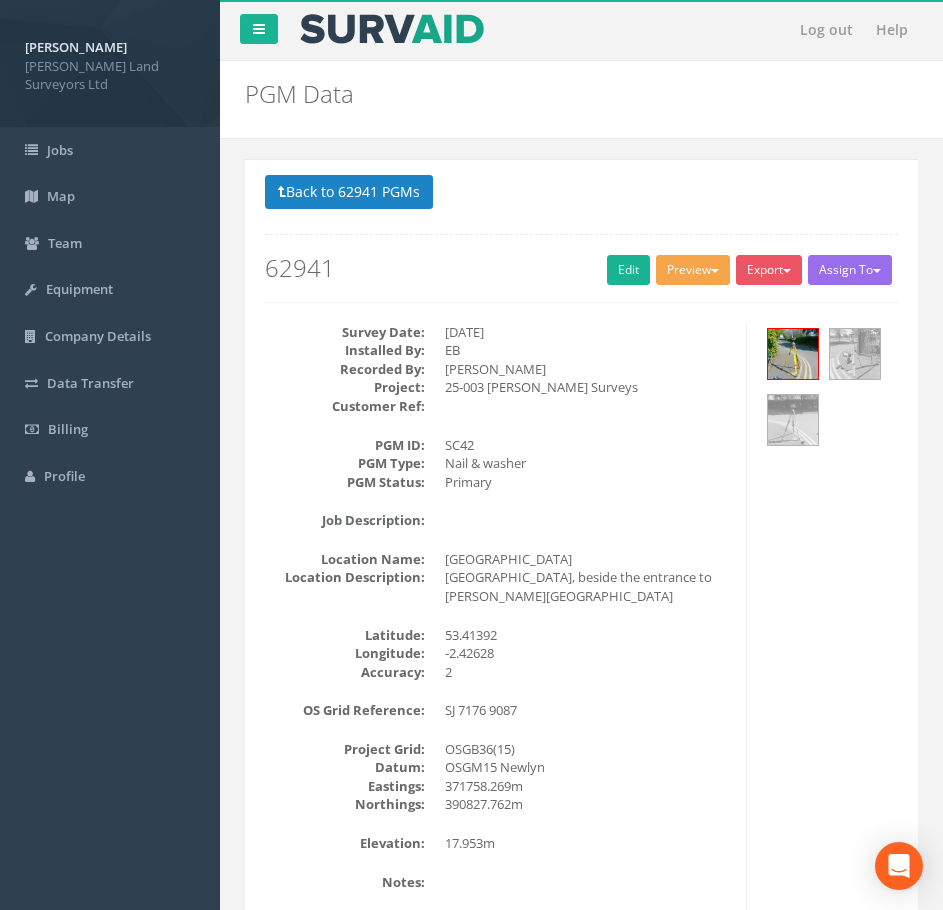 click on "Preview" at bounding box center (693, 270) 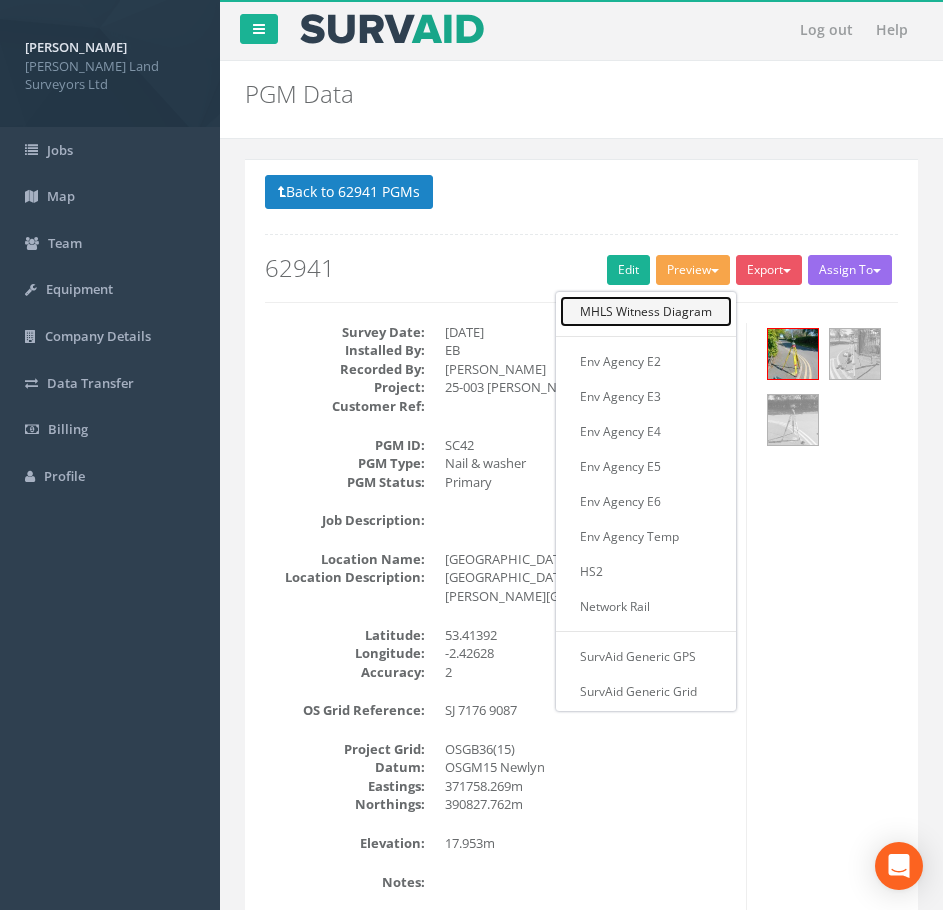click on "MHLS Witness Diagram" at bounding box center (646, 311) 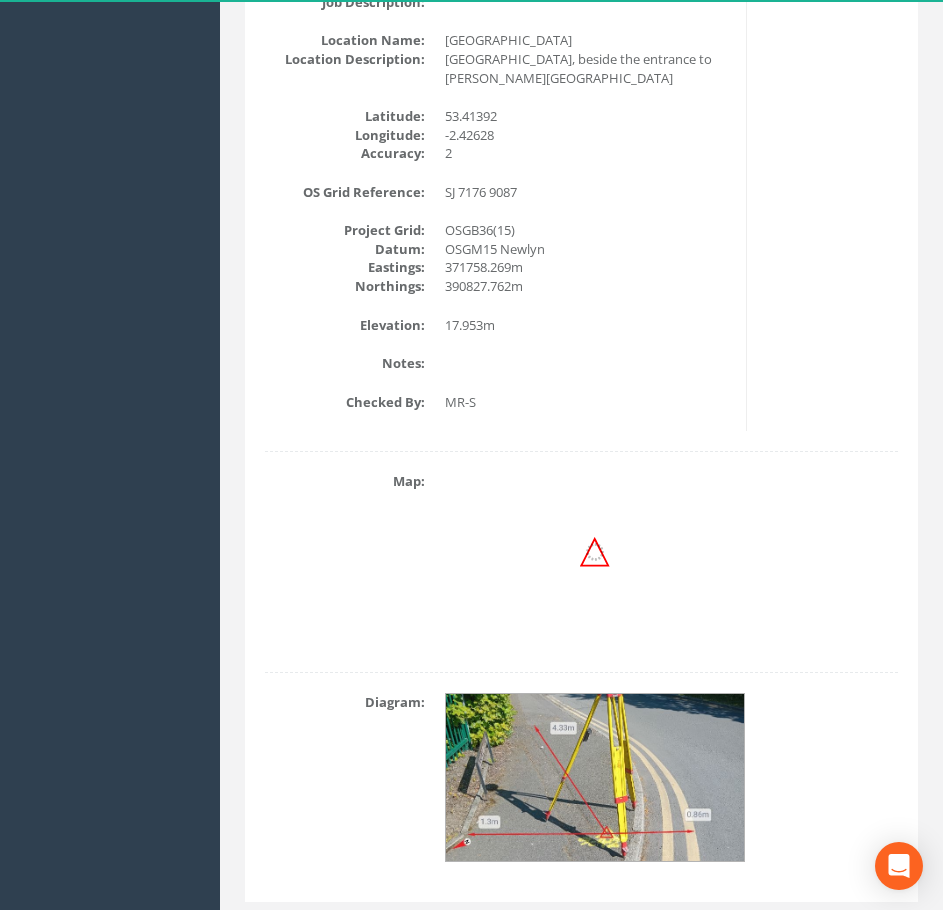 scroll, scrollTop: 639, scrollLeft: 0, axis: vertical 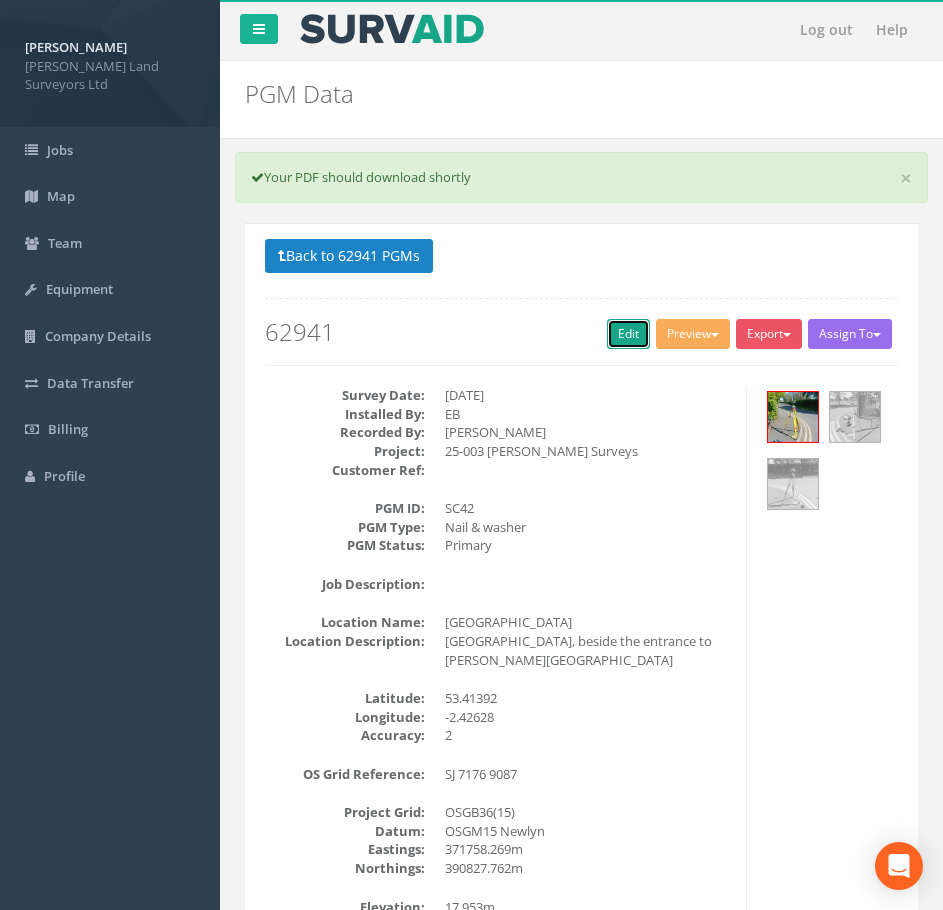 click on "Edit" at bounding box center (628, 334) 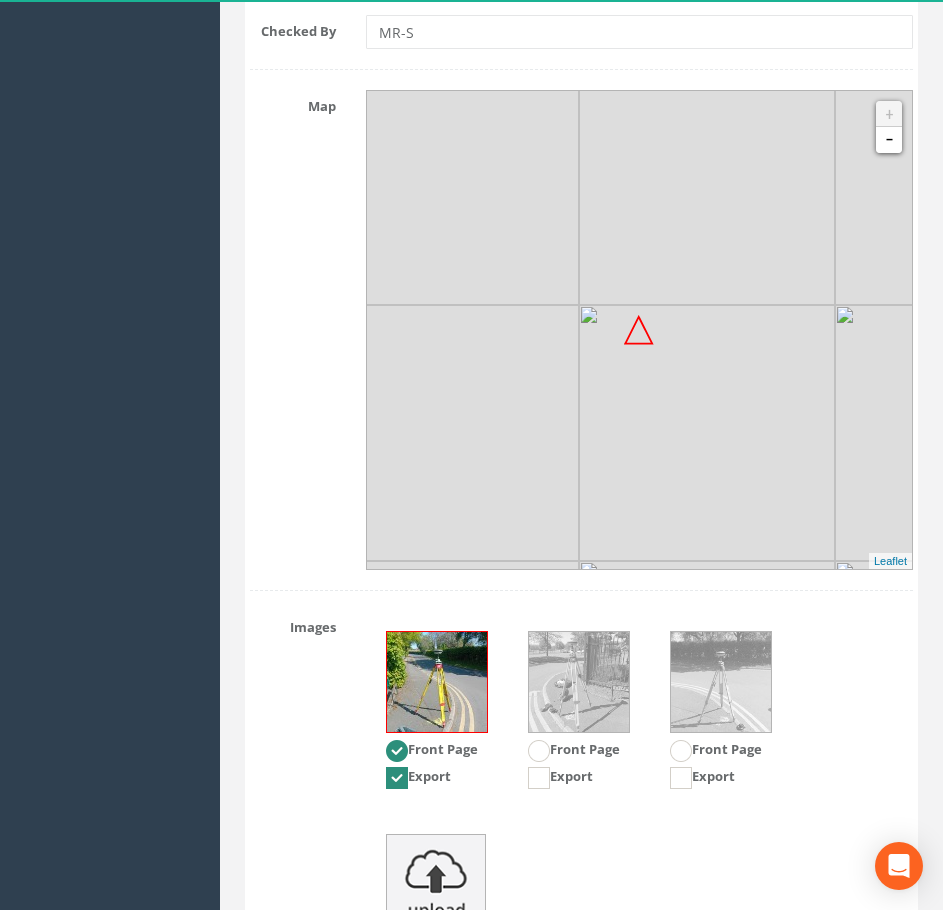 scroll, scrollTop: 2316, scrollLeft: 0, axis: vertical 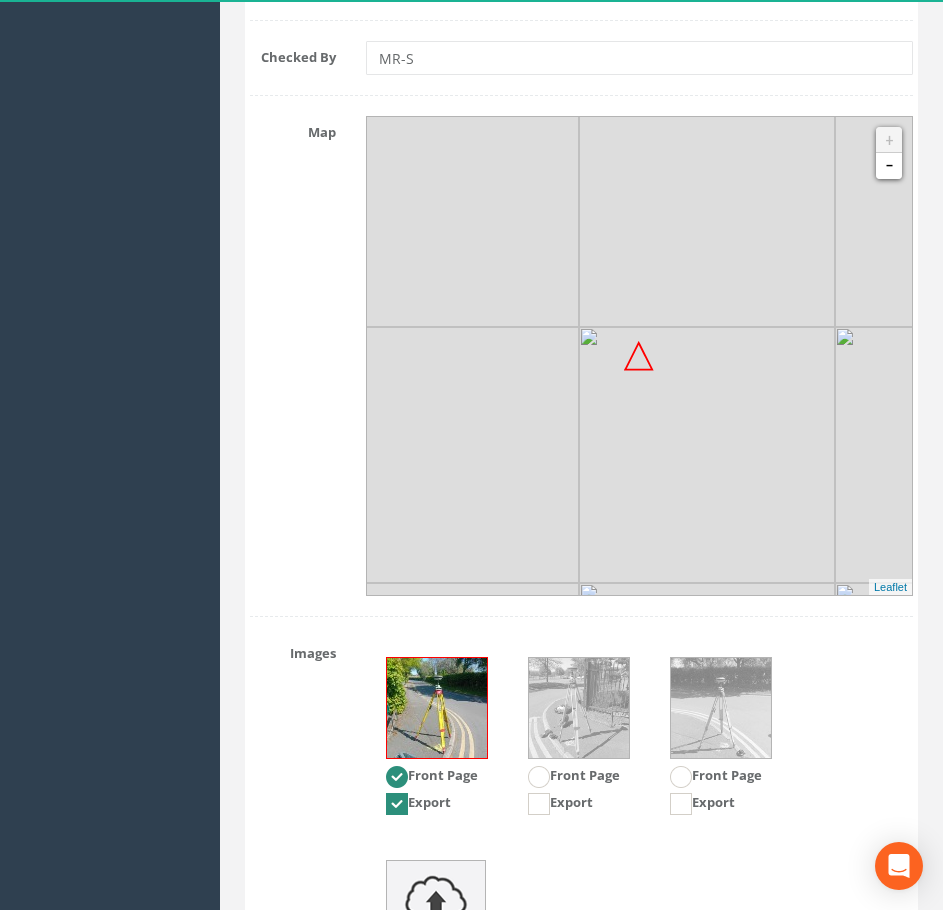 click at bounding box center (707, 455) 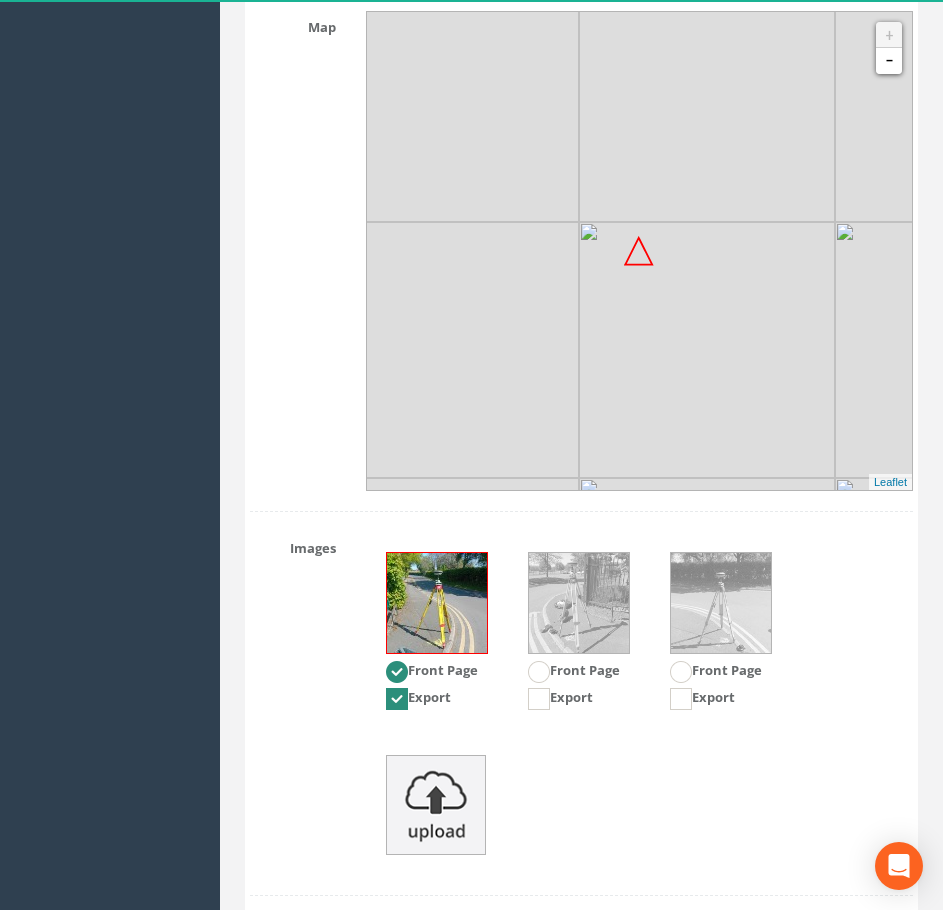 scroll, scrollTop: 2805, scrollLeft: 0, axis: vertical 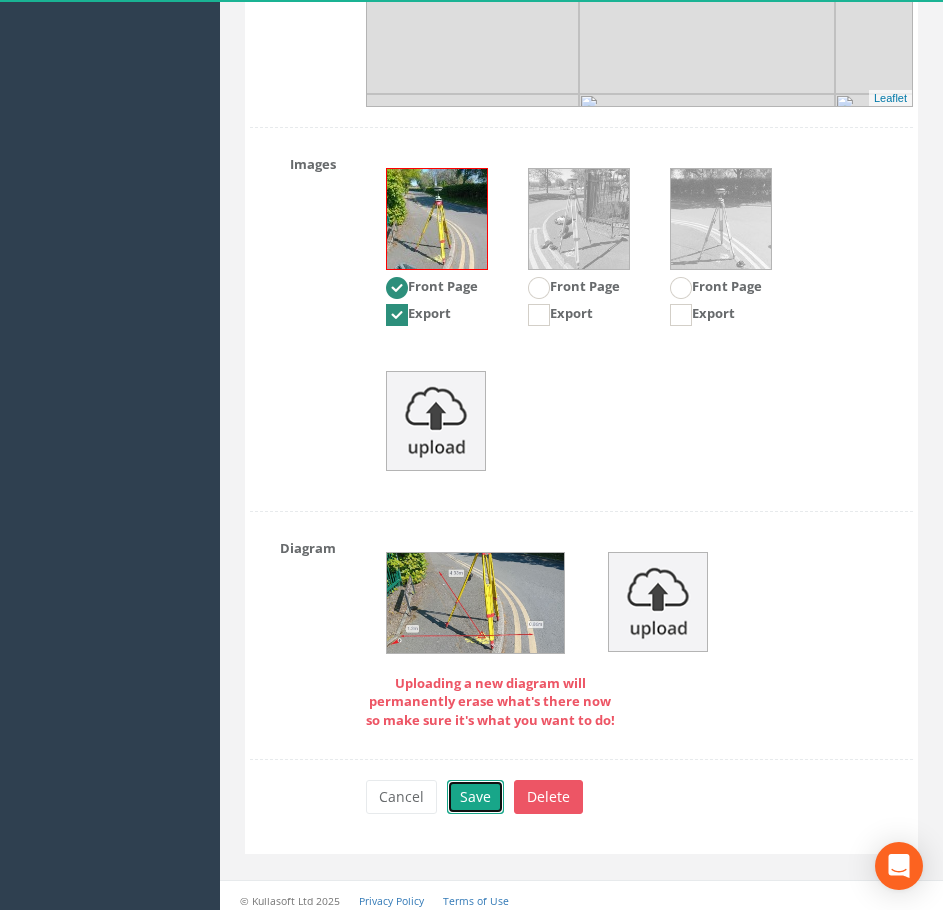 click on "Save" at bounding box center [475, 797] 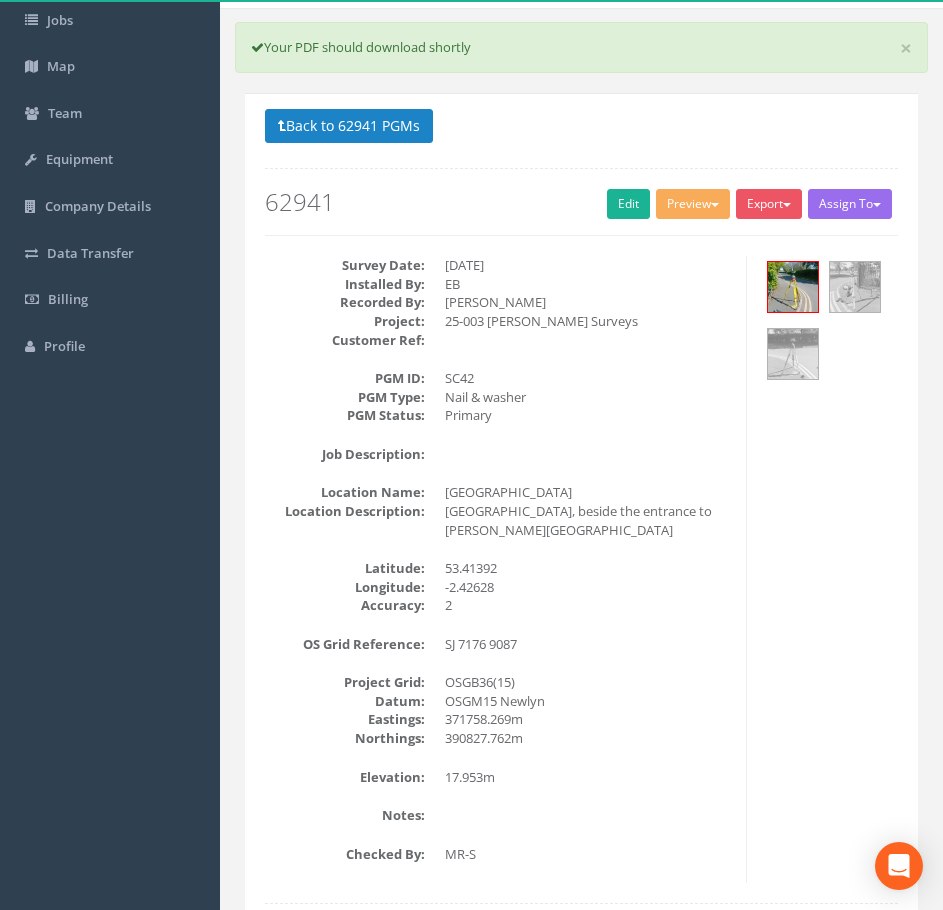 scroll, scrollTop: 0, scrollLeft: 0, axis: both 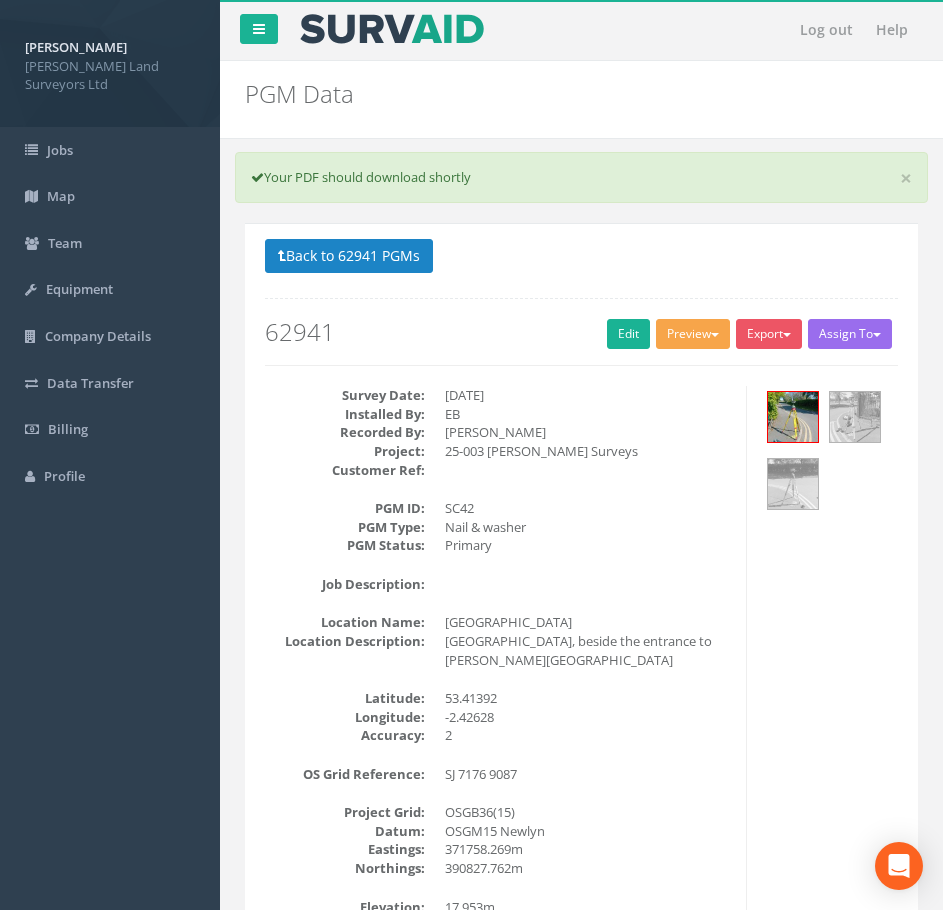click on "Preview" at bounding box center [693, 334] 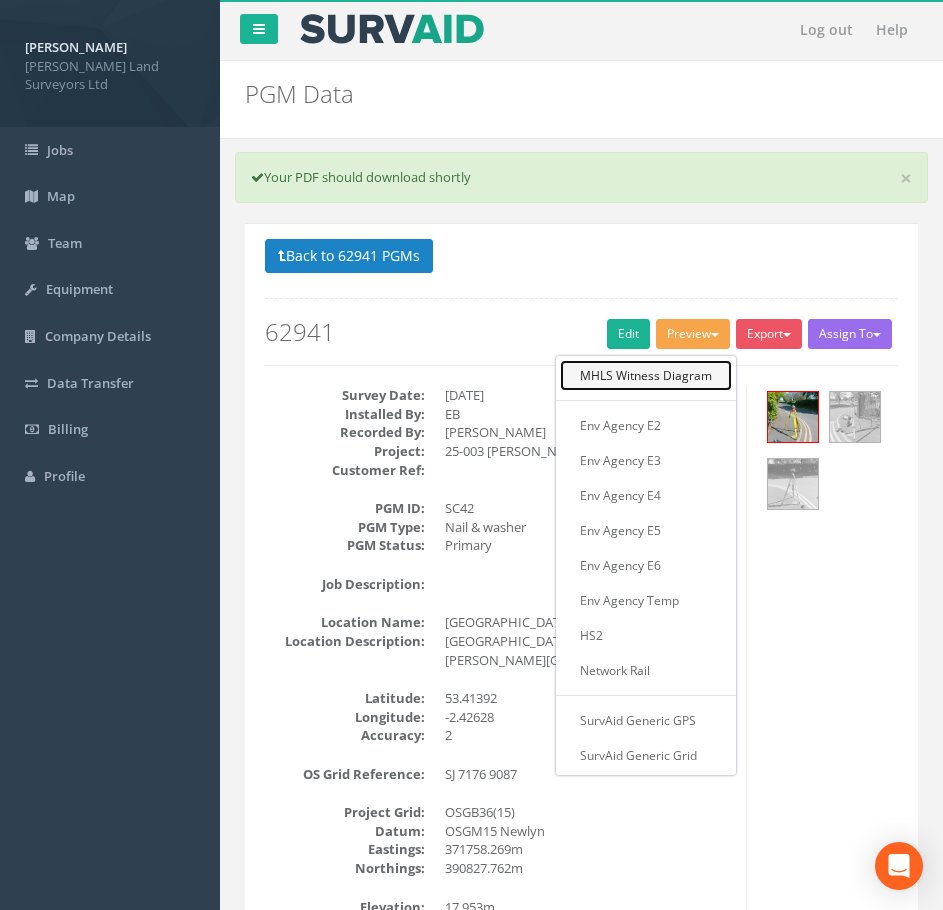 click on "MHLS Witness Diagram" at bounding box center [646, 375] 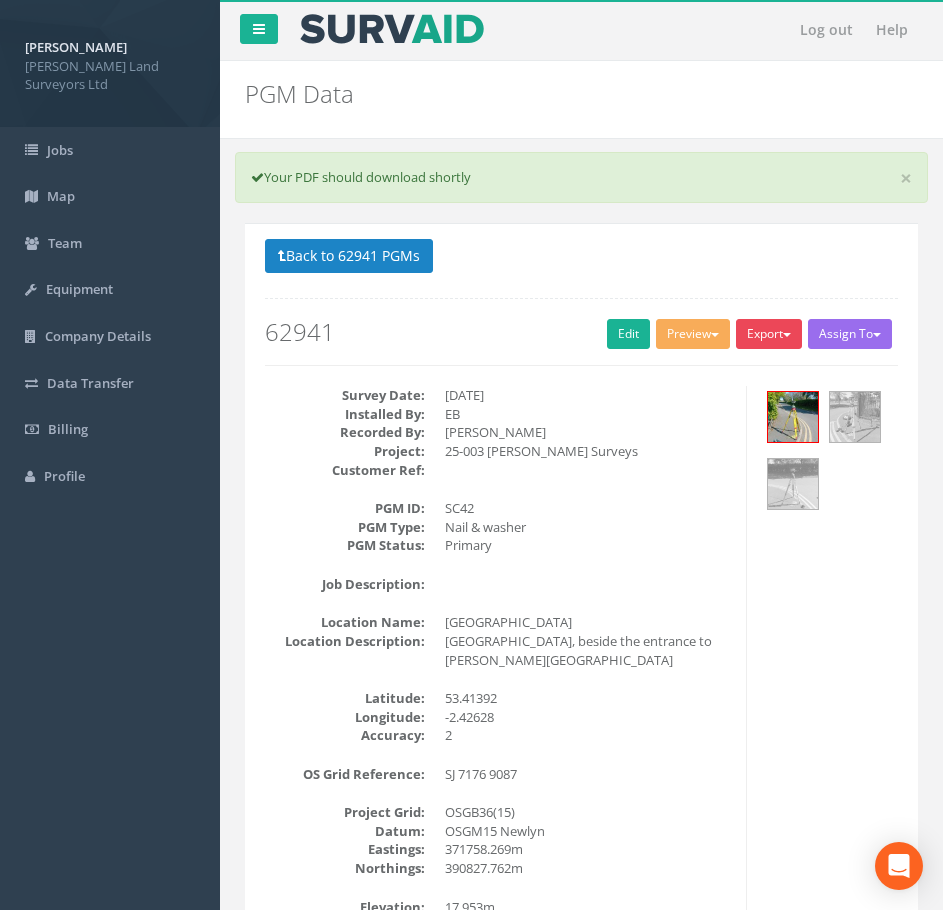 click on "Export" at bounding box center [769, 334] 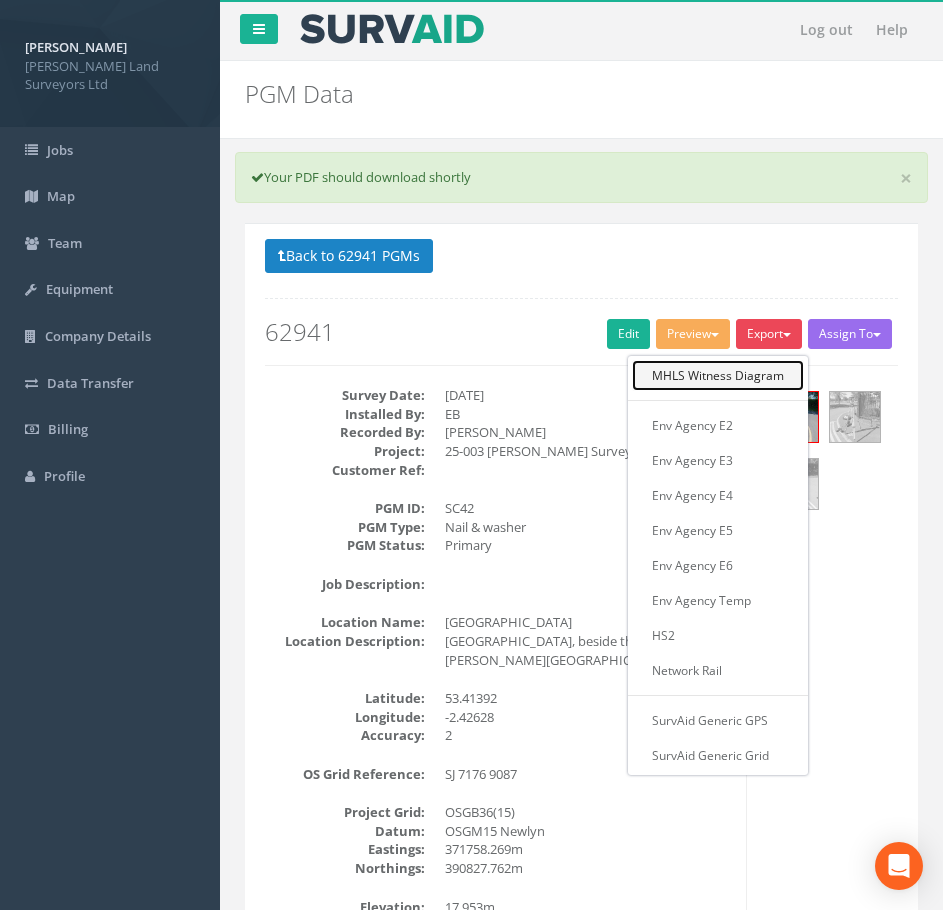 click on "MHLS Witness Diagram" at bounding box center (718, 375) 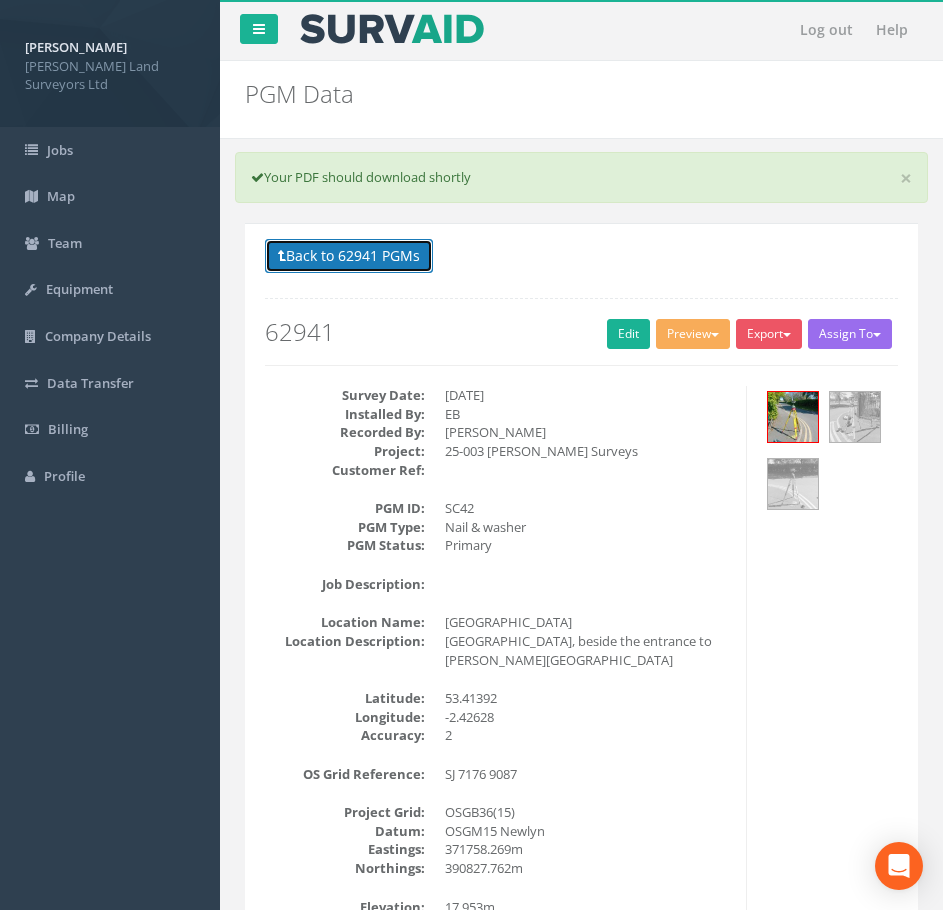 click on "Back to 62941 PGMs" at bounding box center [349, 256] 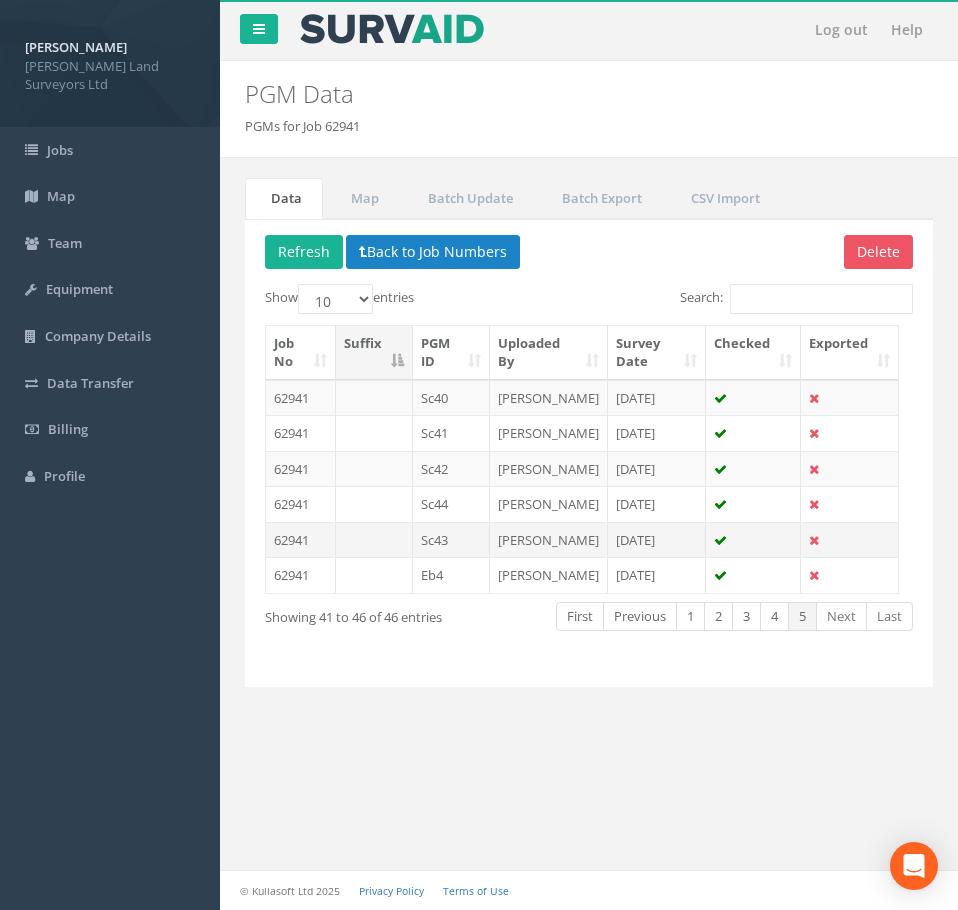 click on "Sc43" at bounding box center (451, 540) 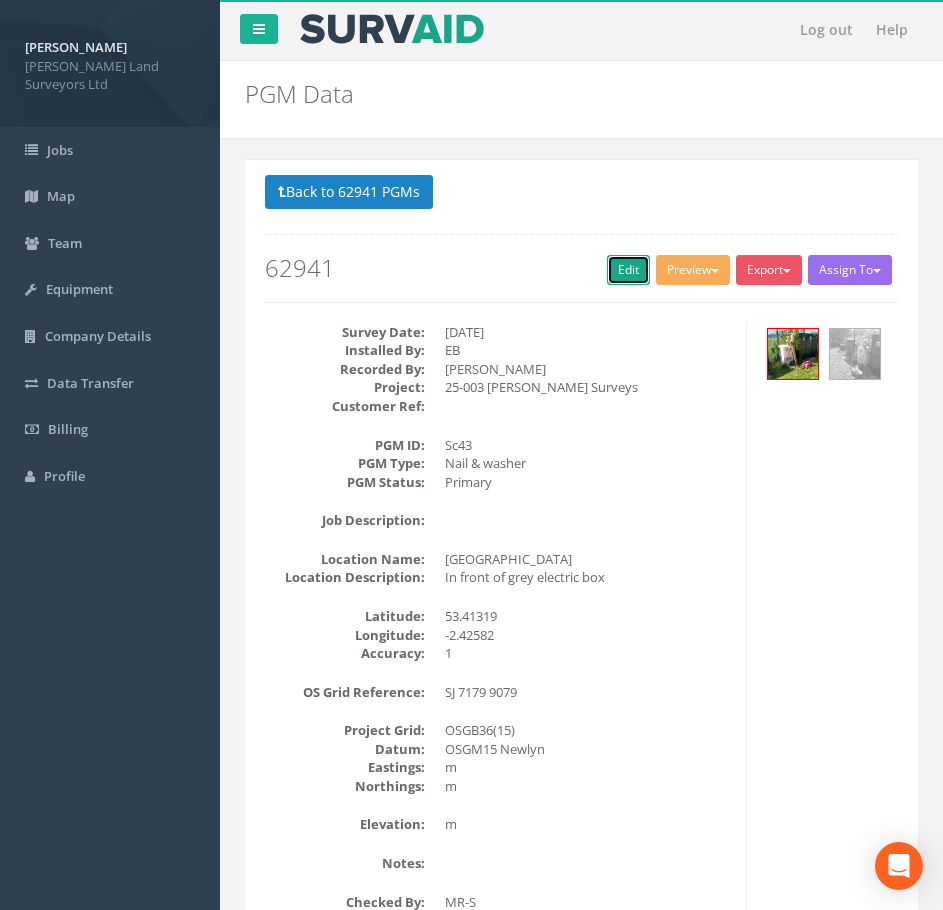click on "Edit" at bounding box center [628, 270] 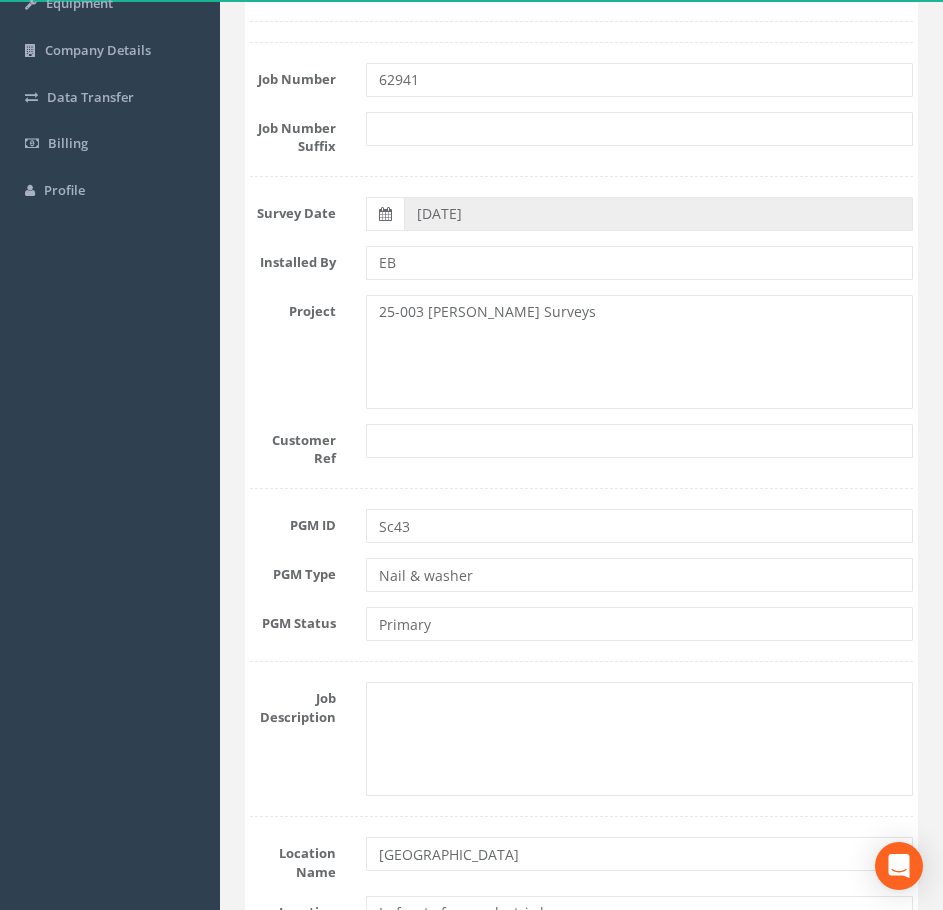 scroll, scrollTop: 300, scrollLeft: 0, axis: vertical 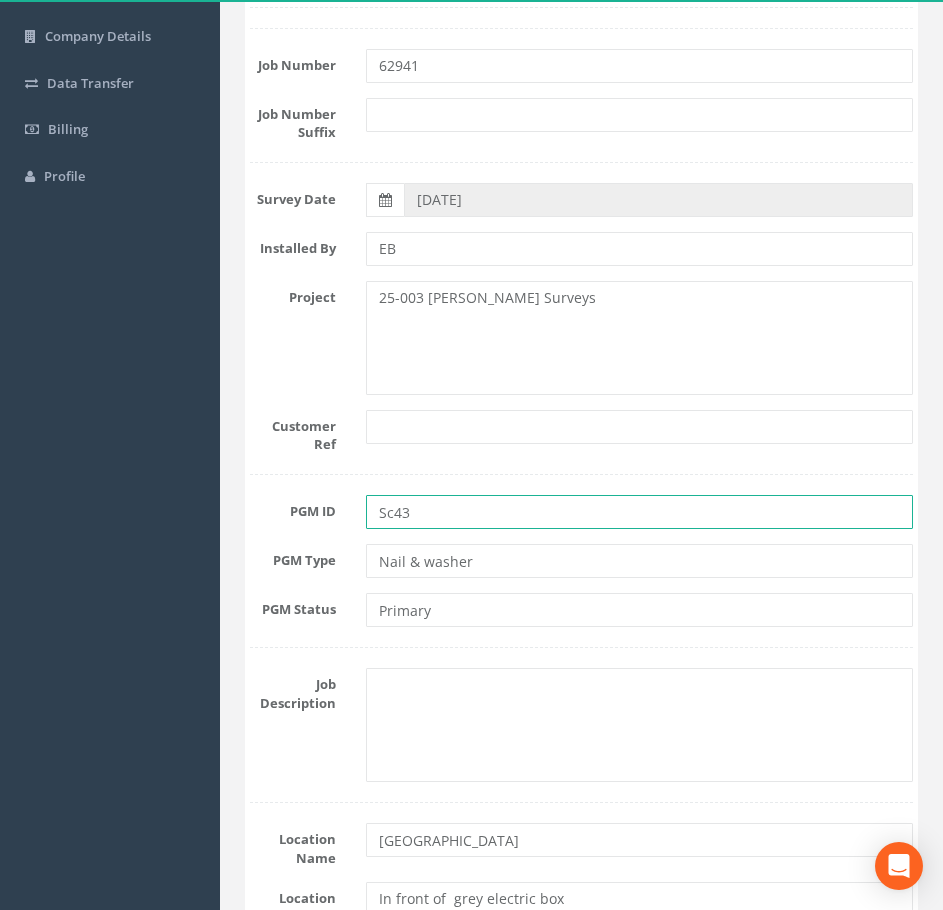 click on "Sc43" at bounding box center (640, 512) 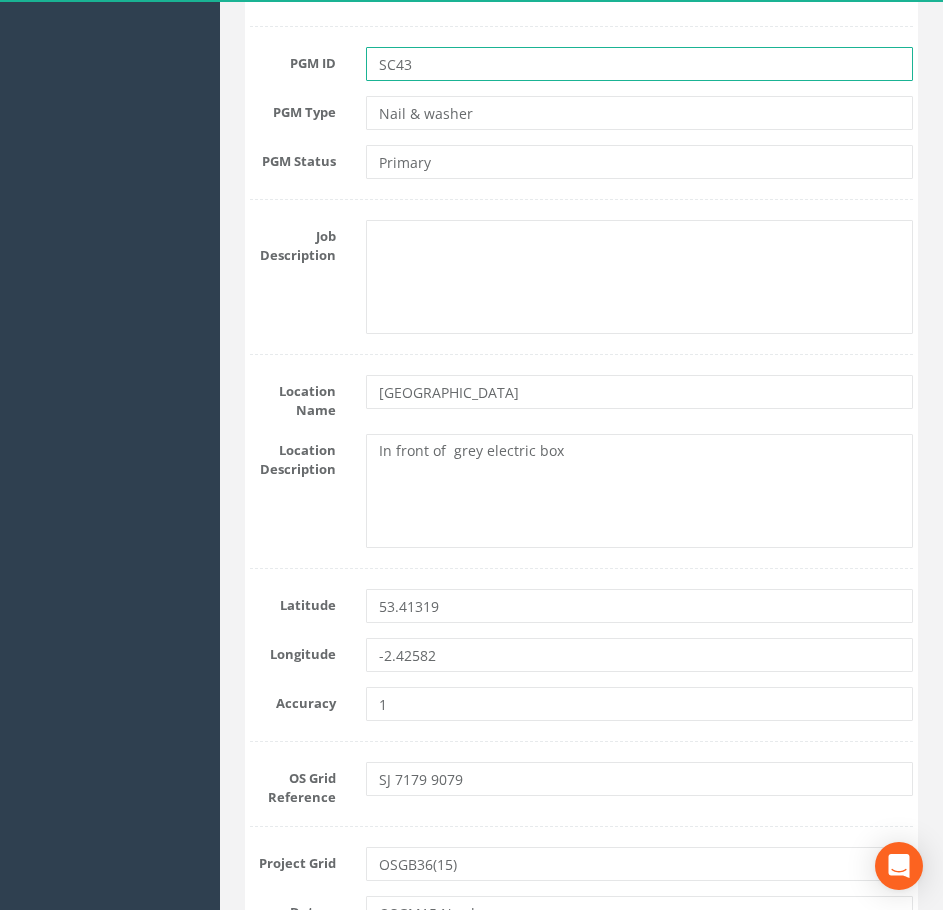 scroll, scrollTop: 800, scrollLeft: 0, axis: vertical 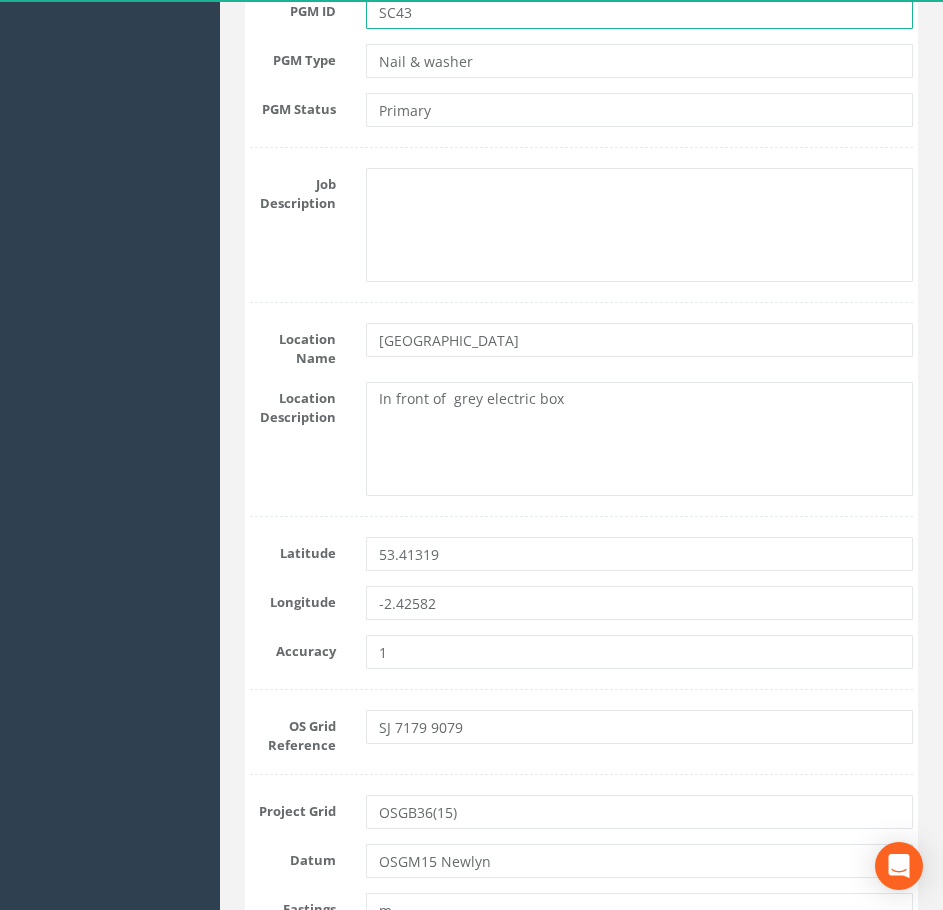 type on "SC43" 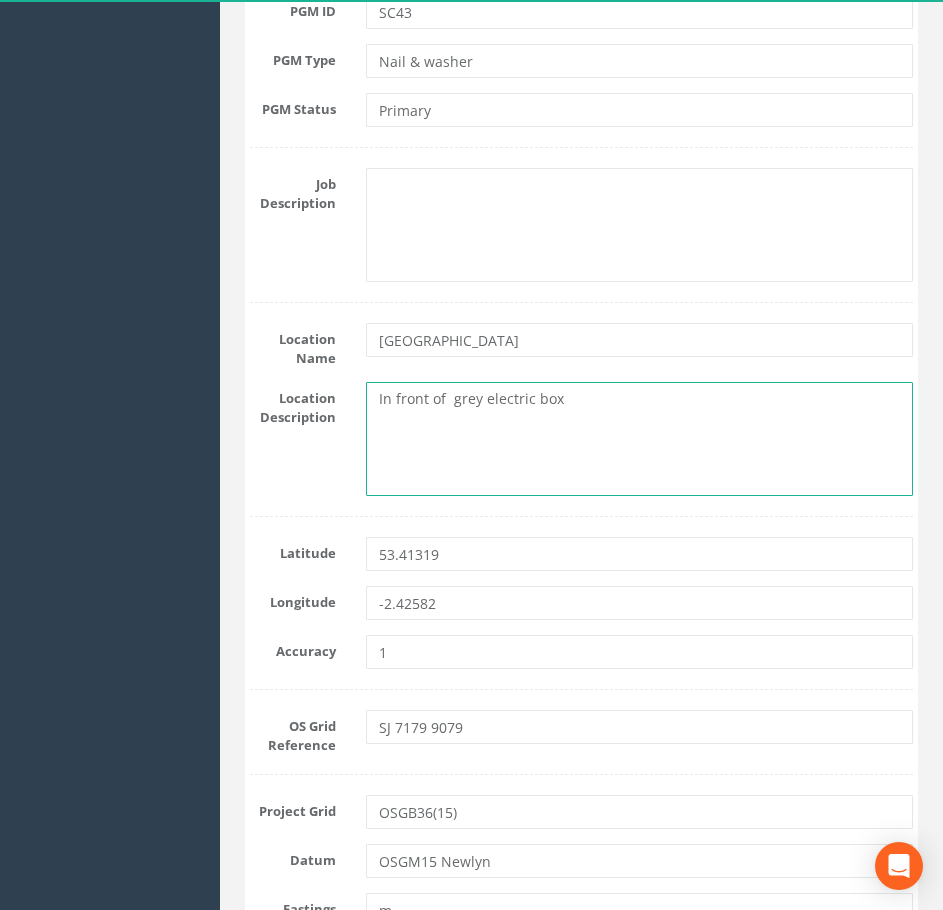 drag, startPoint x: 378, startPoint y: 398, endPoint x: 602, endPoint y: 404, distance: 224.08034 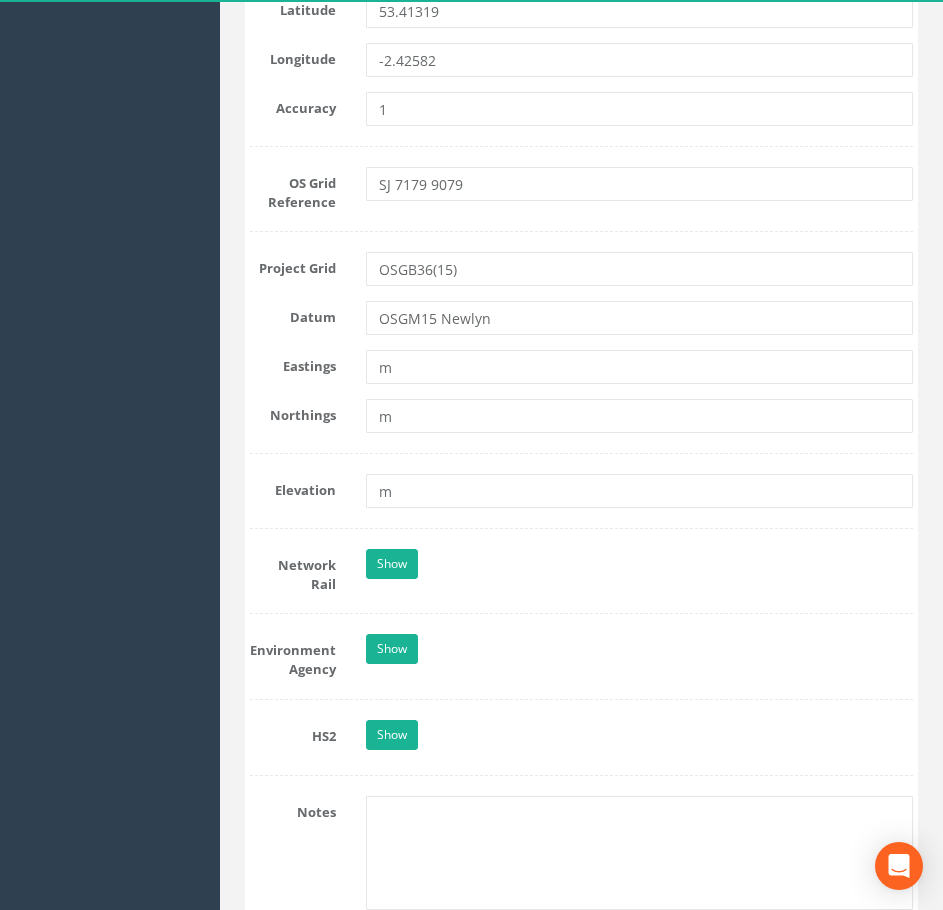 scroll, scrollTop: 1300, scrollLeft: 0, axis: vertical 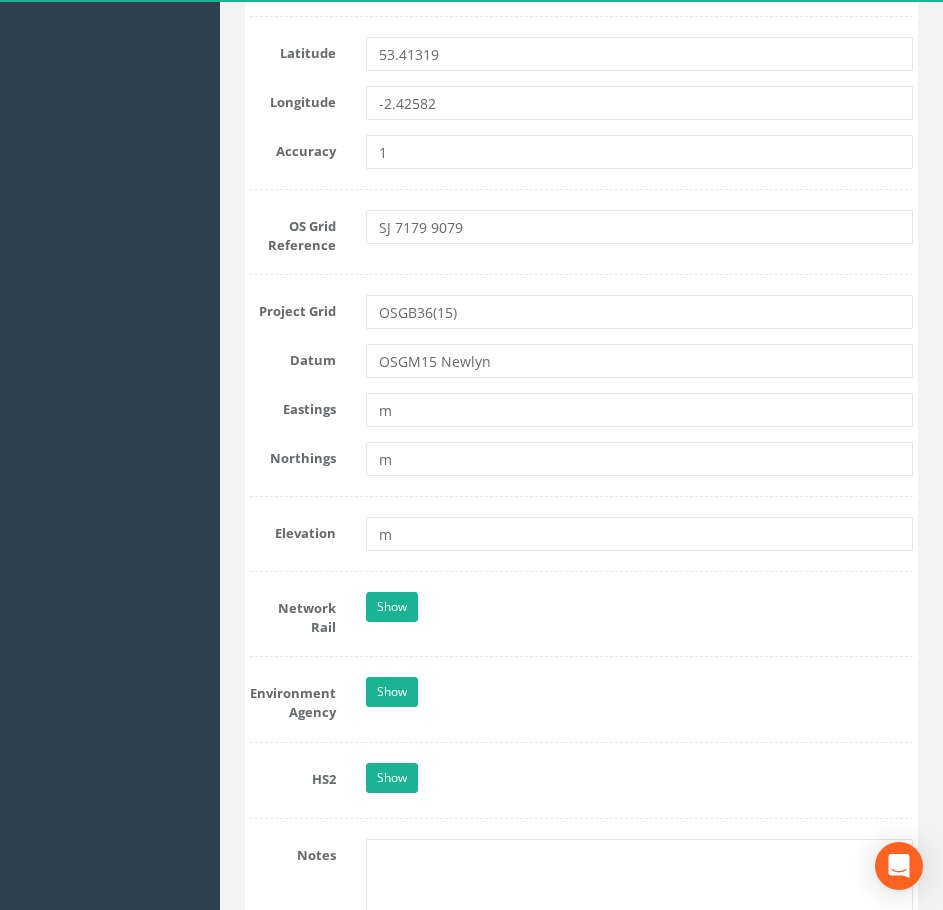 type on "[GEOGRAPHIC_DATA], by mobile phone tower" 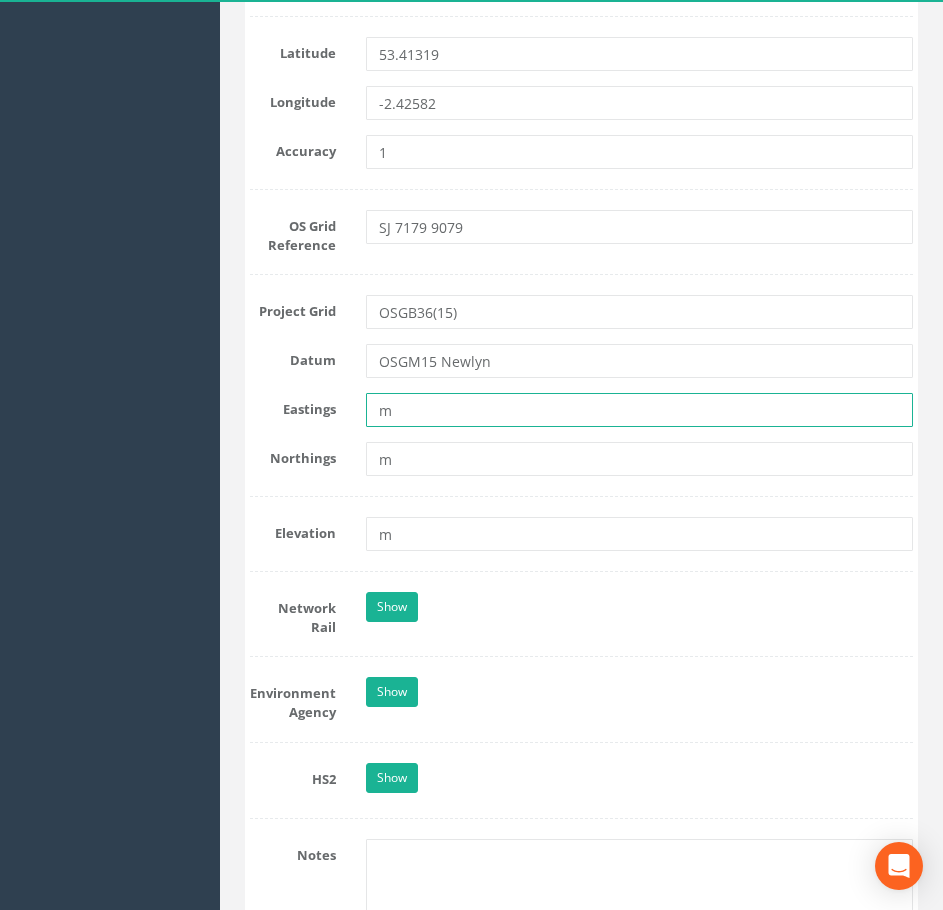click on "m" at bounding box center (640, 410) 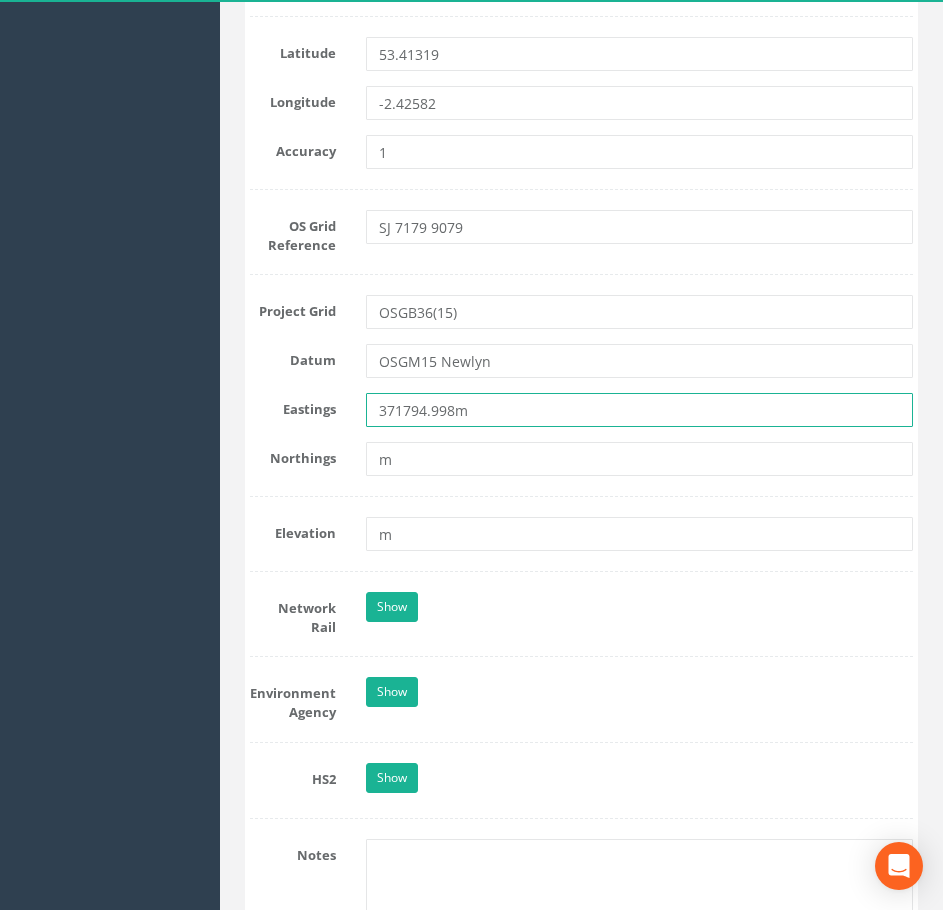 type on "371794.998m" 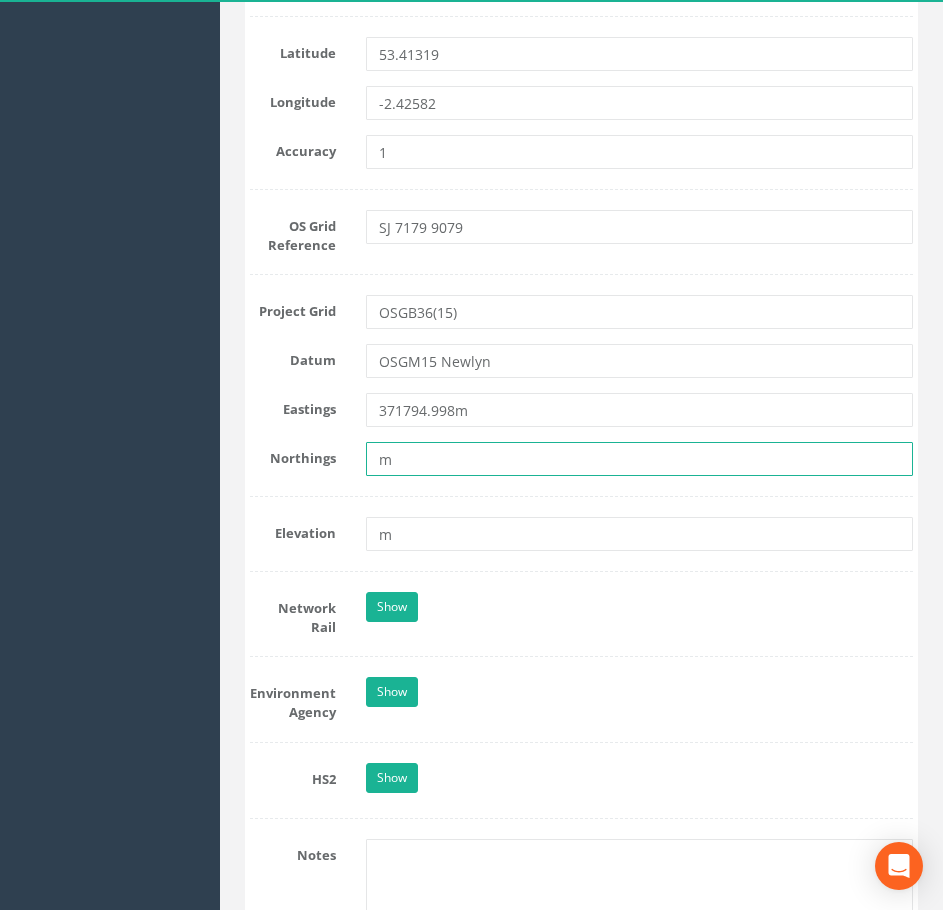 click on "m" at bounding box center [640, 459] 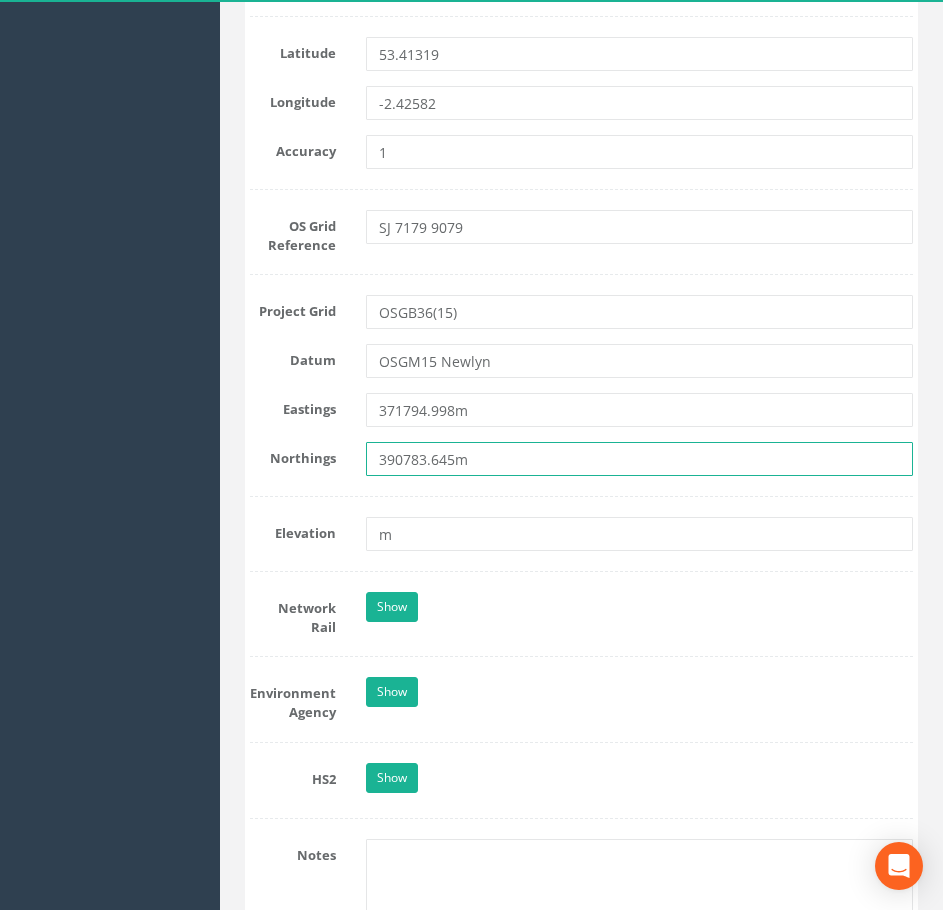 type on "390783.645m" 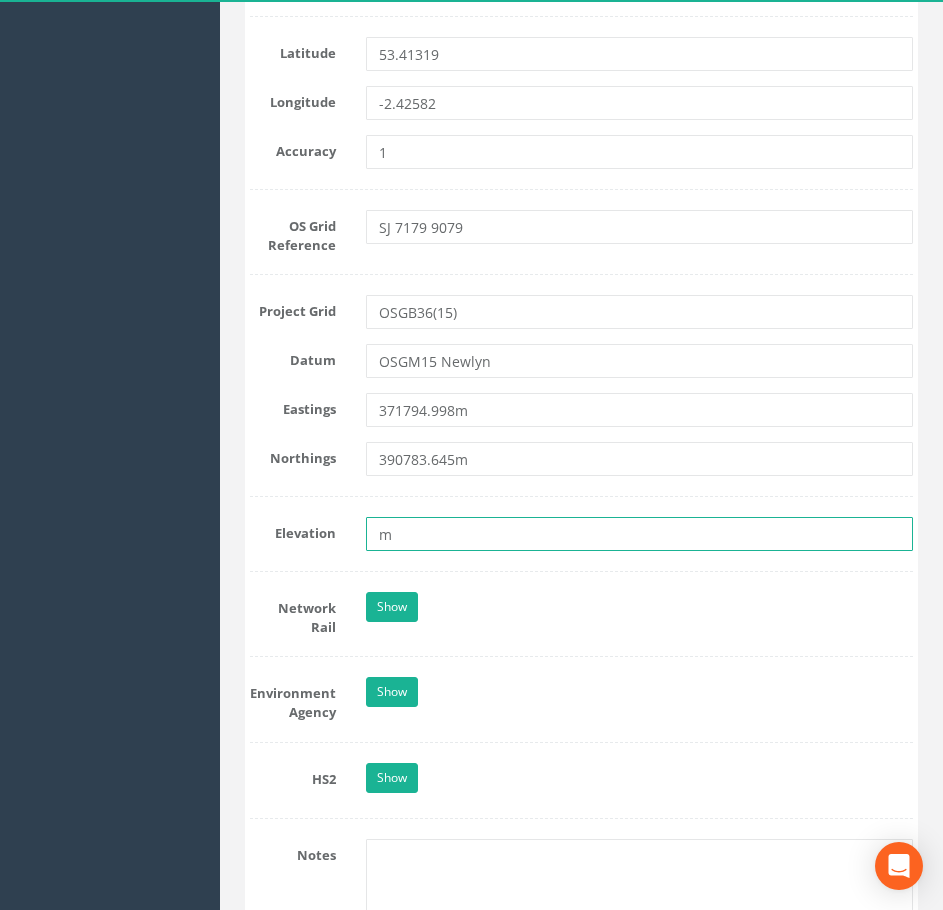 click on "m" at bounding box center (640, 534) 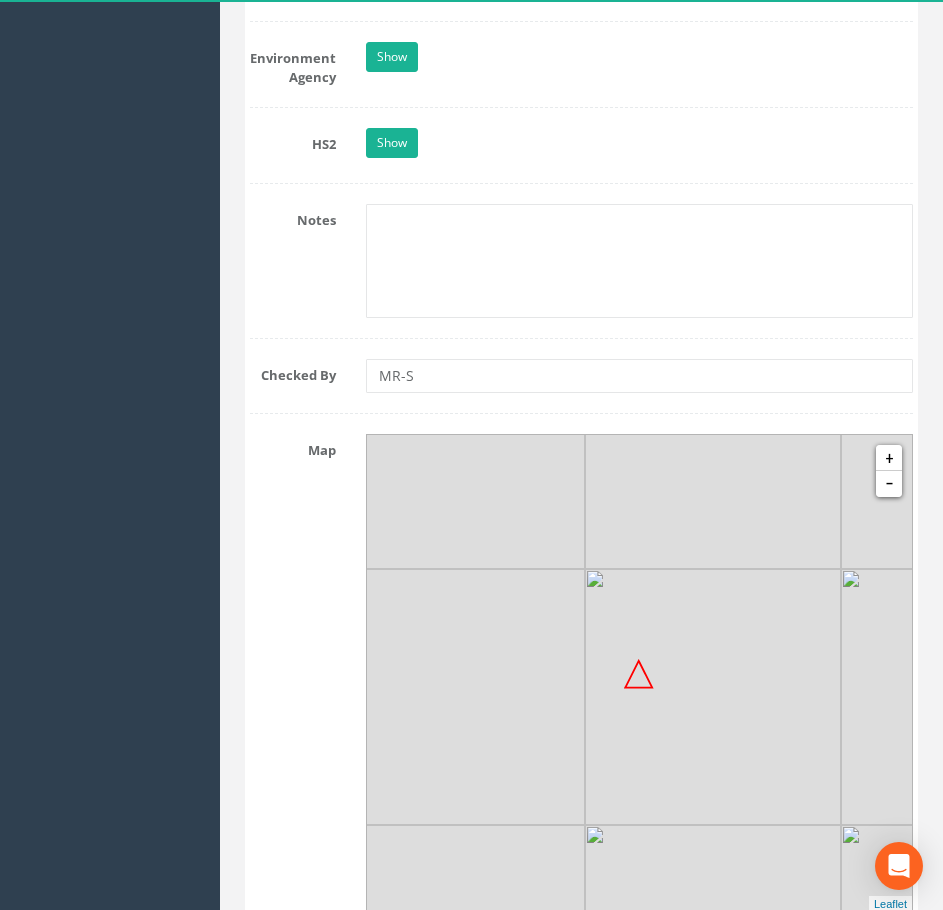 scroll, scrollTop: 1900, scrollLeft: 0, axis: vertical 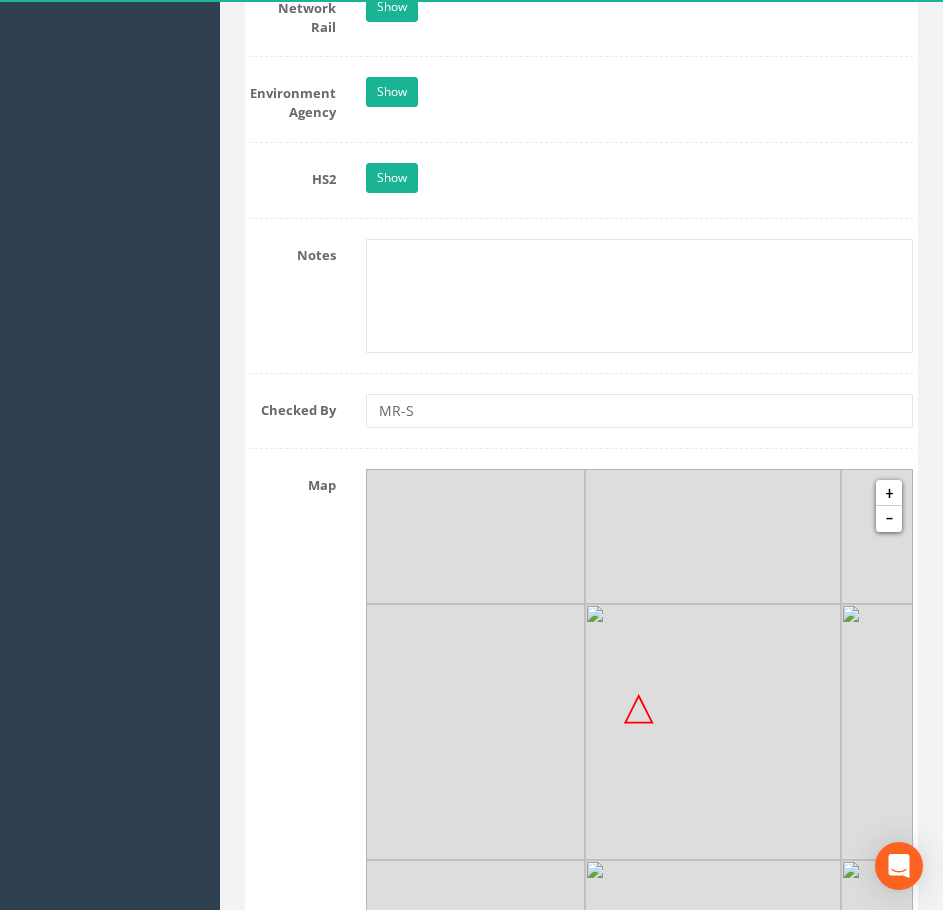 type on "17.915m" 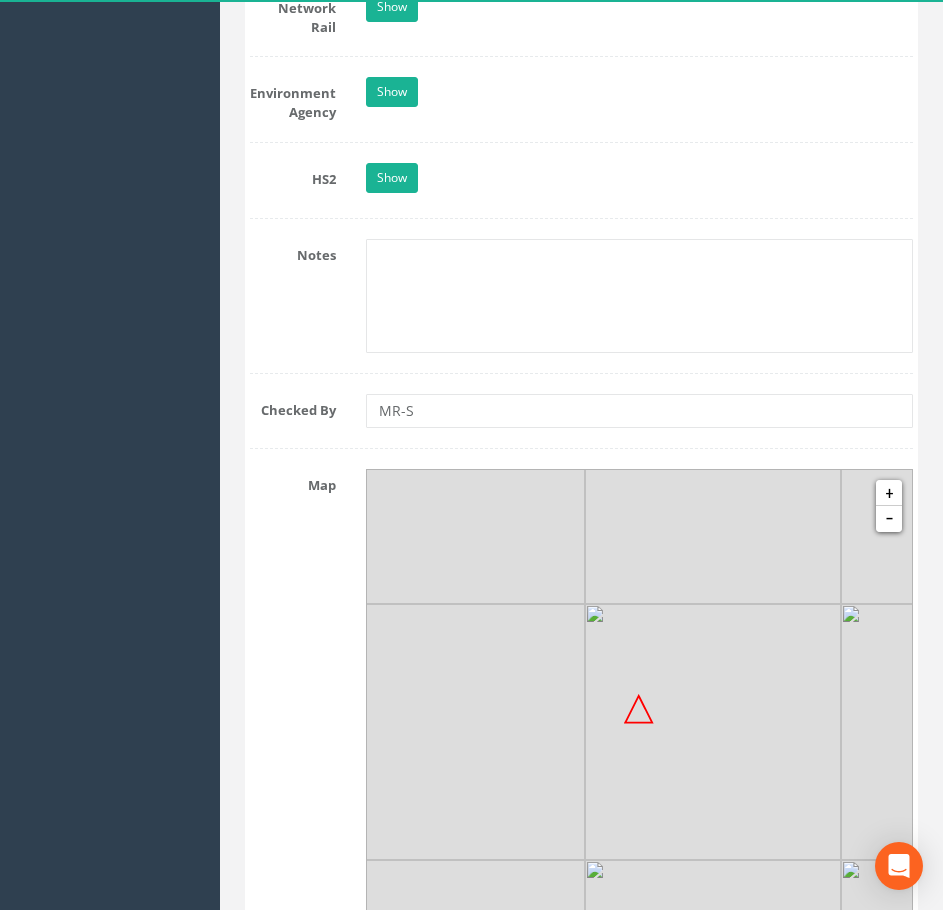 click at bounding box center [713, 732] 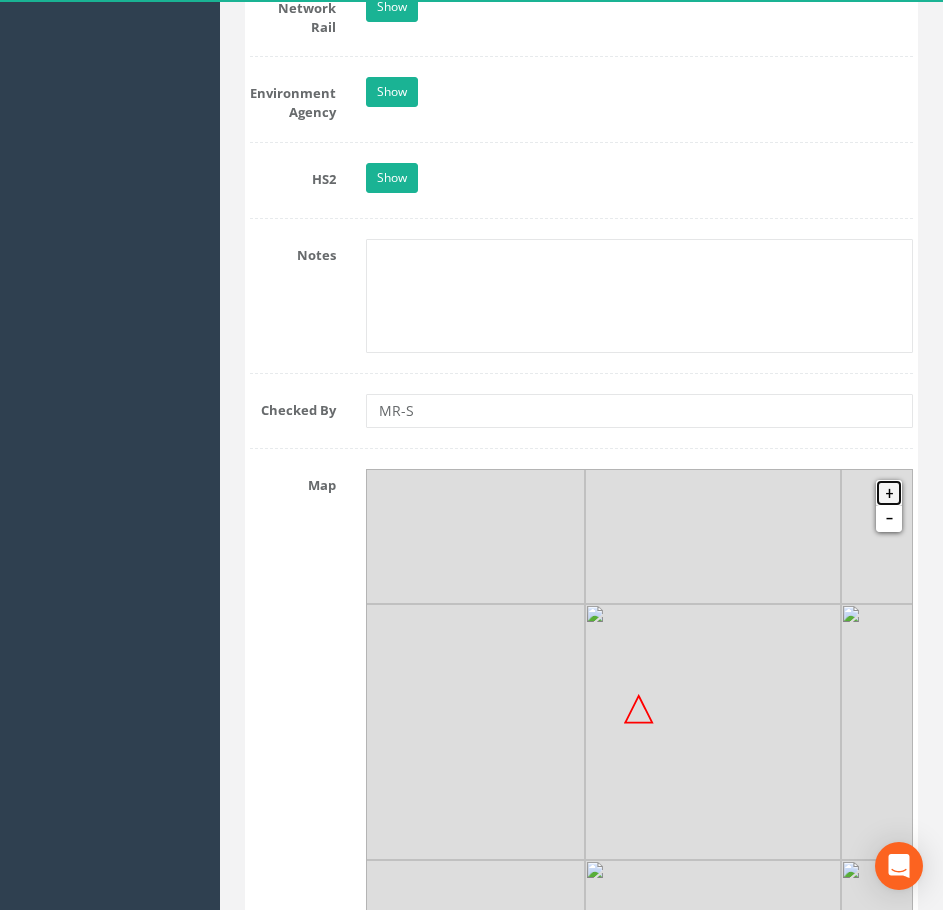 click on "+" at bounding box center [889, 493] 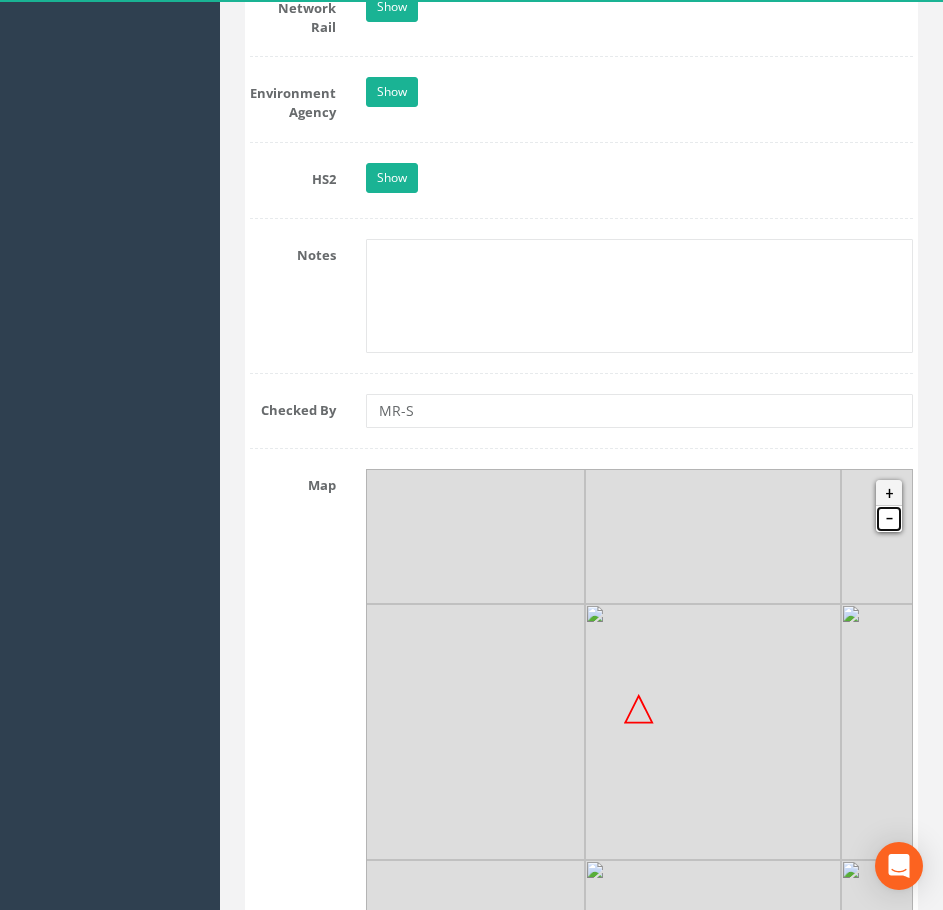 scroll, scrollTop: 1928, scrollLeft: 0, axis: vertical 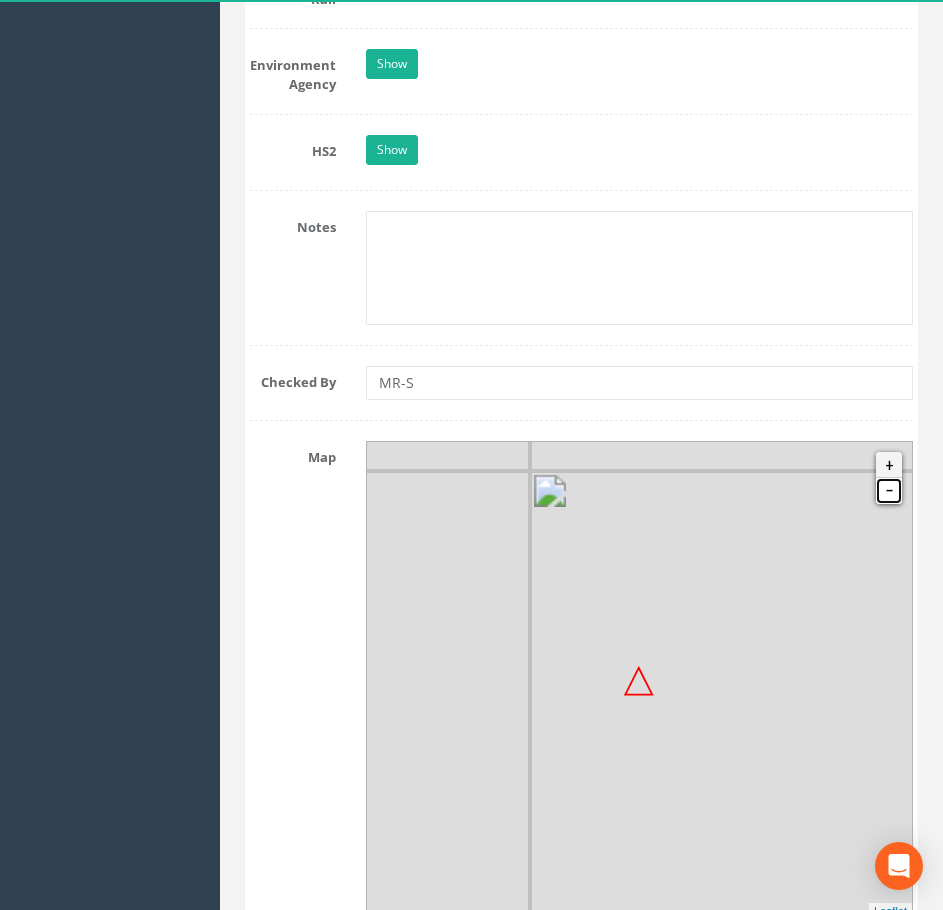 click on "-" at bounding box center (889, 491) 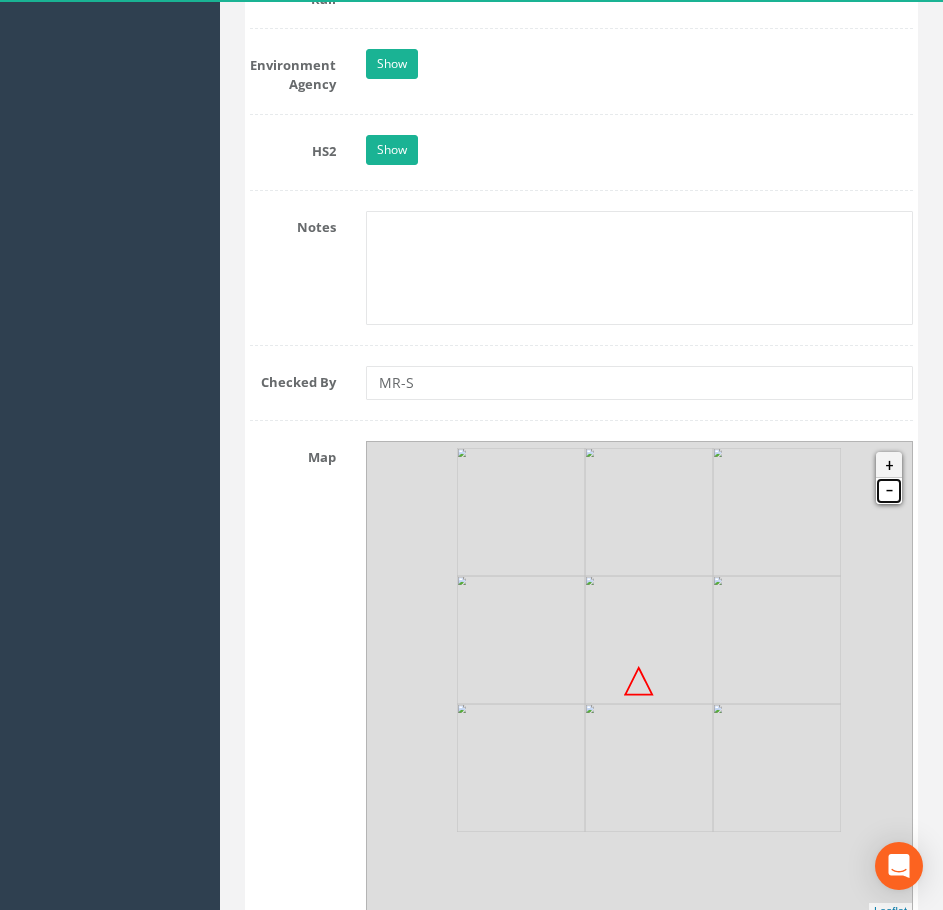 click on "-" at bounding box center [889, 491] 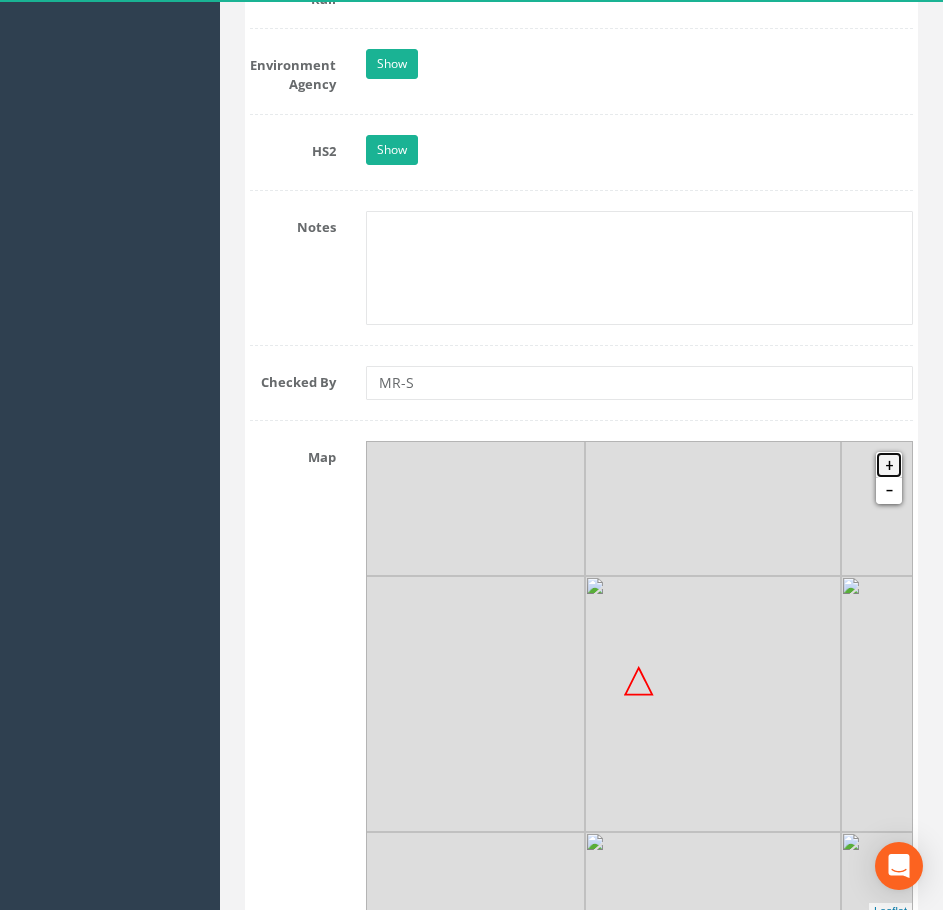 click on "+" at bounding box center (889, 465) 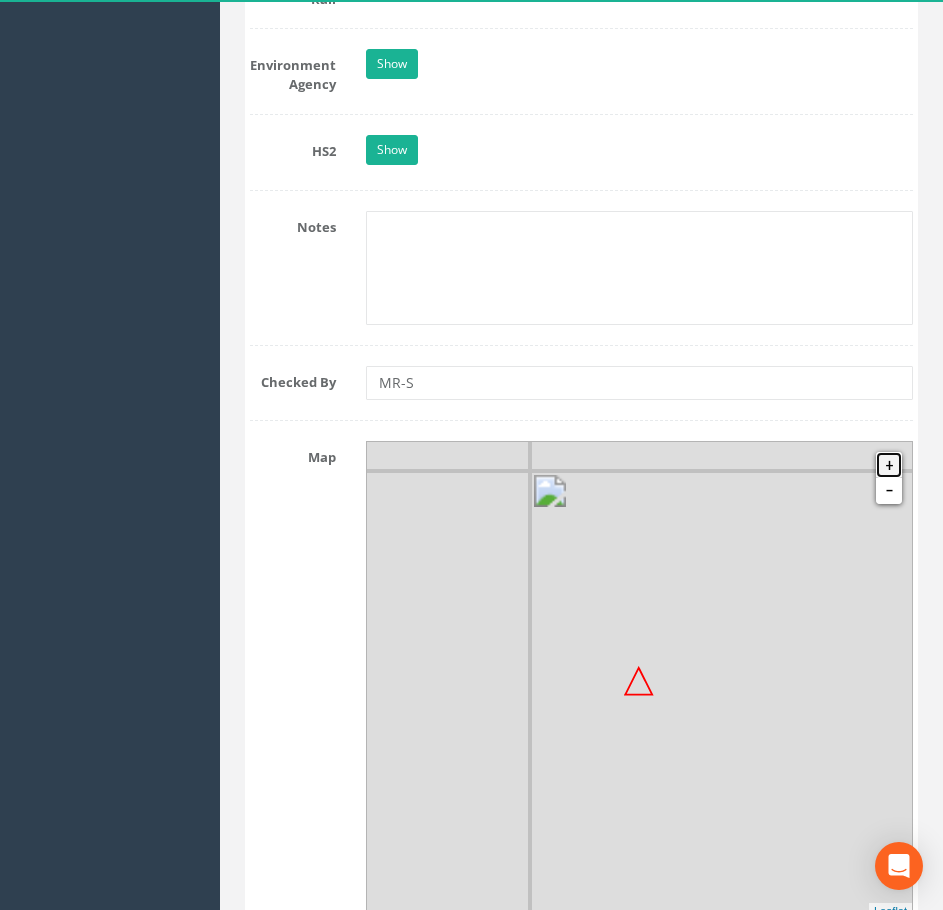 click on "+" at bounding box center (889, 465) 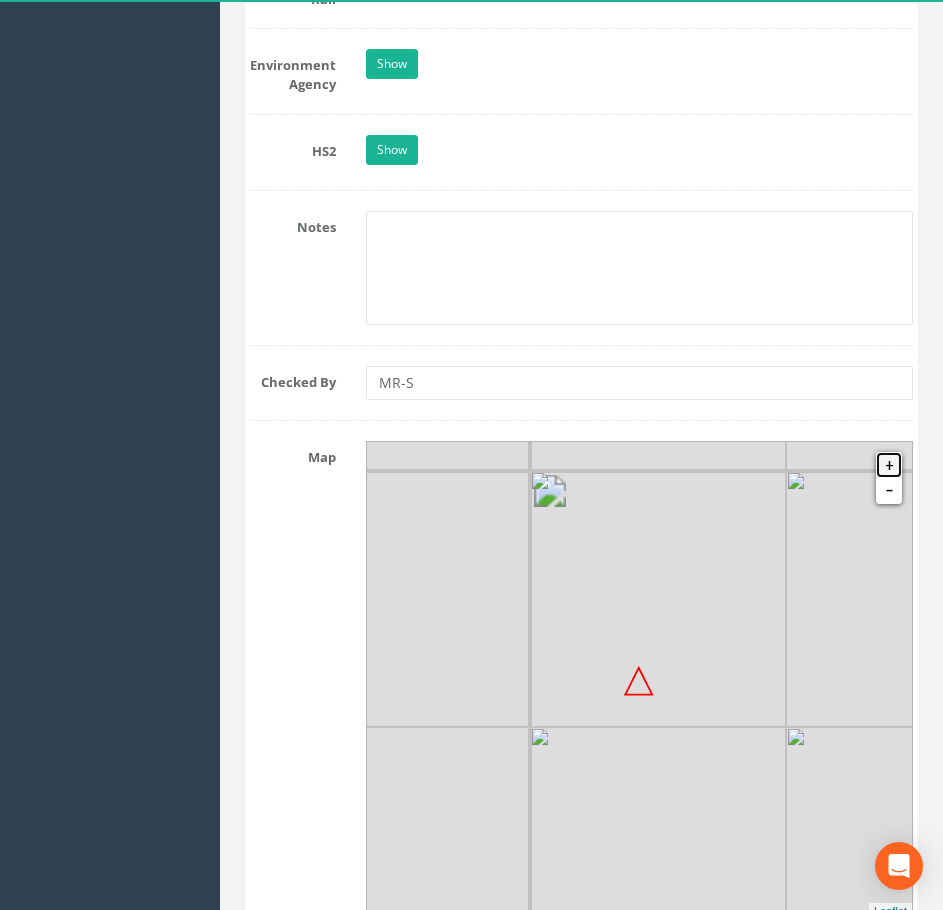 click on "+" at bounding box center (889, 465) 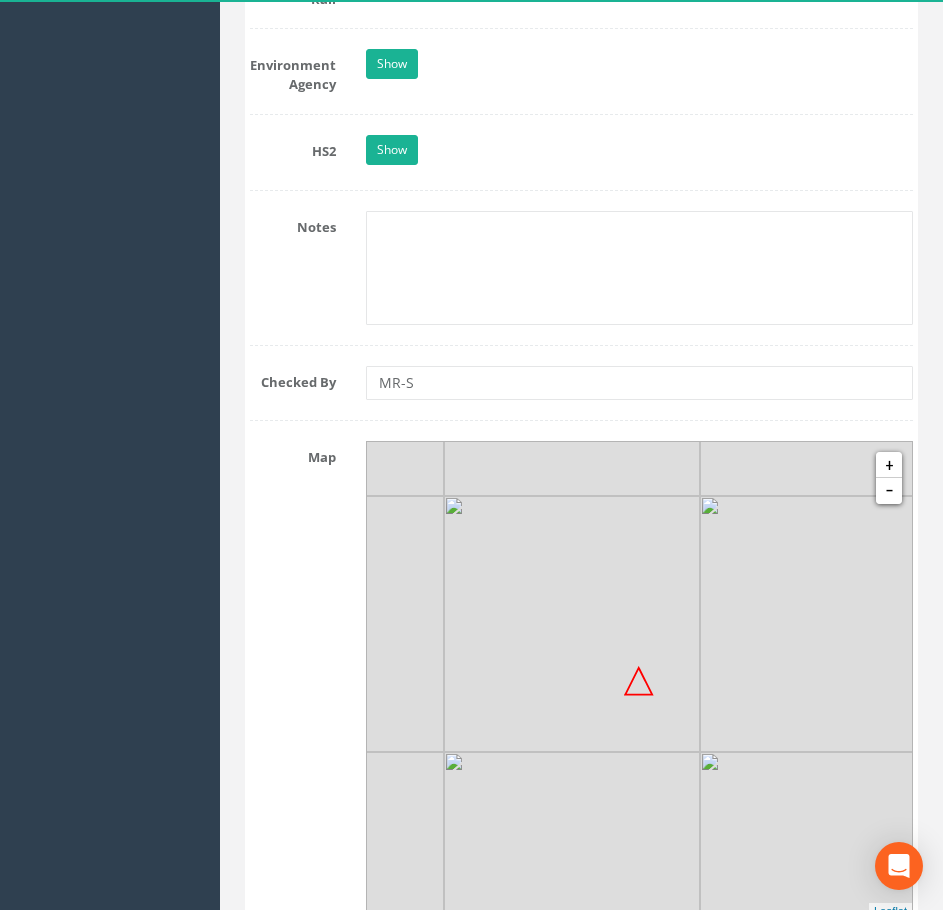 drag, startPoint x: 702, startPoint y: 642, endPoint x: 726, endPoint y: 620, distance: 32.55764 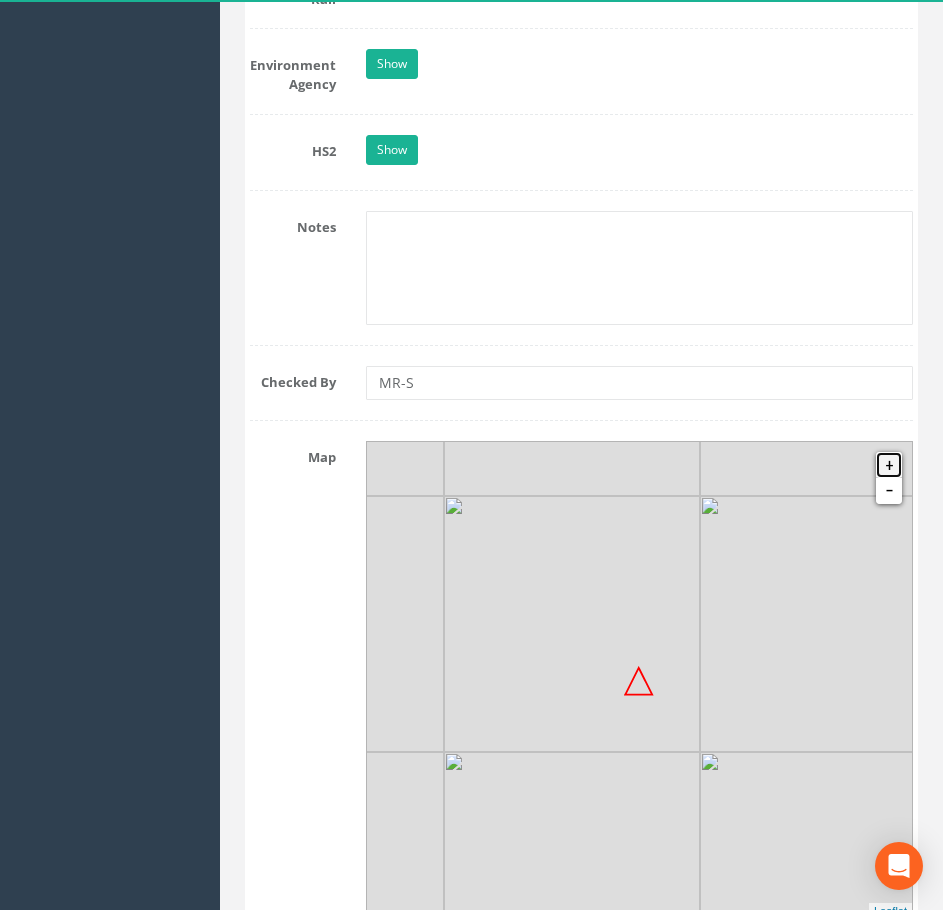 click on "+" at bounding box center (889, 465) 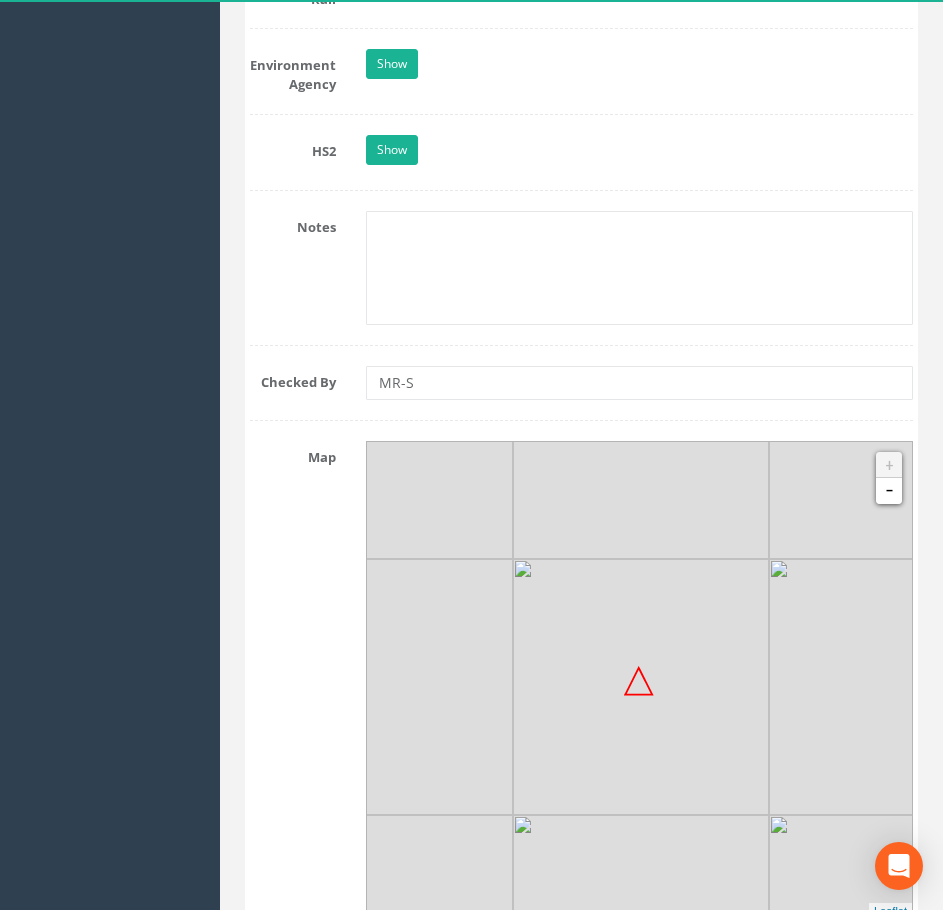 drag, startPoint x: 785, startPoint y: 595, endPoint x: 795, endPoint y: 587, distance: 12.806249 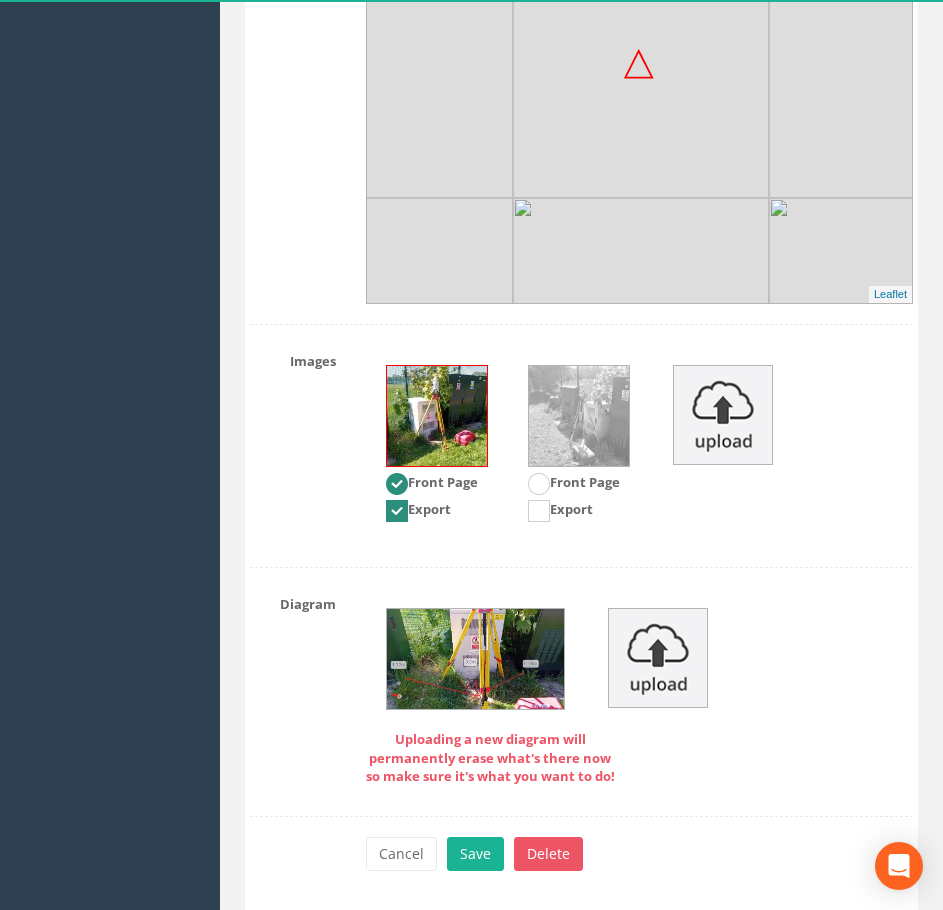 scroll, scrollTop: 2602, scrollLeft: 0, axis: vertical 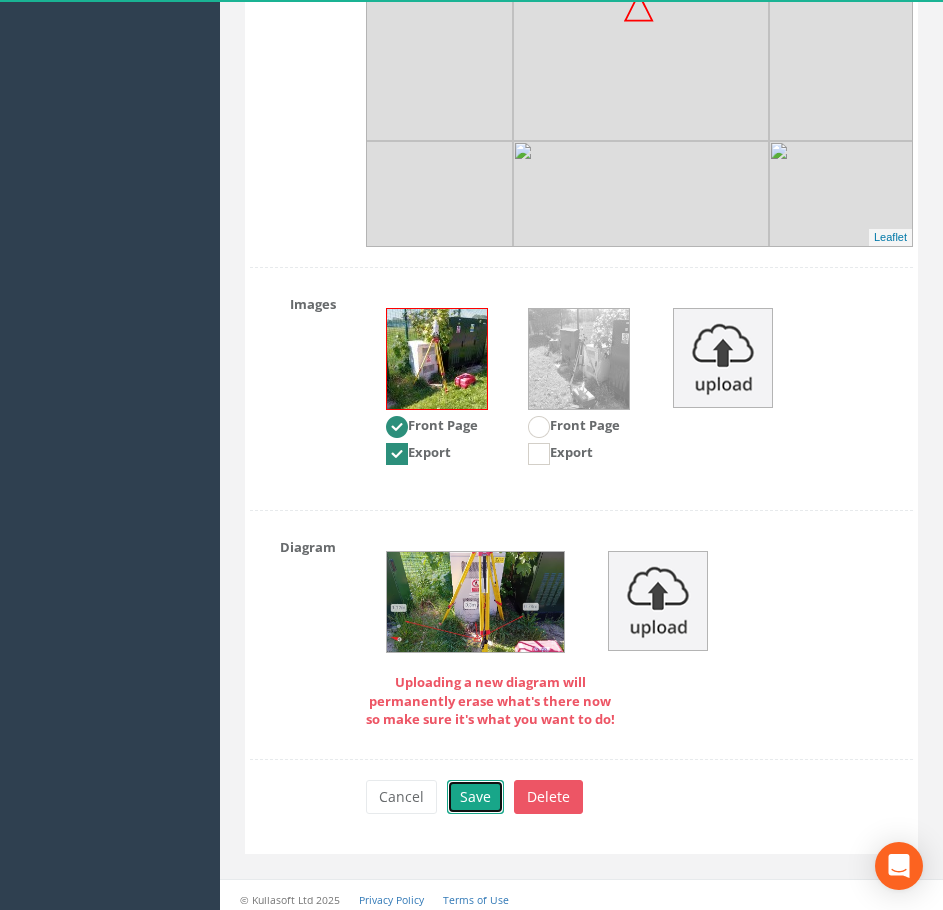 click on "Save" at bounding box center (475, 797) 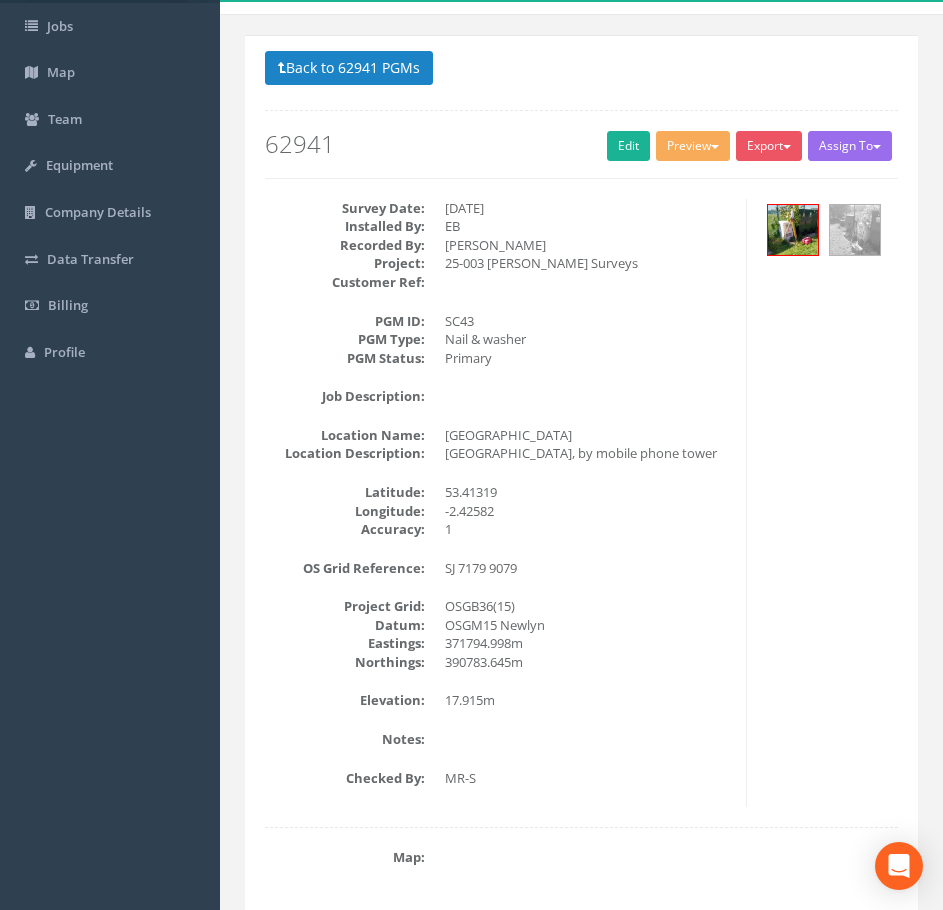 scroll, scrollTop: 0, scrollLeft: 0, axis: both 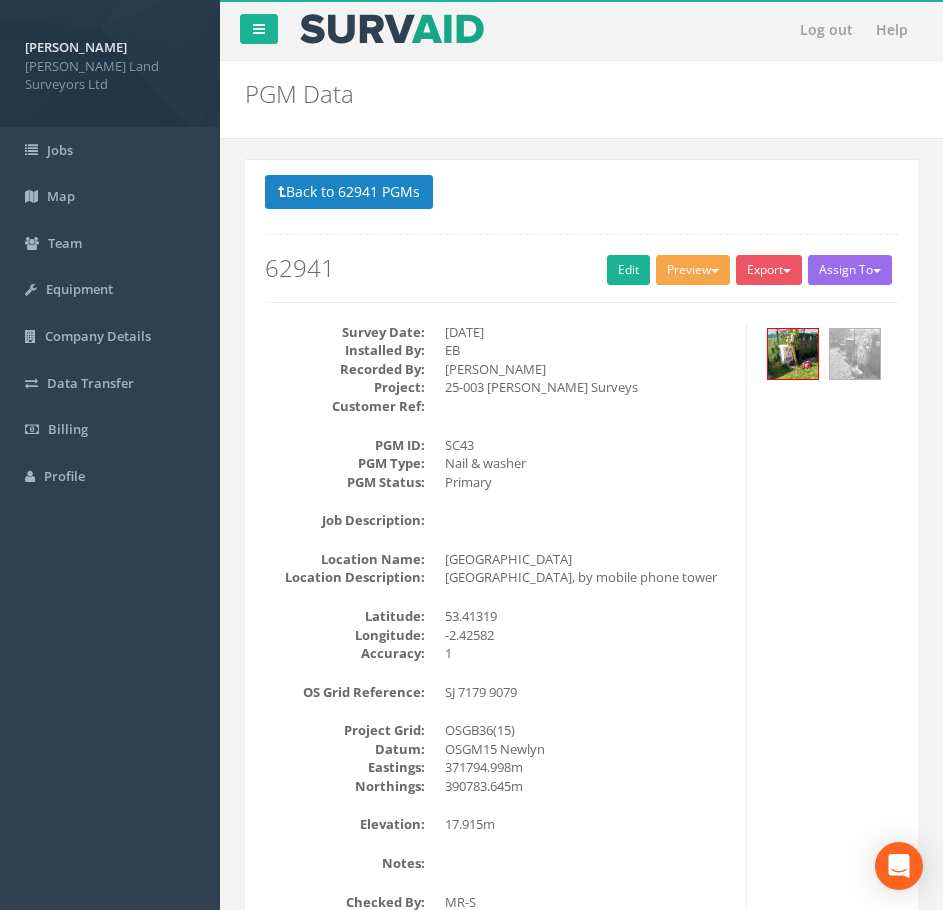click on "Preview" at bounding box center (693, 270) 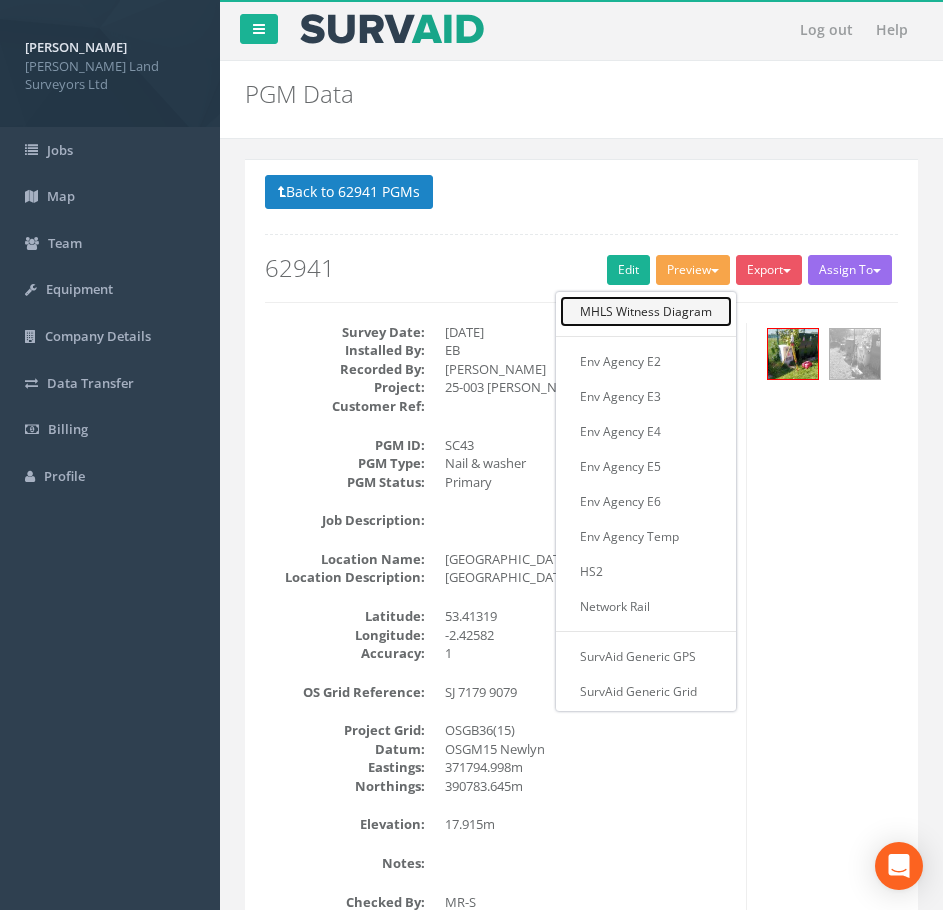 click on "MHLS Witness Diagram" at bounding box center (646, 311) 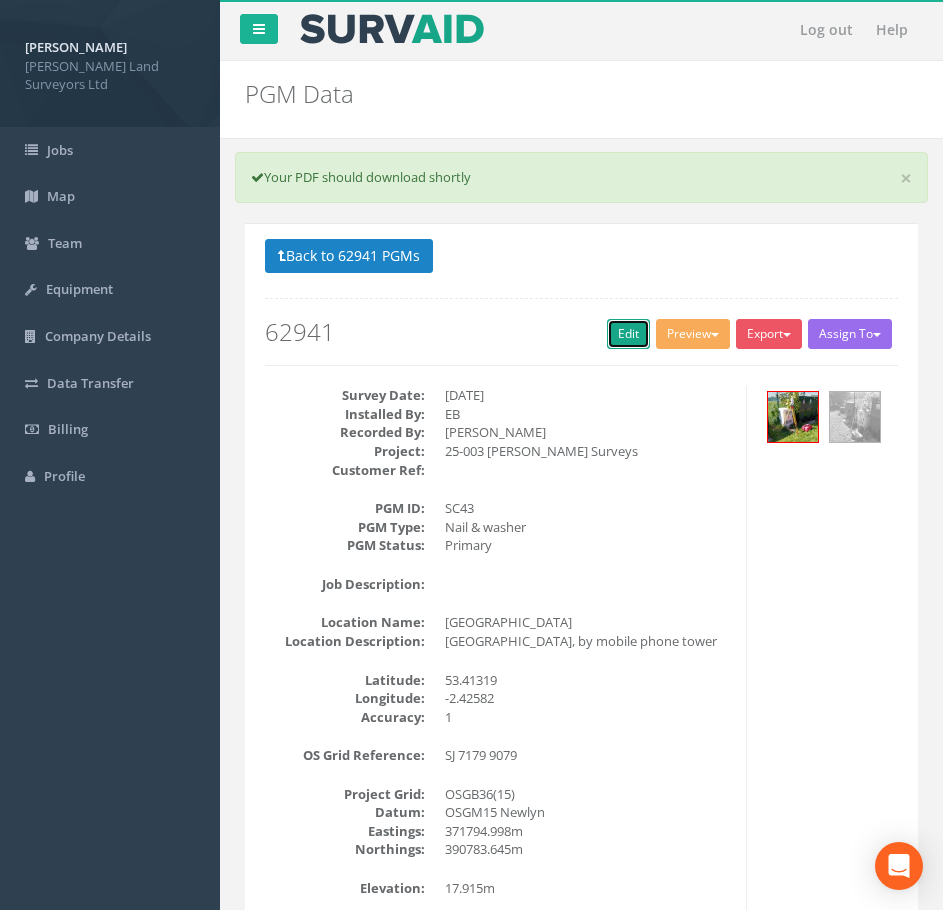 click on "Edit" at bounding box center (628, 334) 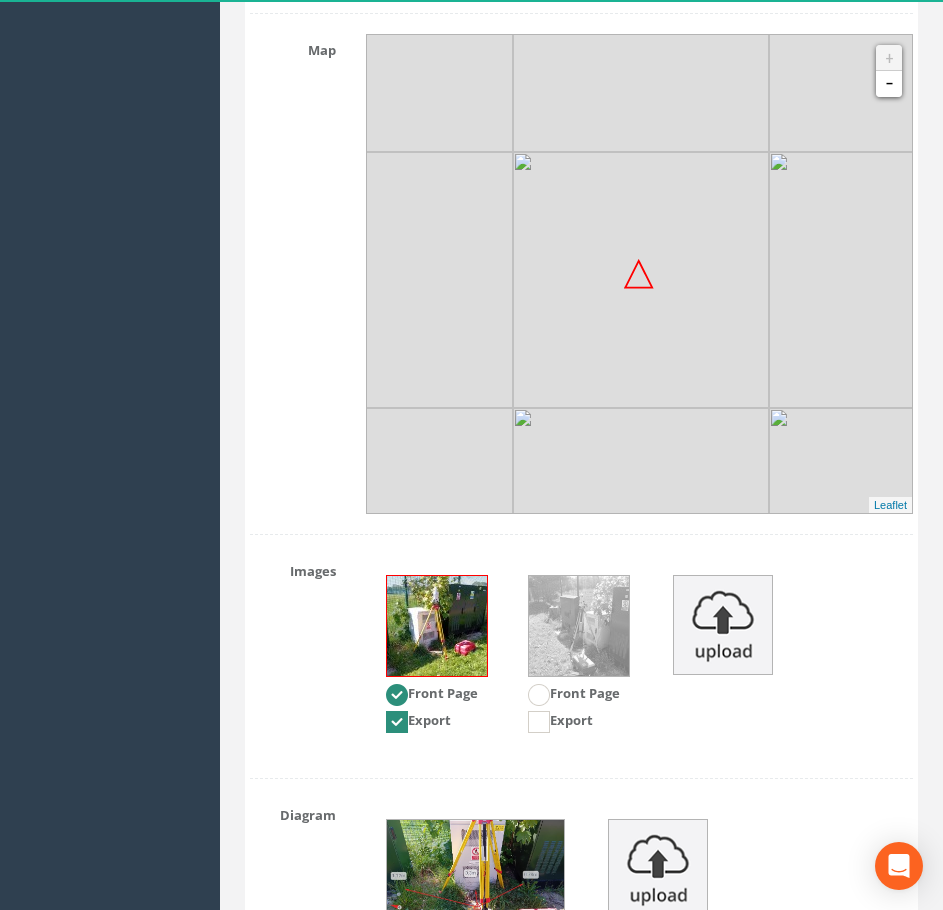 scroll, scrollTop: 2400, scrollLeft: 0, axis: vertical 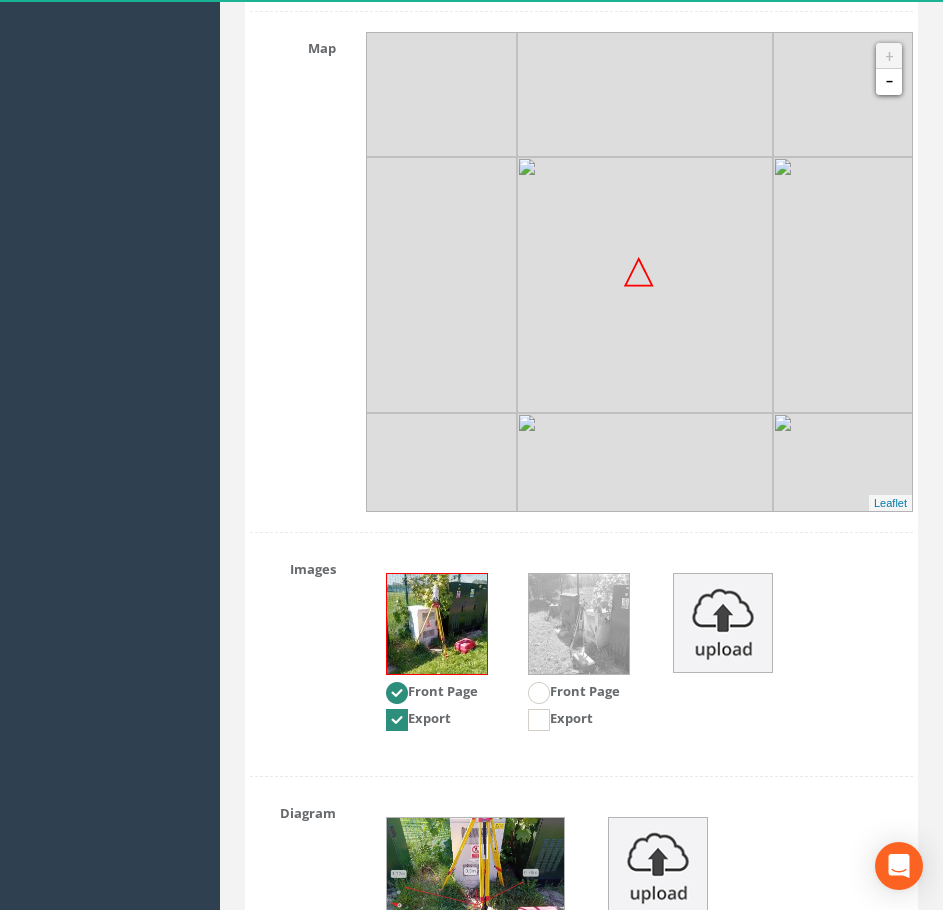 click at bounding box center [645, 541] 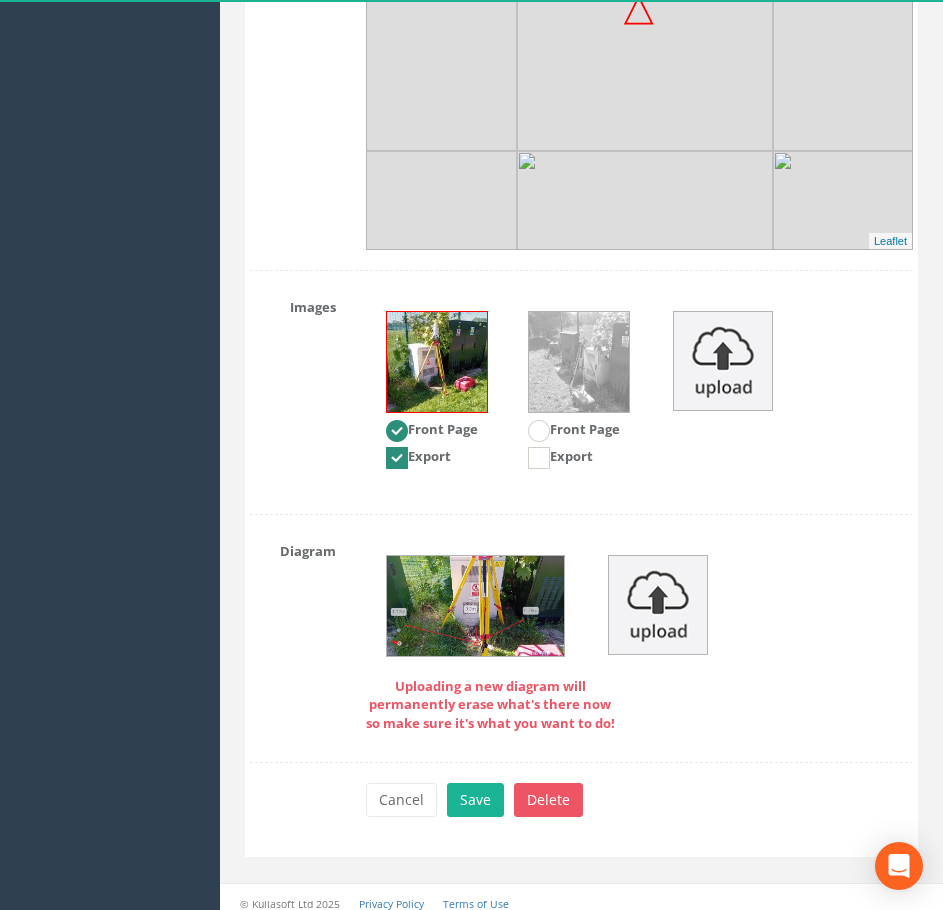 scroll, scrollTop: 2665, scrollLeft: 0, axis: vertical 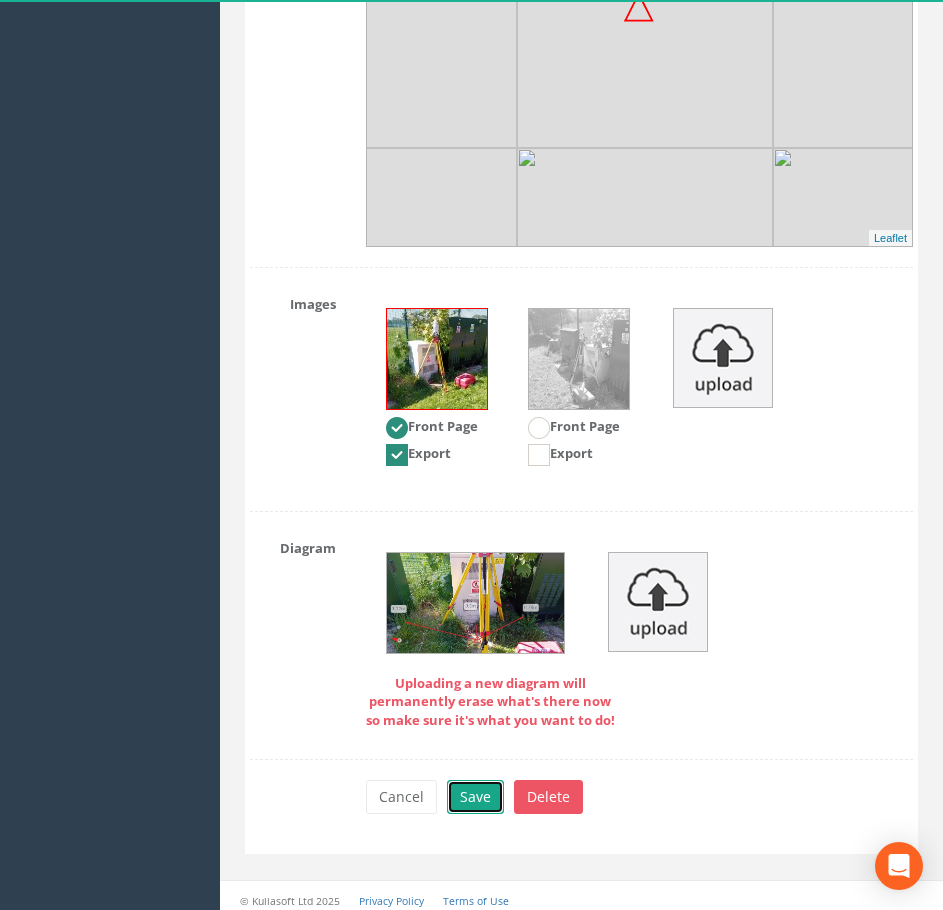 click on "Save" at bounding box center (475, 797) 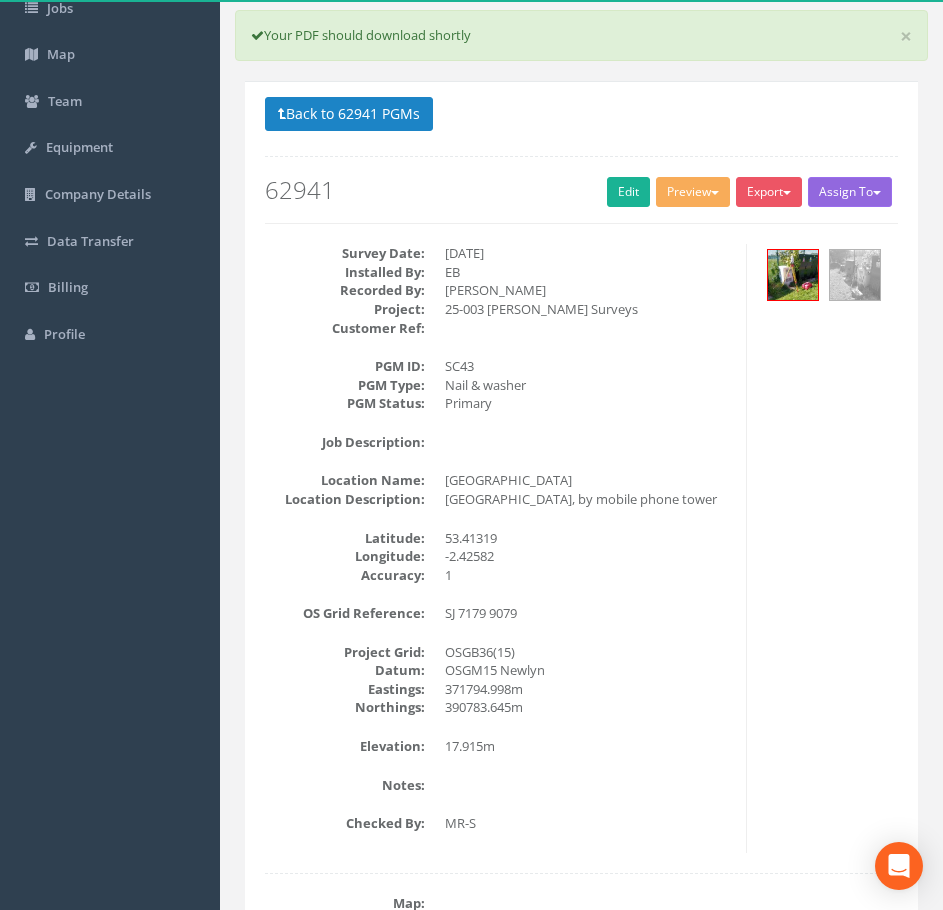 scroll, scrollTop: 0, scrollLeft: 0, axis: both 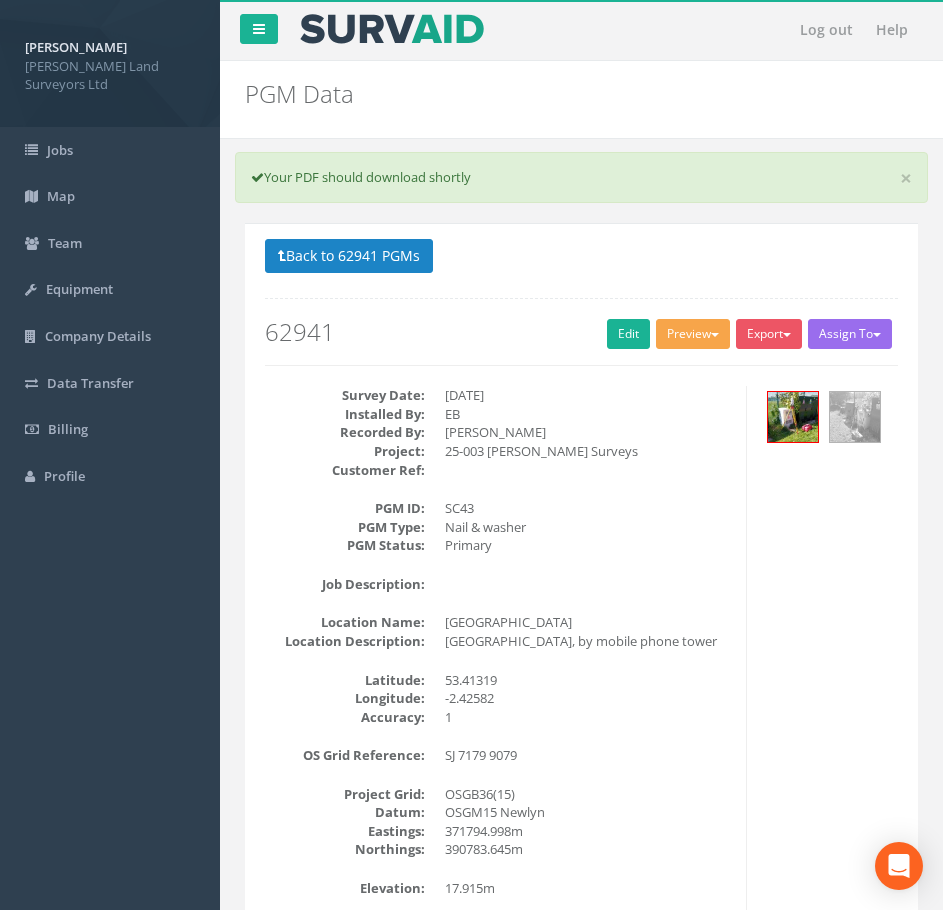 click on "Preview" at bounding box center (693, 334) 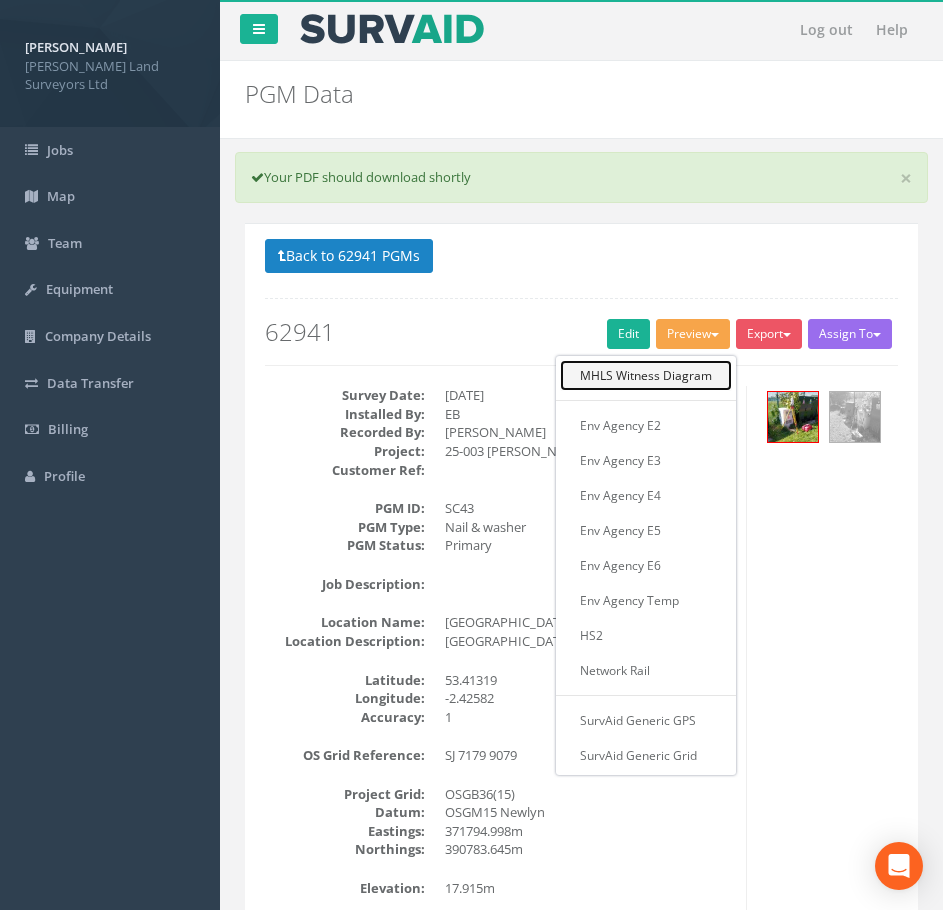click on "MHLS Witness Diagram" at bounding box center [646, 375] 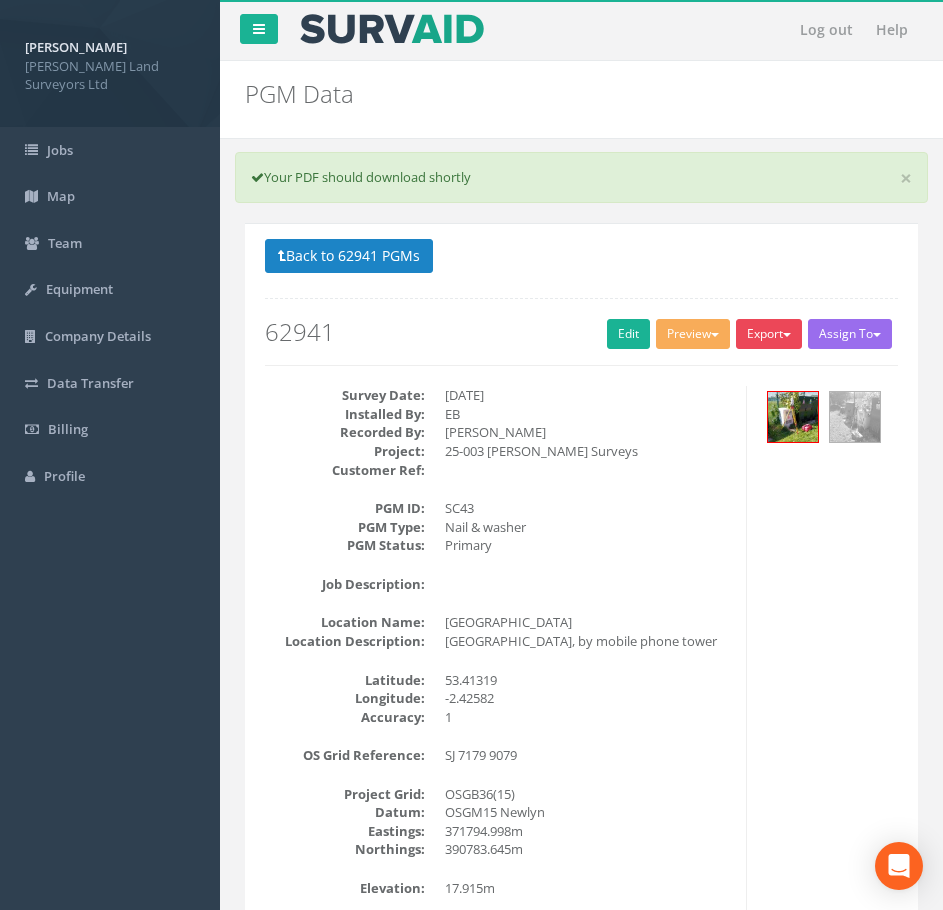 click on "Export" at bounding box center (769, 334) 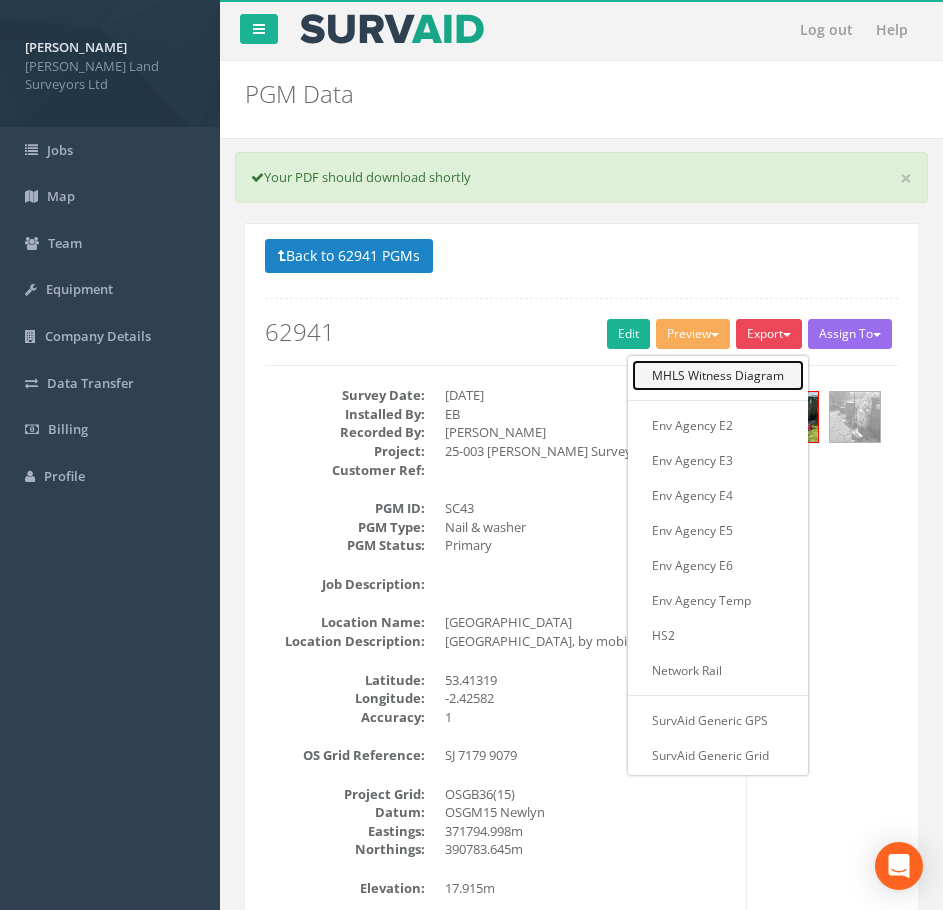 click on "MHLS Witness Diagram" at bounding box center (718, 375) 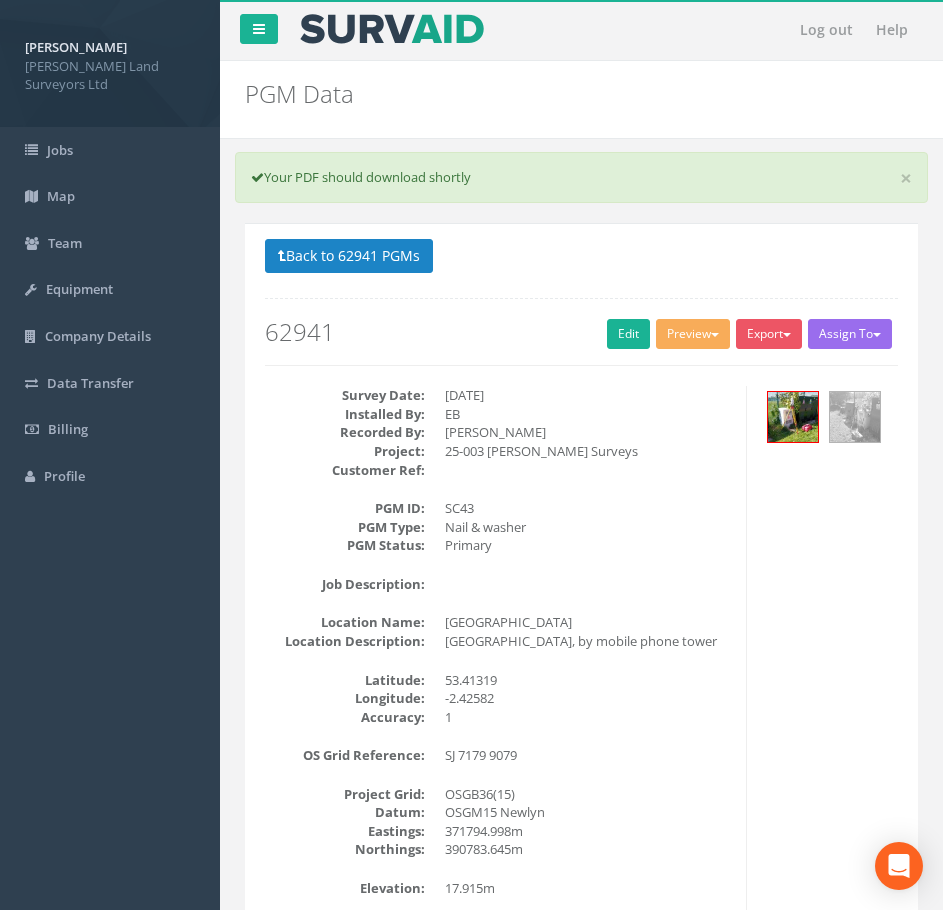click on "Back to 62941 PGMs       Back to Map" at bounding box center [581, 258] 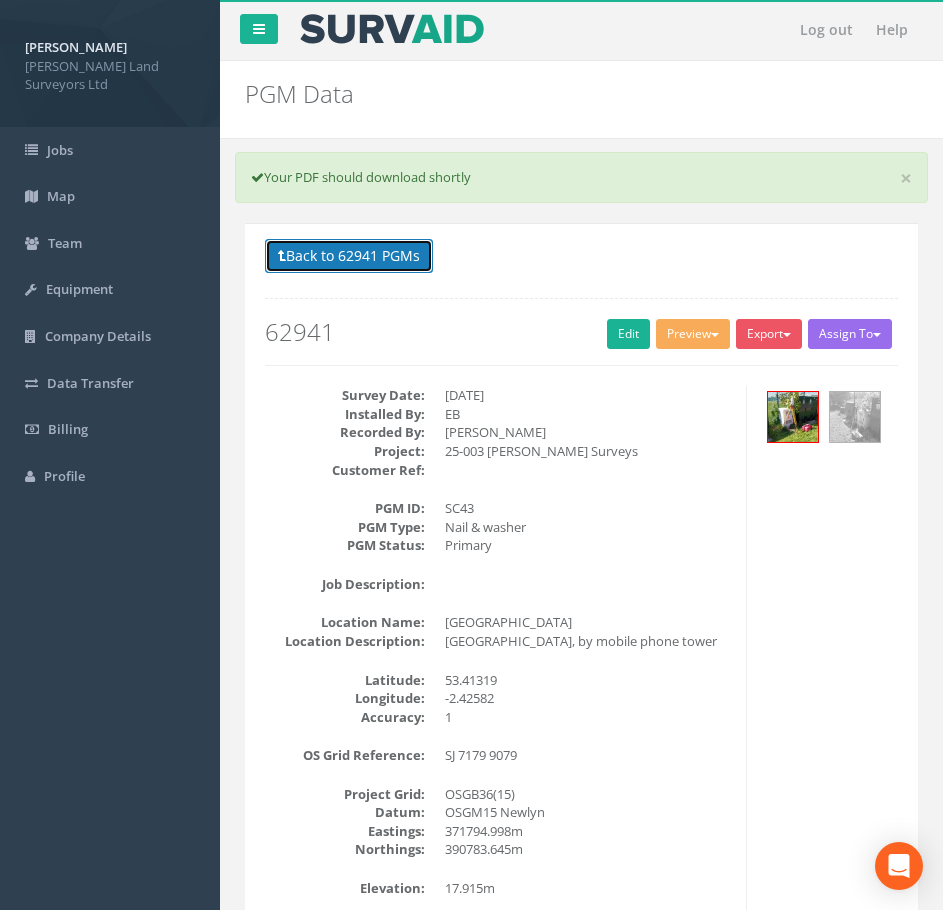 click on "Back to 62941 PGMs" at bounding box center (349, 256) 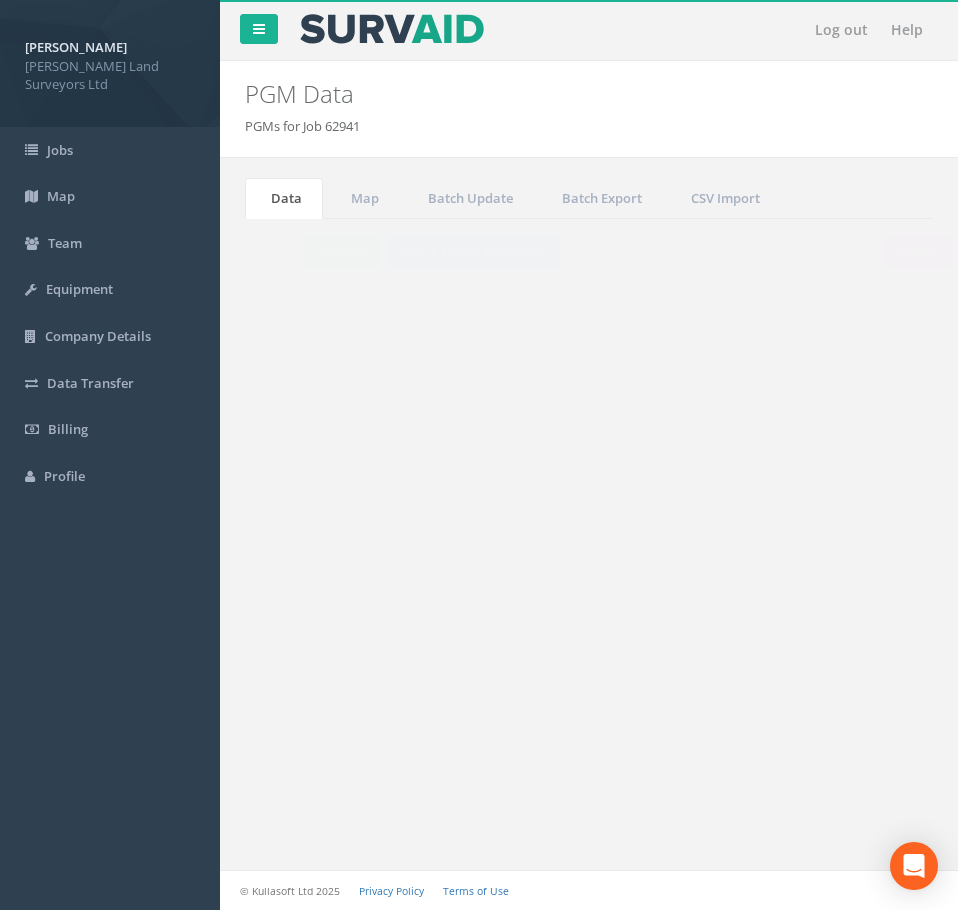 click on "Sc44" at bounding box center (451, 504) 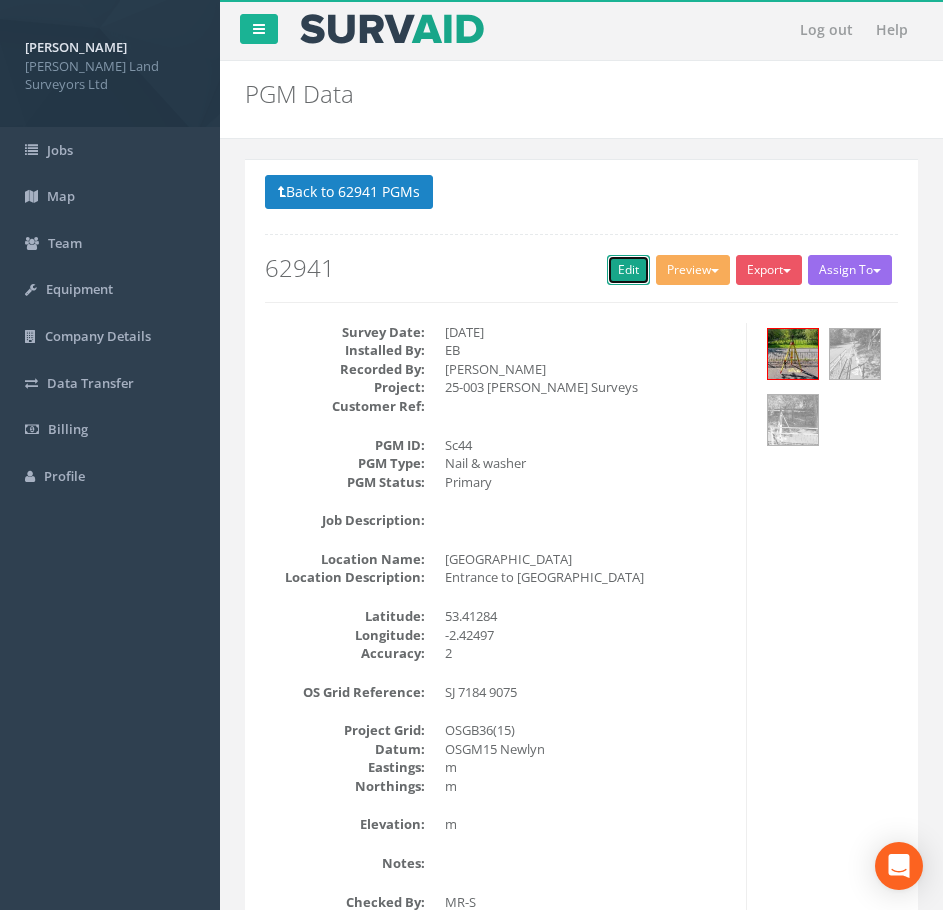 click on "Edit" at bounding box center [628, 270] 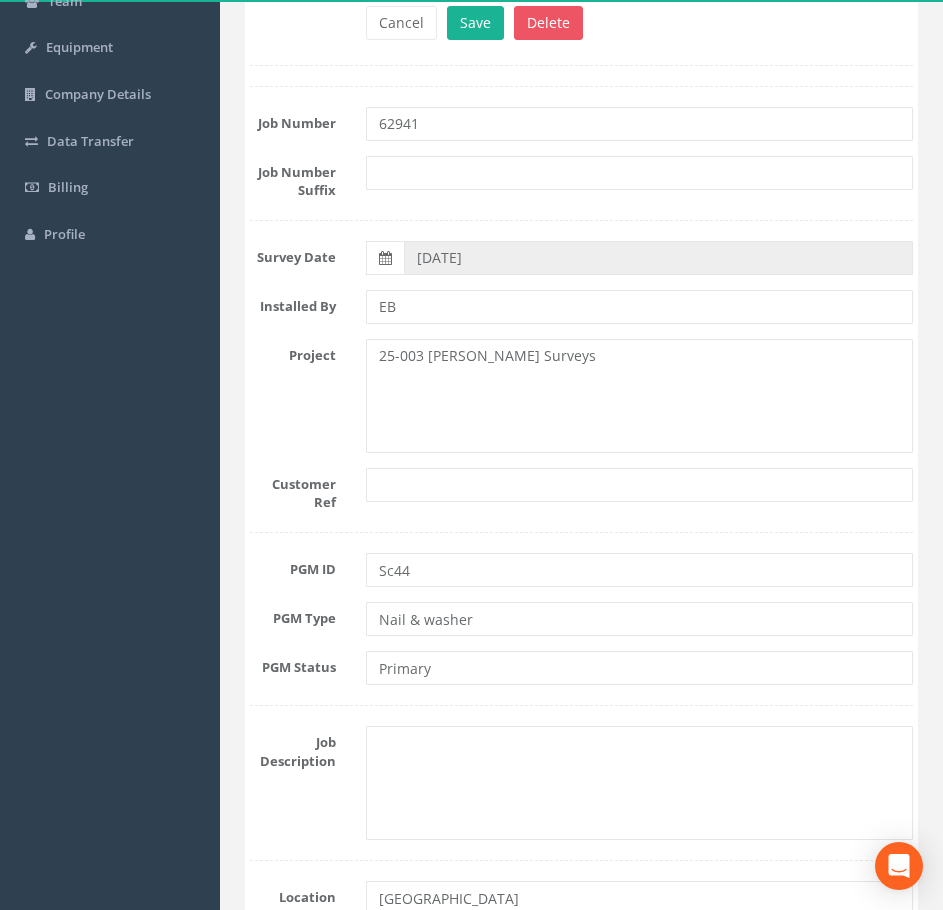 scroll, scrollTop: 300, scrollLeft: 0, axis: vertical 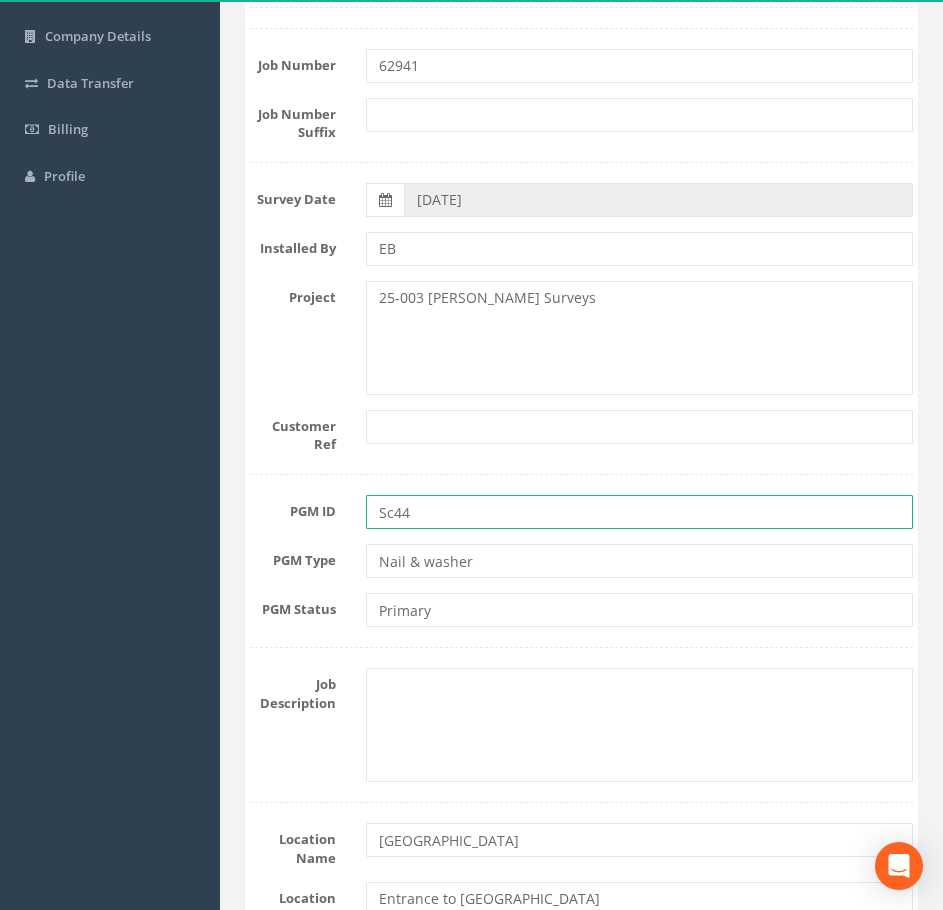 click on "Sc44" at bounding box center (640, 512) 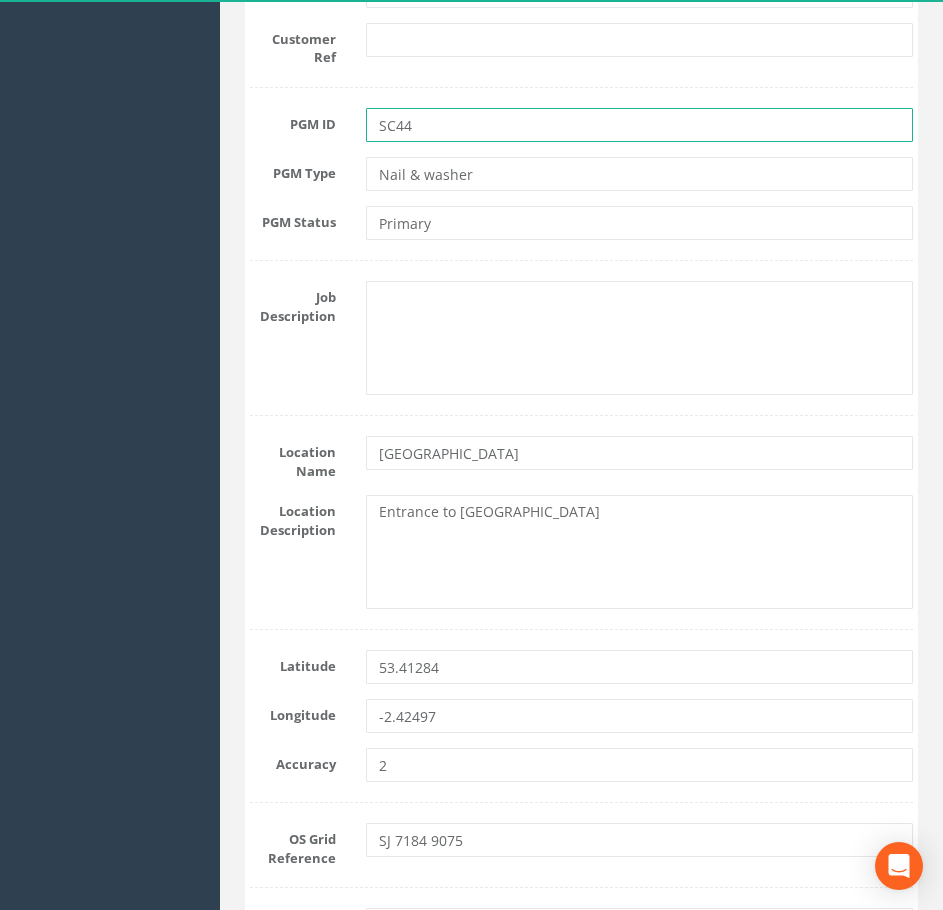 scroll, scrollTop: 700, scrollLeft: 0, axis: vertical 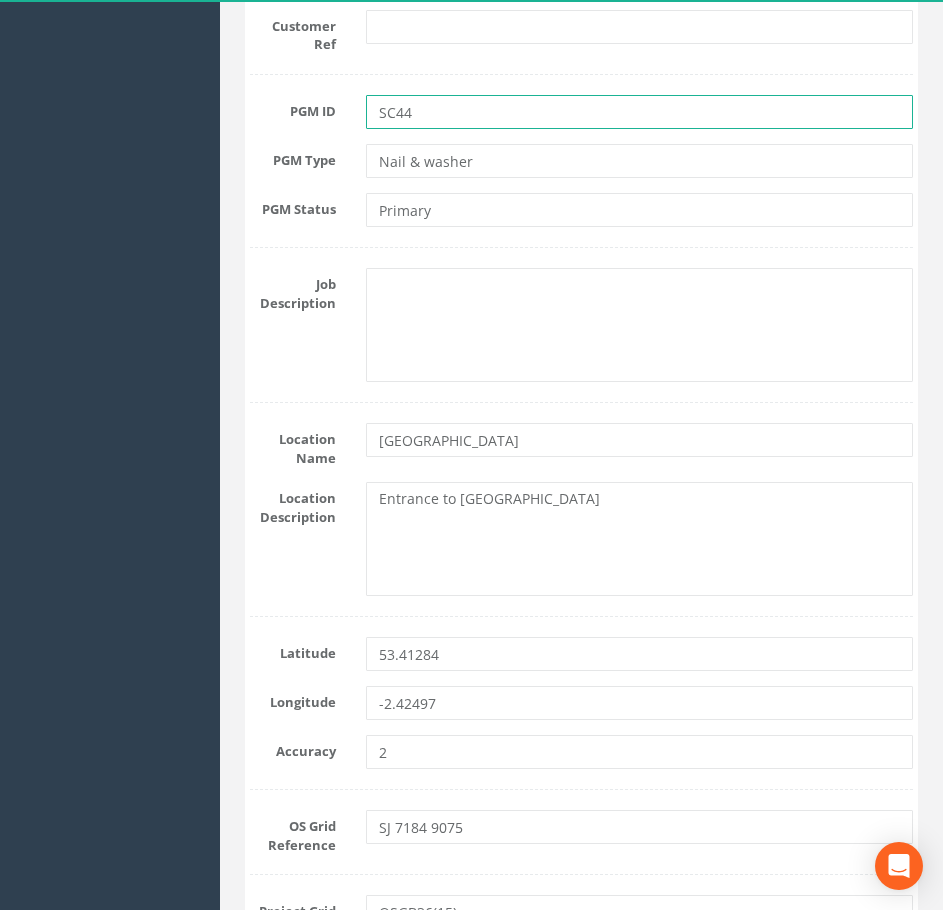 type on "SC44" 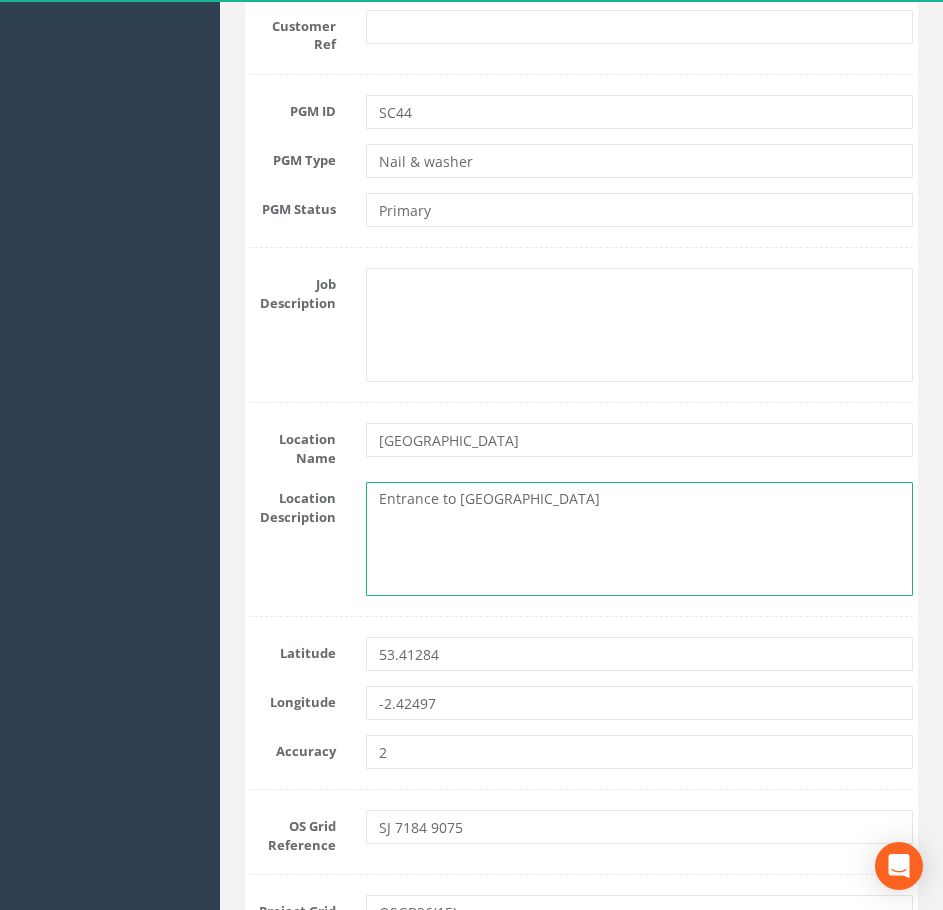 click on "Entrance to [GEOGRAPHIC_DATA]" at bounding box center [640, 539] 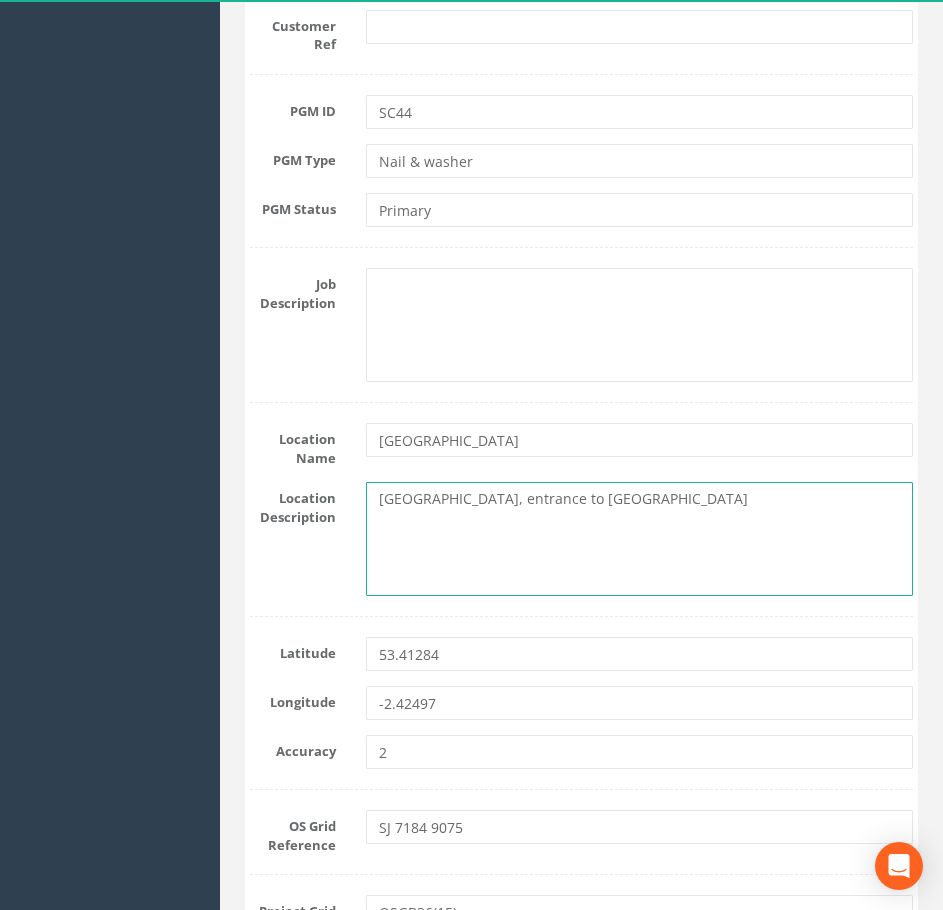 type on "[GEOGRAPHIC_DATA], entrance to [GEOGRAPHIC_DATA]" 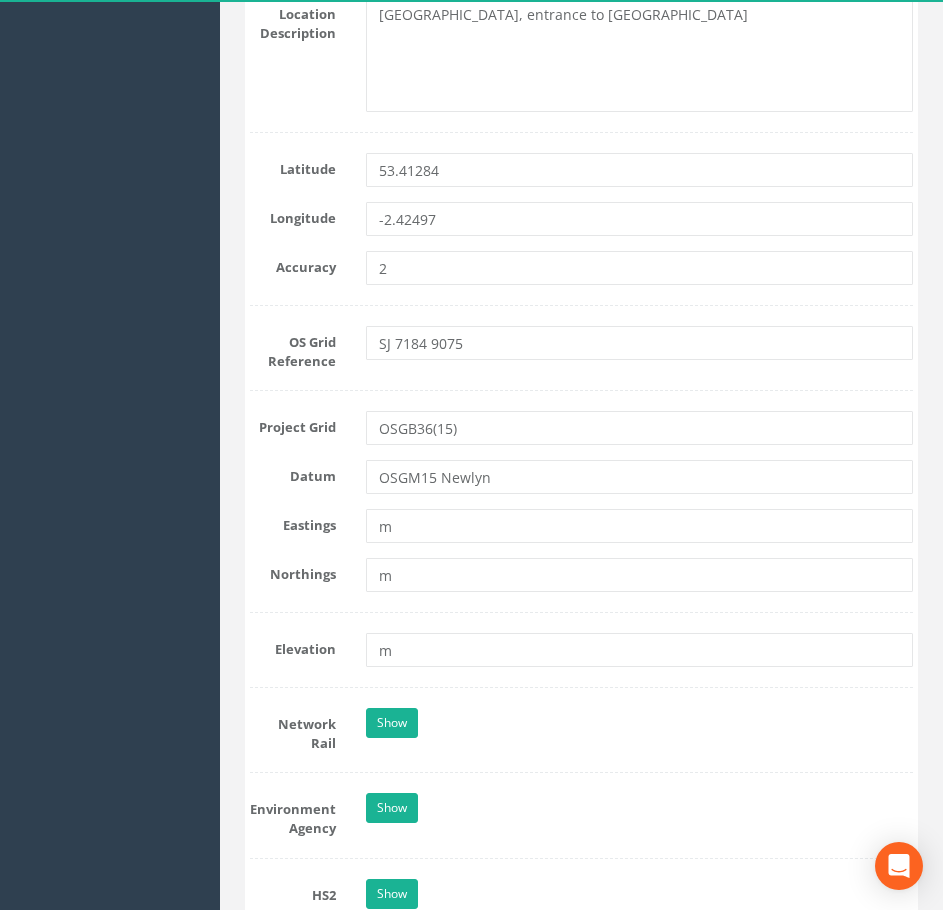scroll, scrollTop: 1200, scrollLeft: 0, axis: vertical 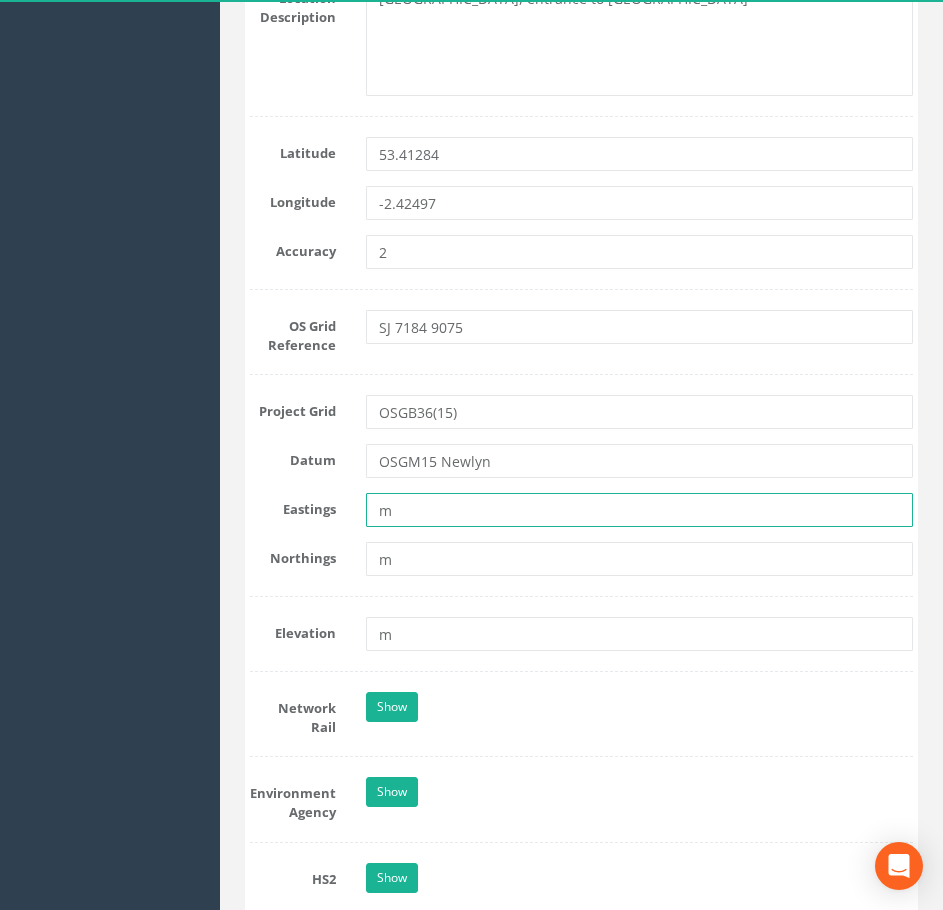 click on "m" at bounding box center [640, 510] 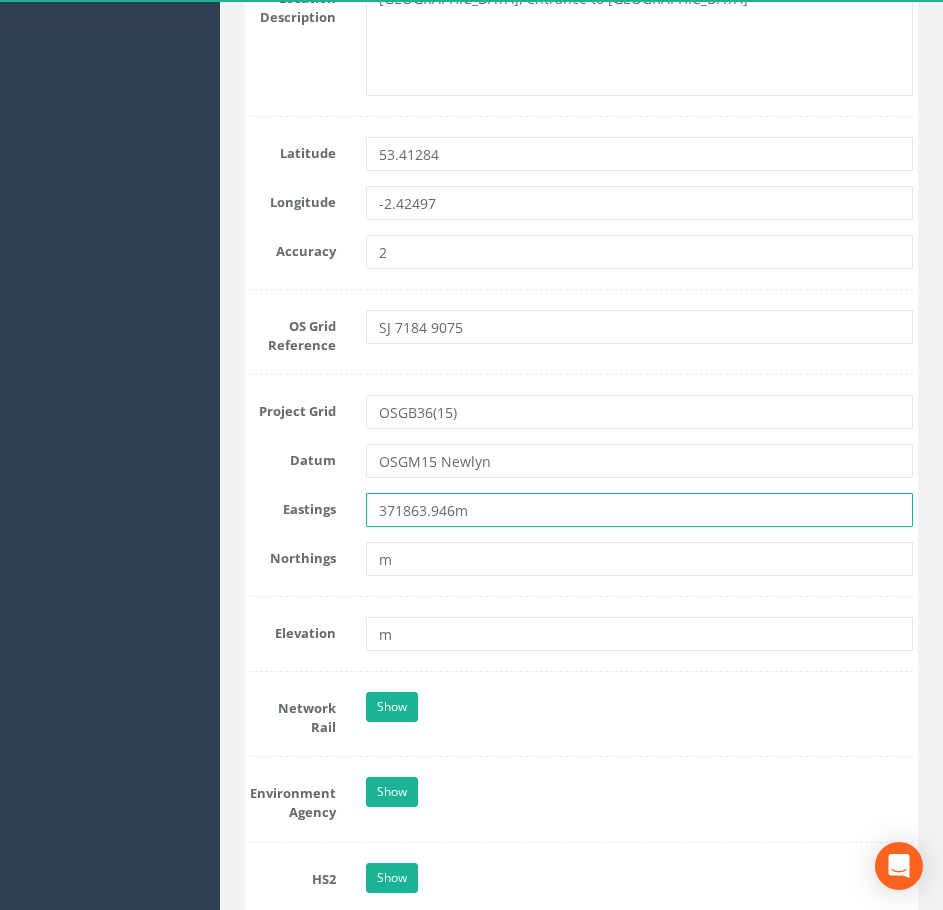type on "371863.946m" 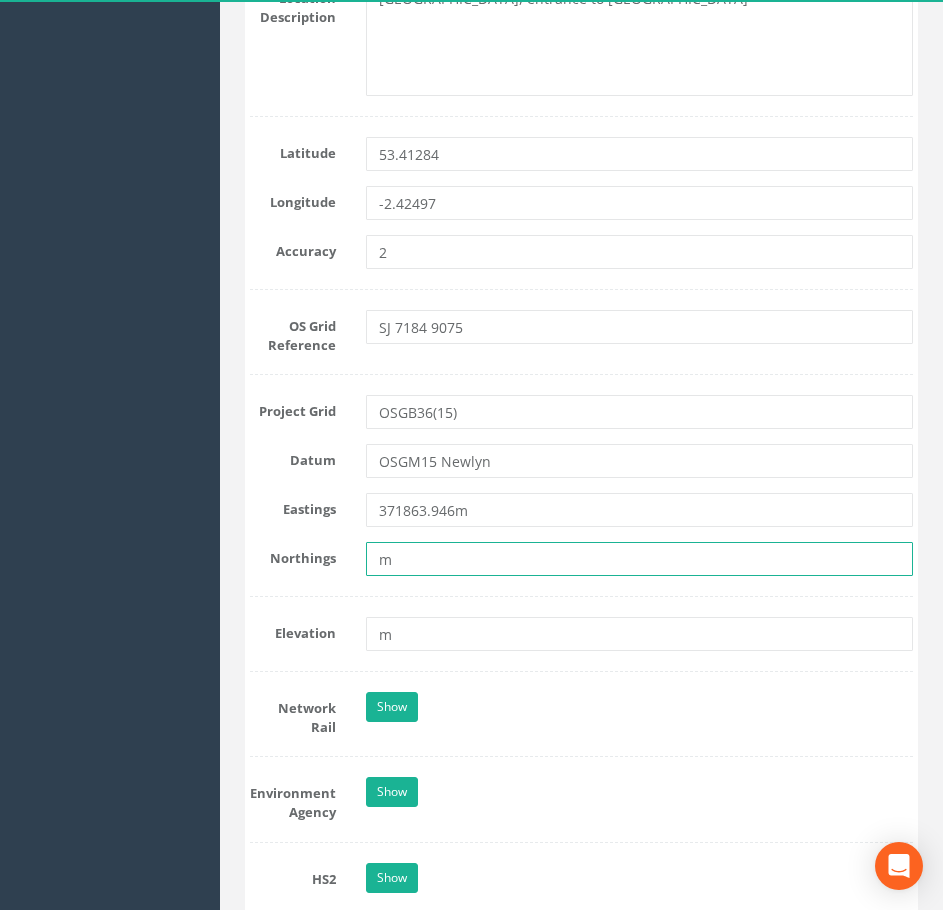 click on "m" at bounding box center (640, 559) 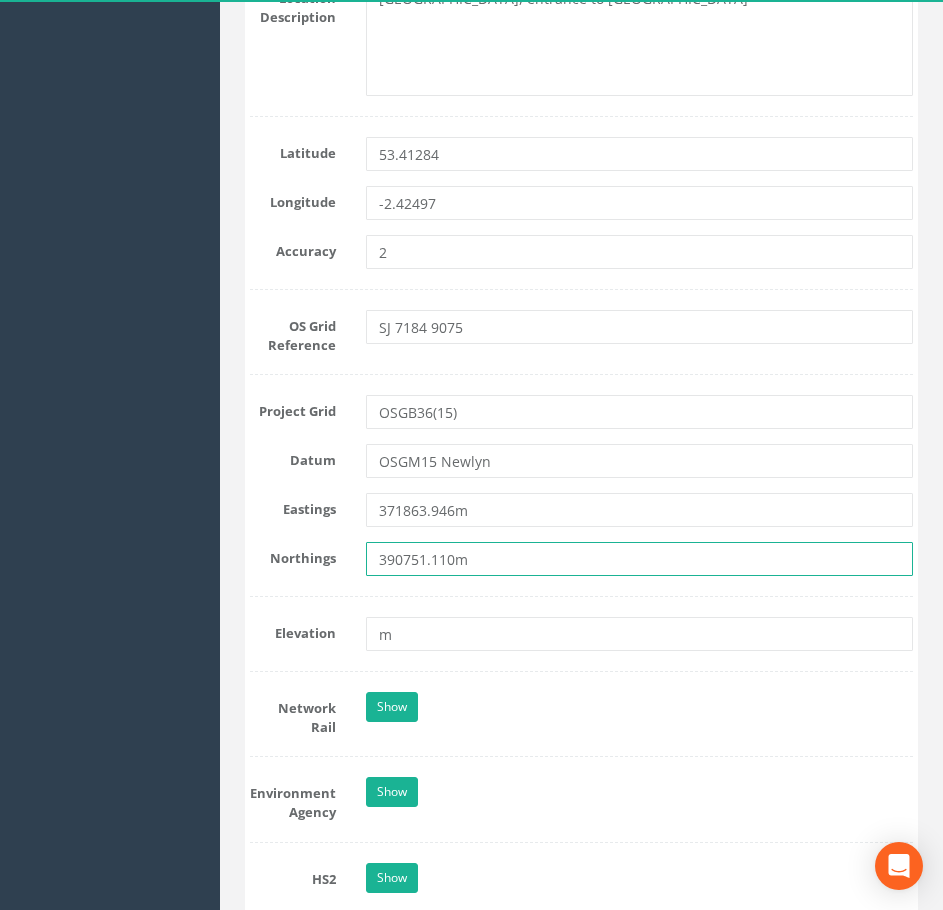 type on "390751.110m" 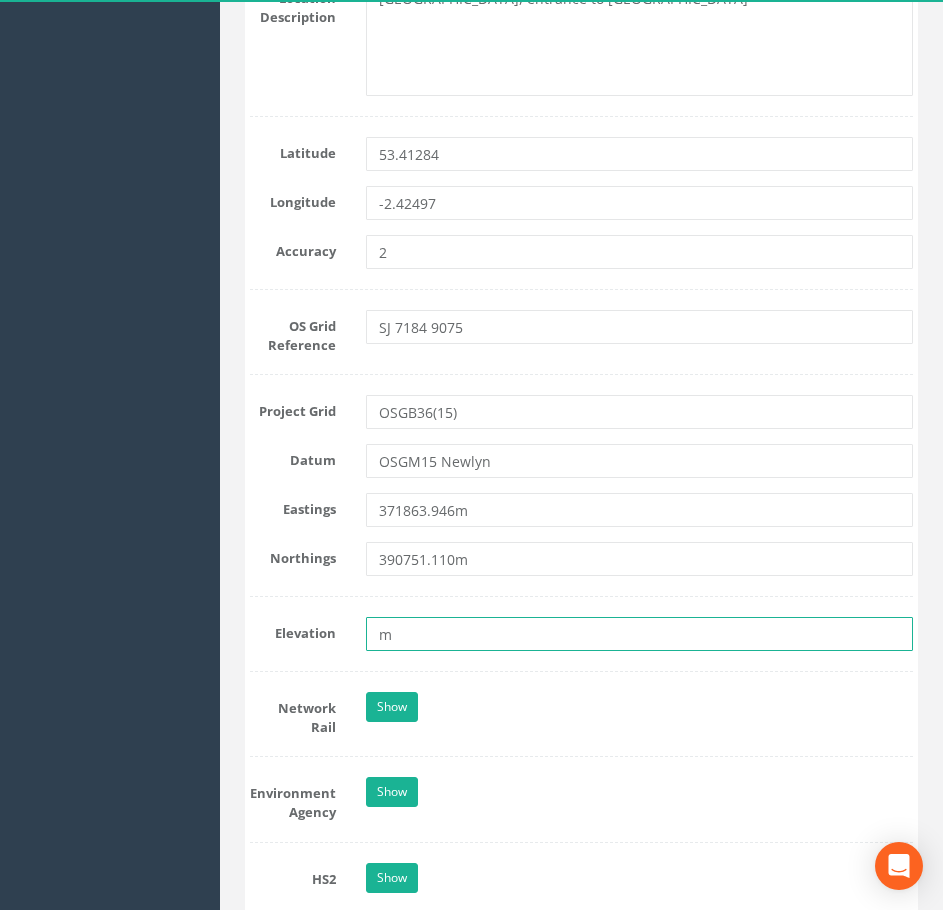 click on "m" at bounding box center (640, 634) 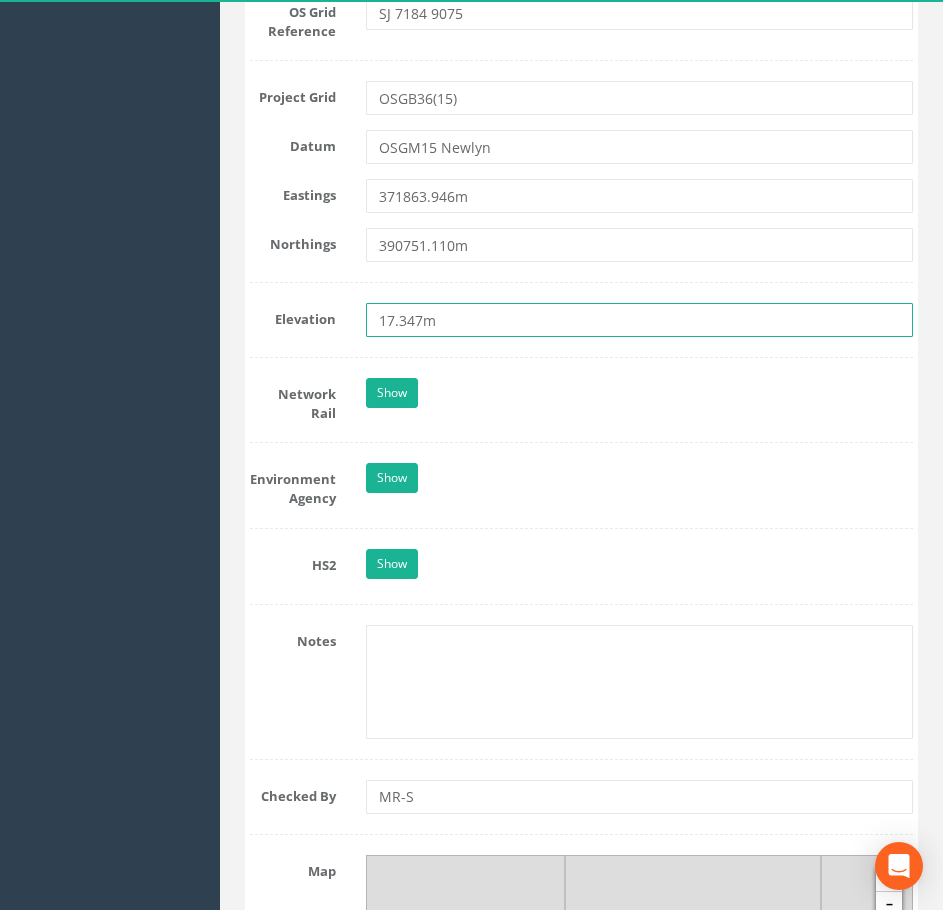 scroll, scrollTop: 1900, scrollLeft: 0, axis: vertical 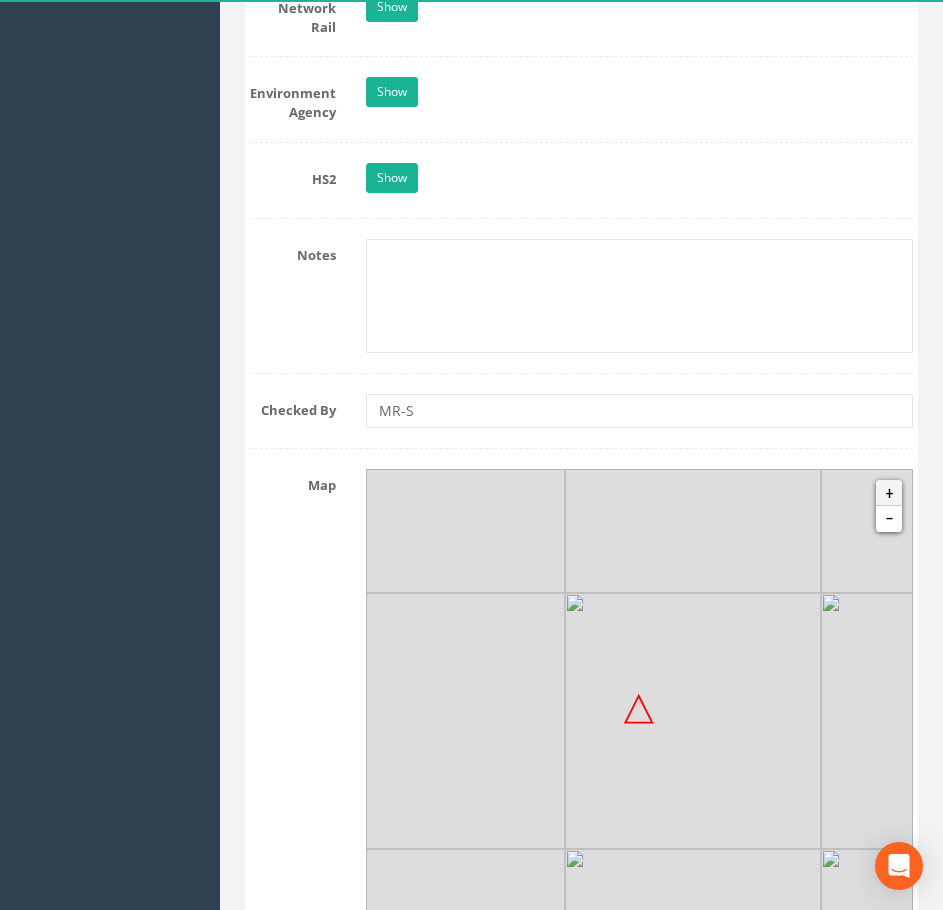 type on "17.347m" 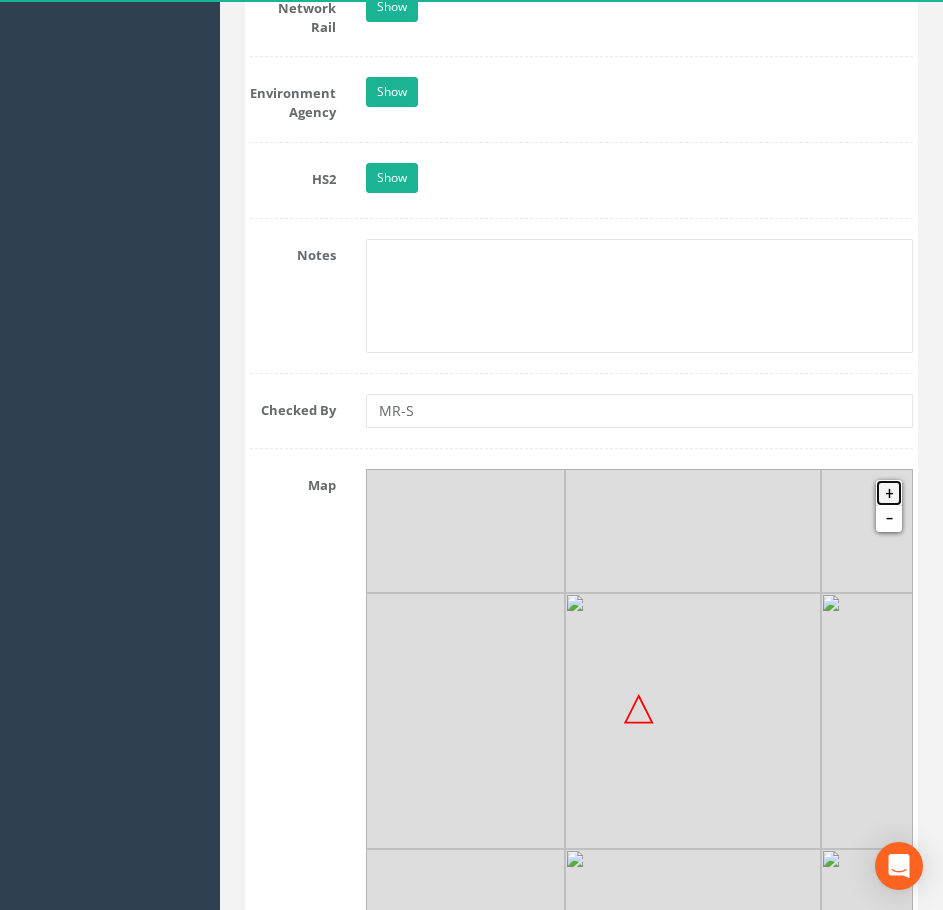 click on "+" at bounding box center [889, 493] 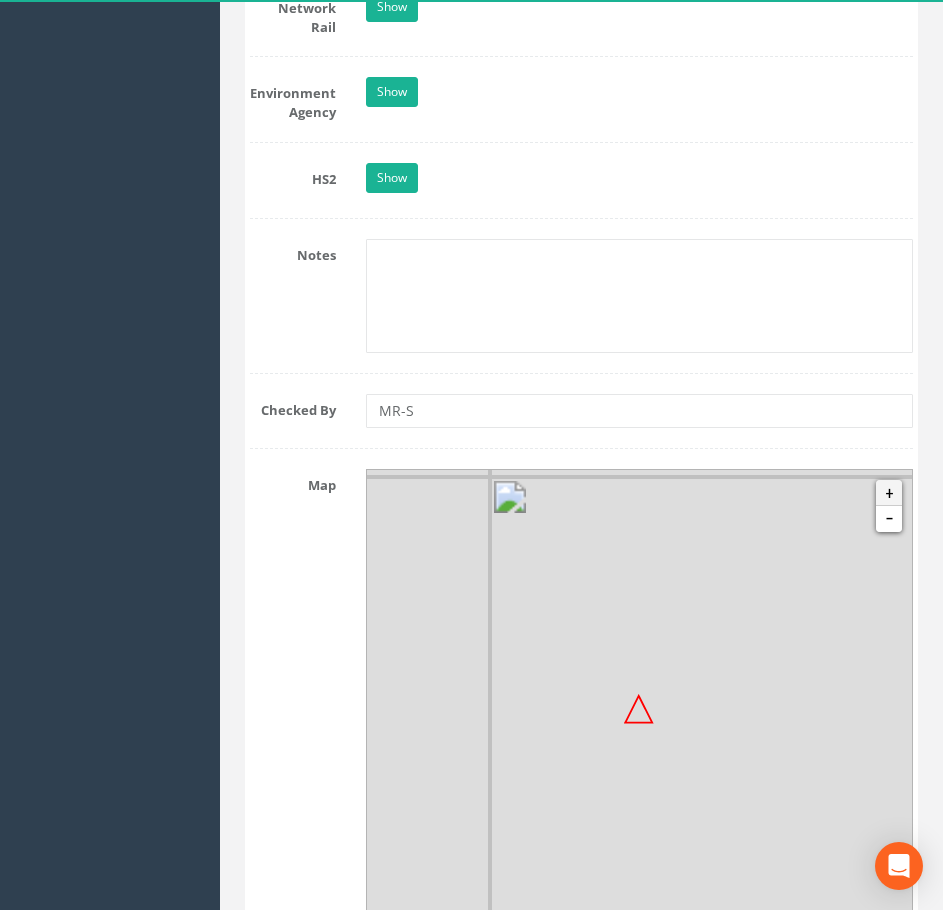 scroll, scrollTop: 1928, scrollLeft: 0, axis: vertical 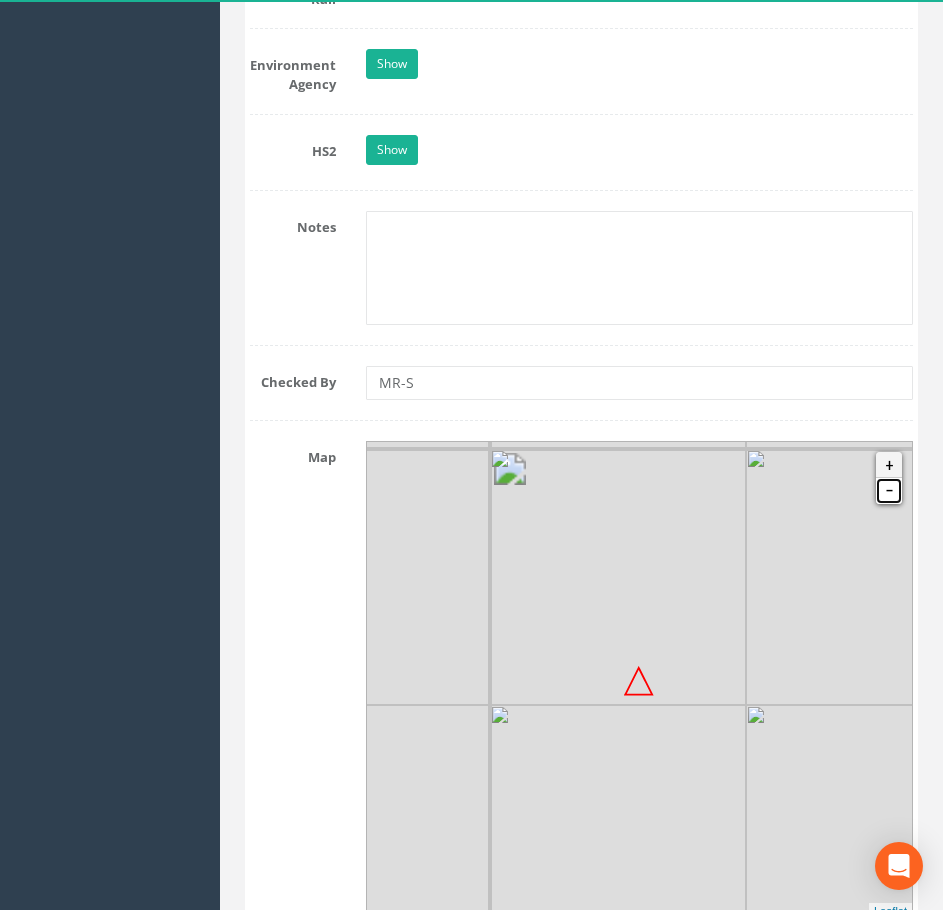 click on "-" at bounding box center (889, 491) 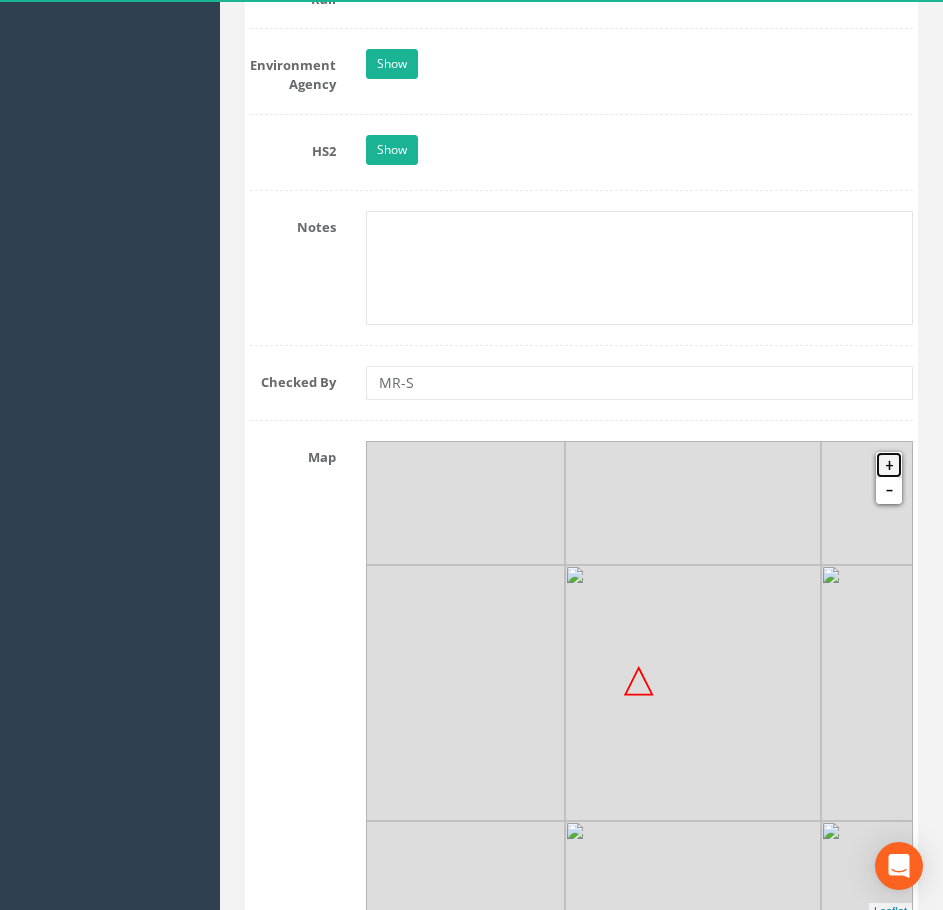 click on "+" at bounding box center [889, 465] 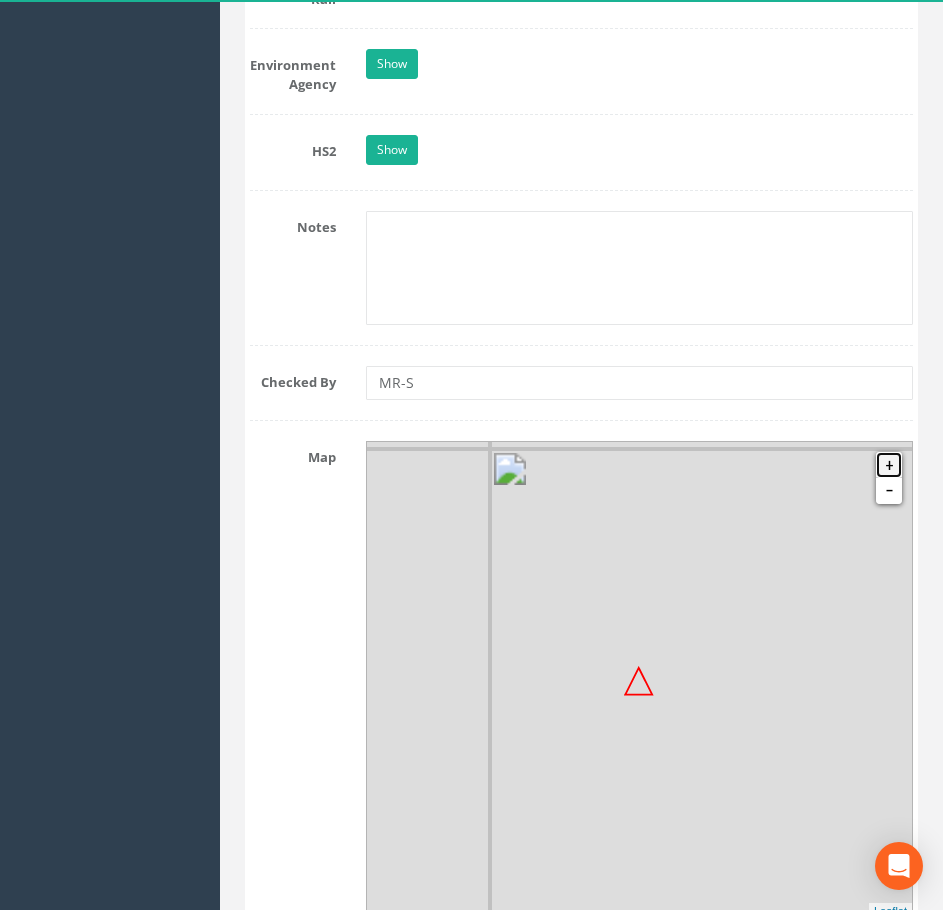 click on "+" at bounding box center (889, 465) 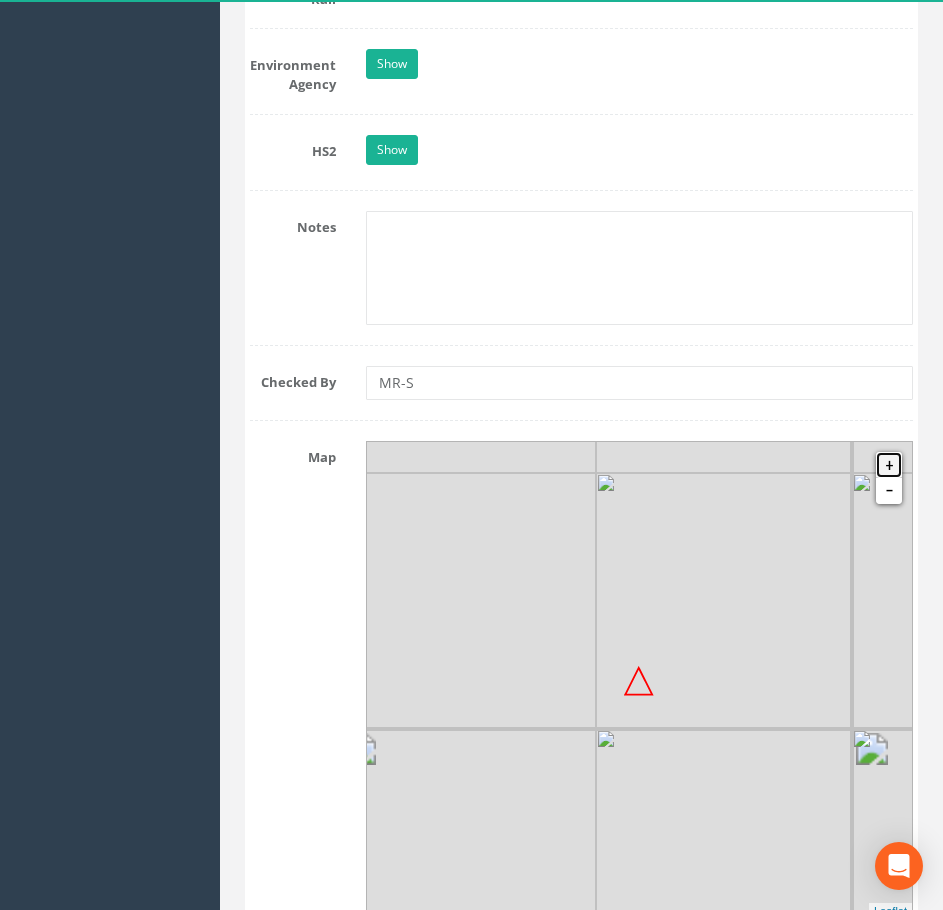 click on "+" at bounding box center [889, 465] 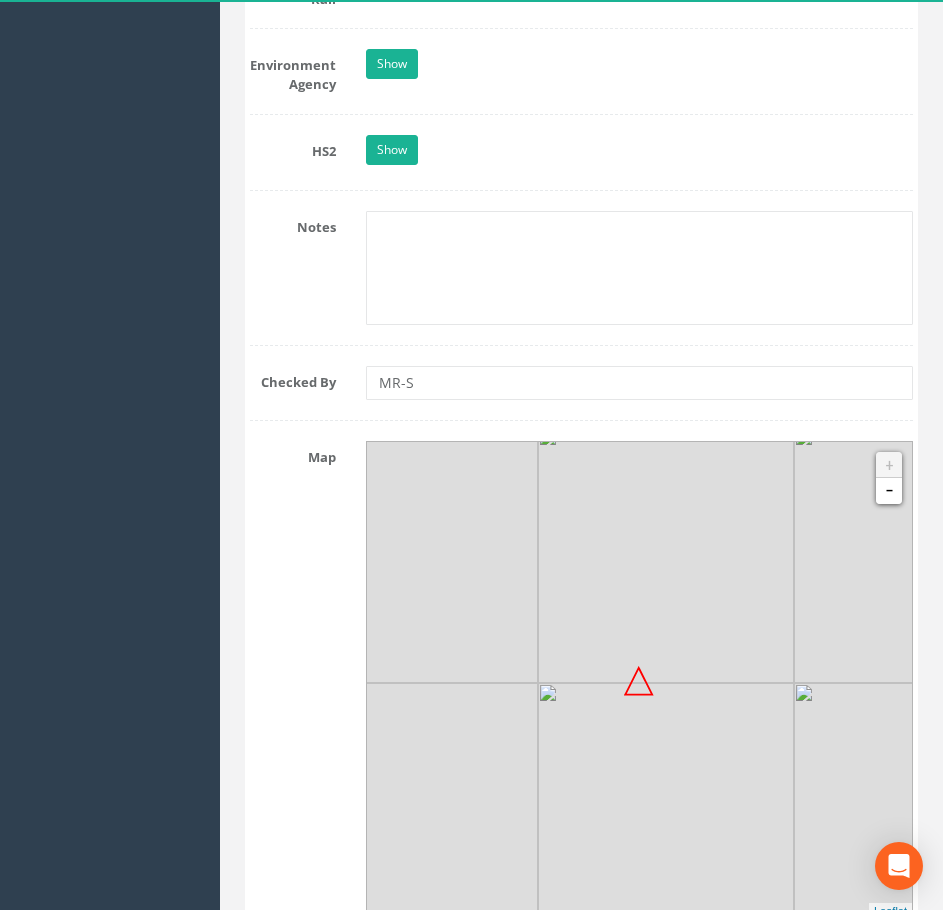 drag, startPoint x: 758, startPoint y: 774, endPoint x: 745, endPoint y: 680, distance: 94.89468 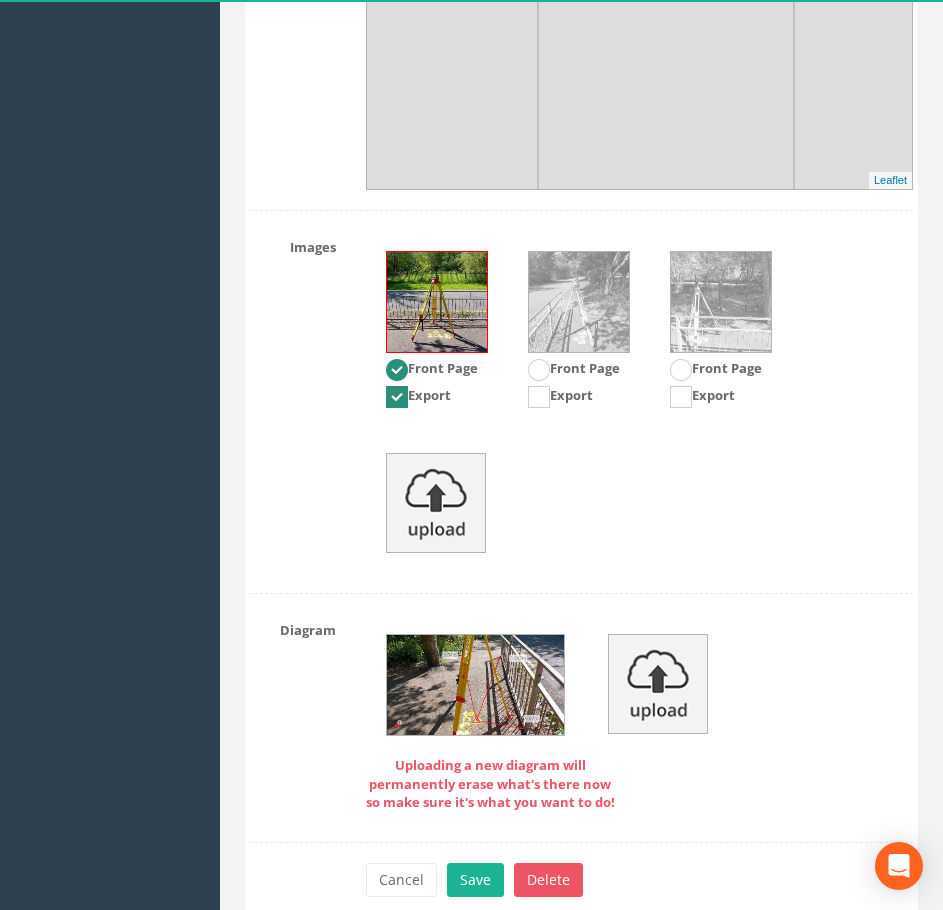 scroll, scrollTop: 2742, scrollLeft: 0, axis: vertical 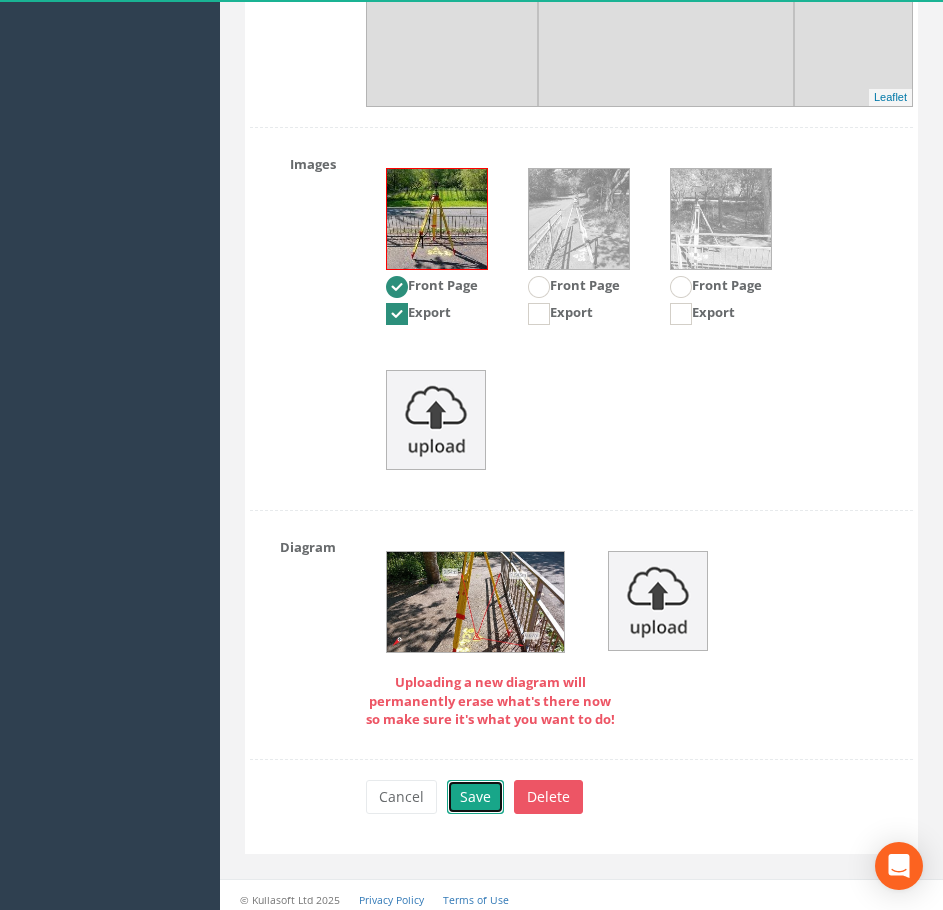 click on "Save" at bounding box center [475, 797] 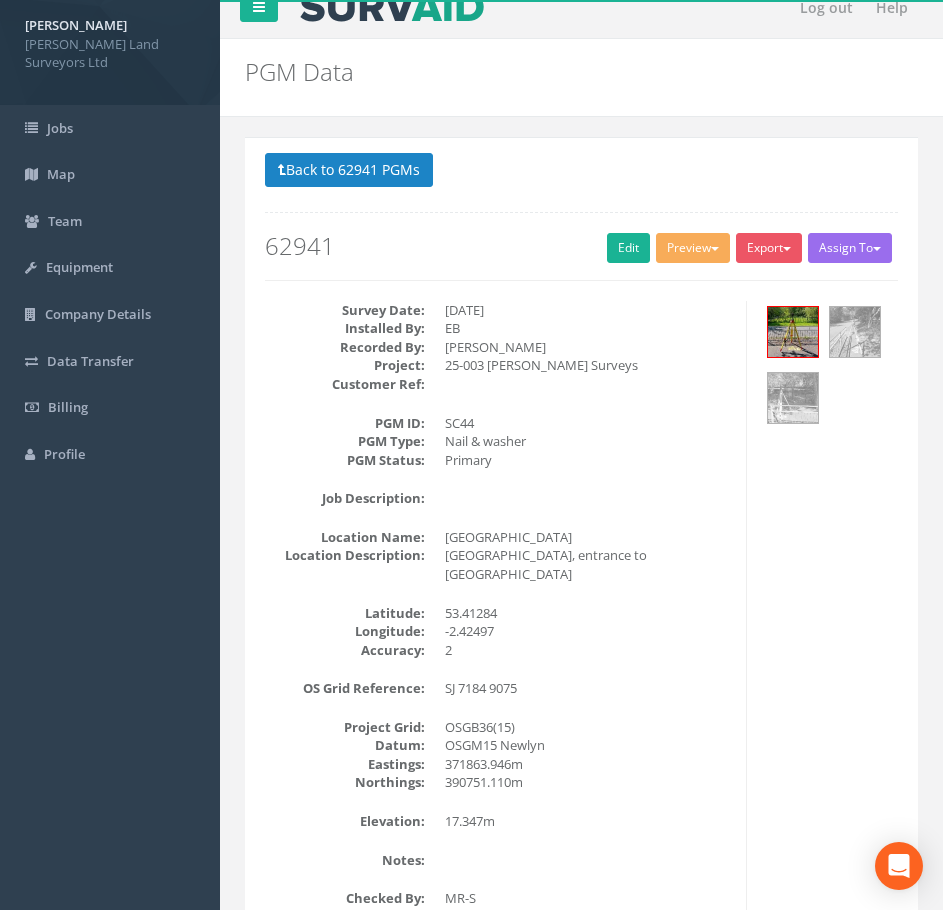 scroll, scrollTop: 0, scrollLeft: 0, axis: both 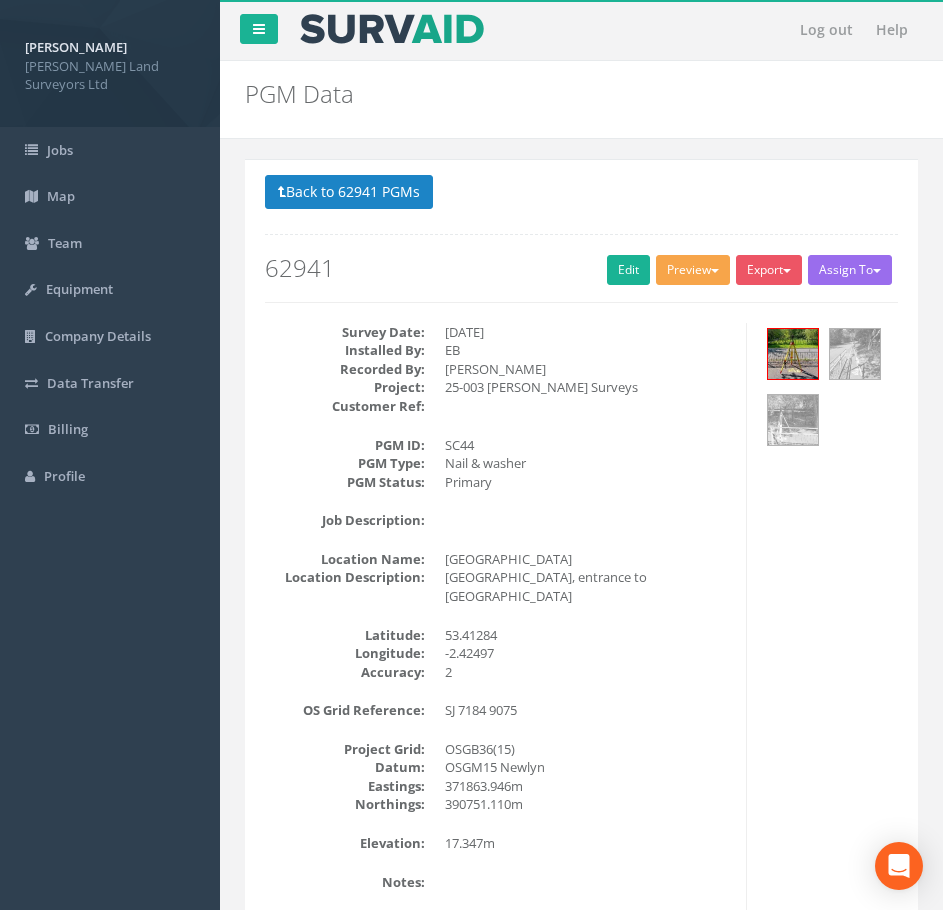 click on "Preview" at bounding box center (693, 270) 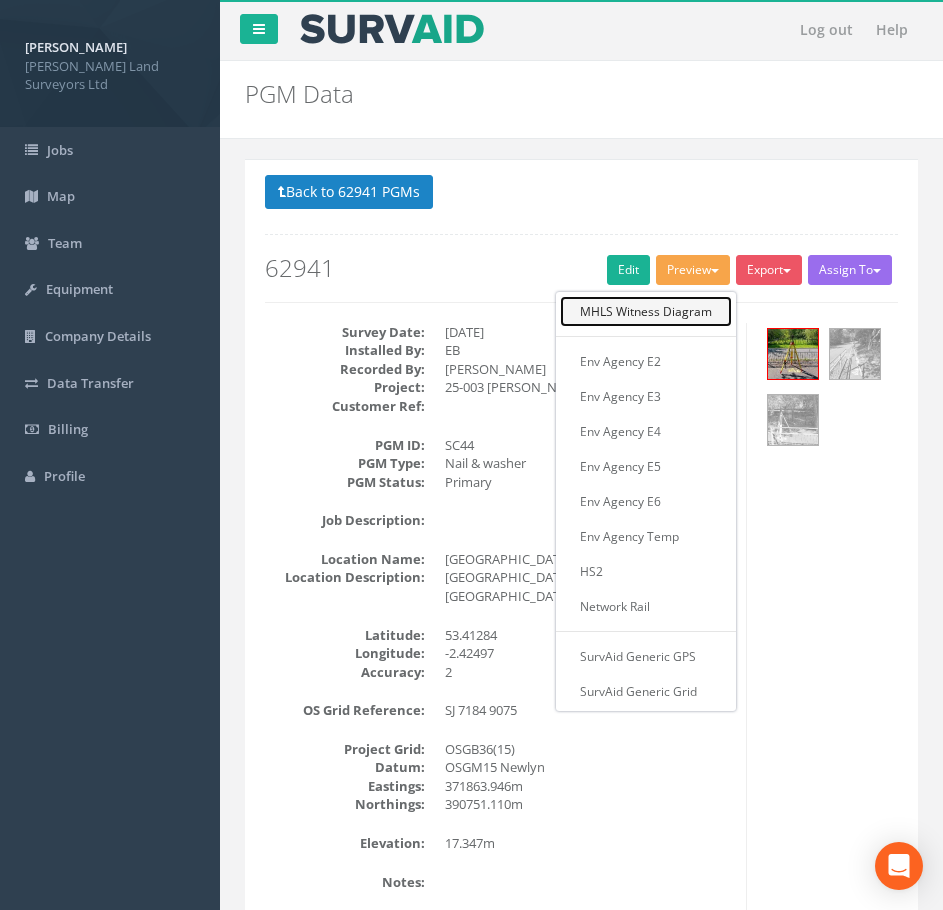 click on "MHLS Witness Diagram" at bounding box center (646, 311) 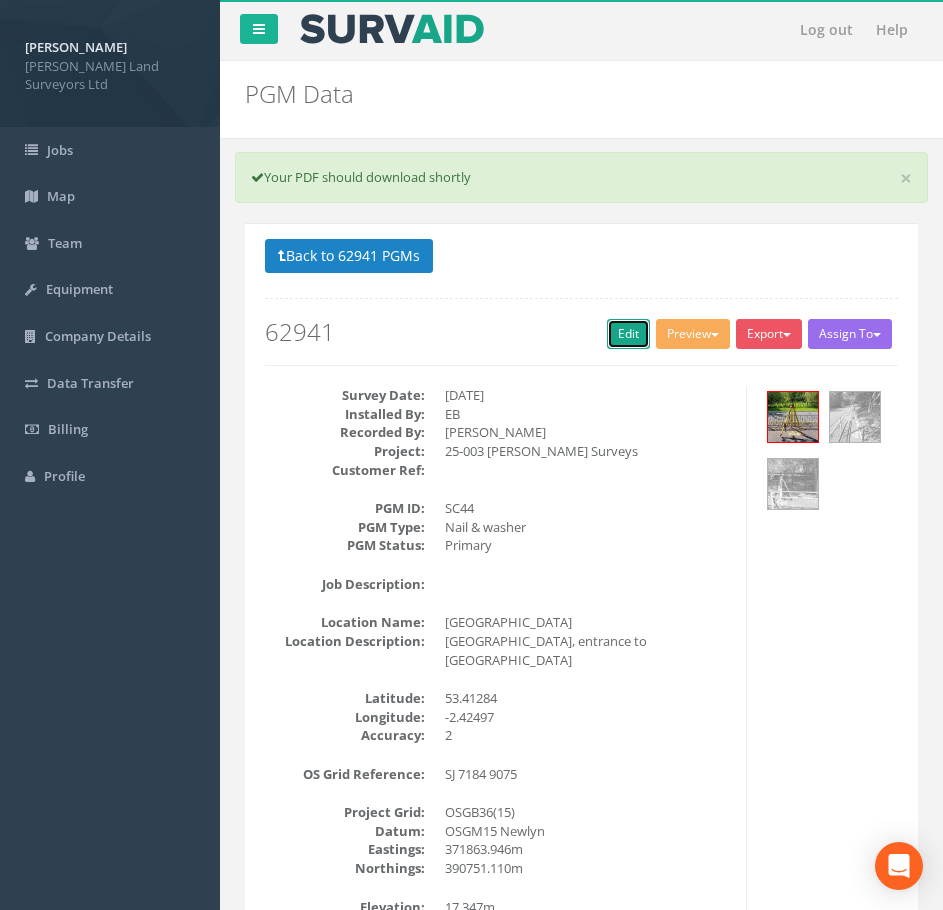 click on "Edit" at bounding box center (628, 334) 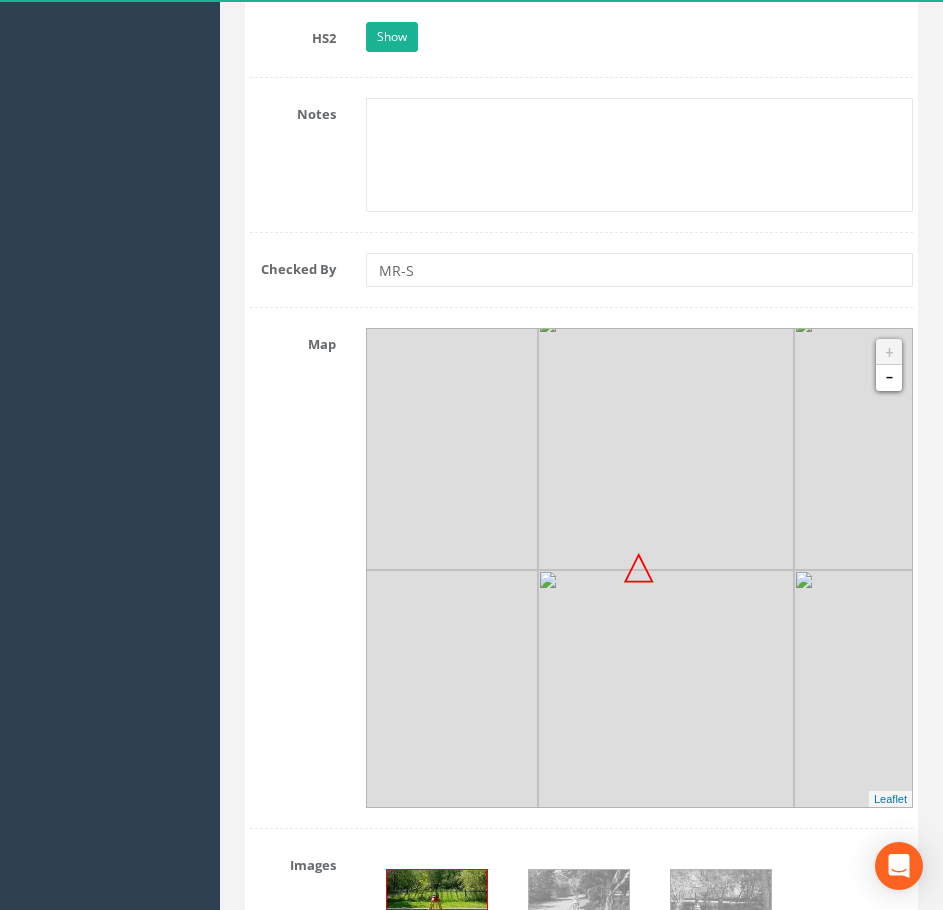 scroll, scrollTop: 2163, scrollLeft: 0, axis: vertical 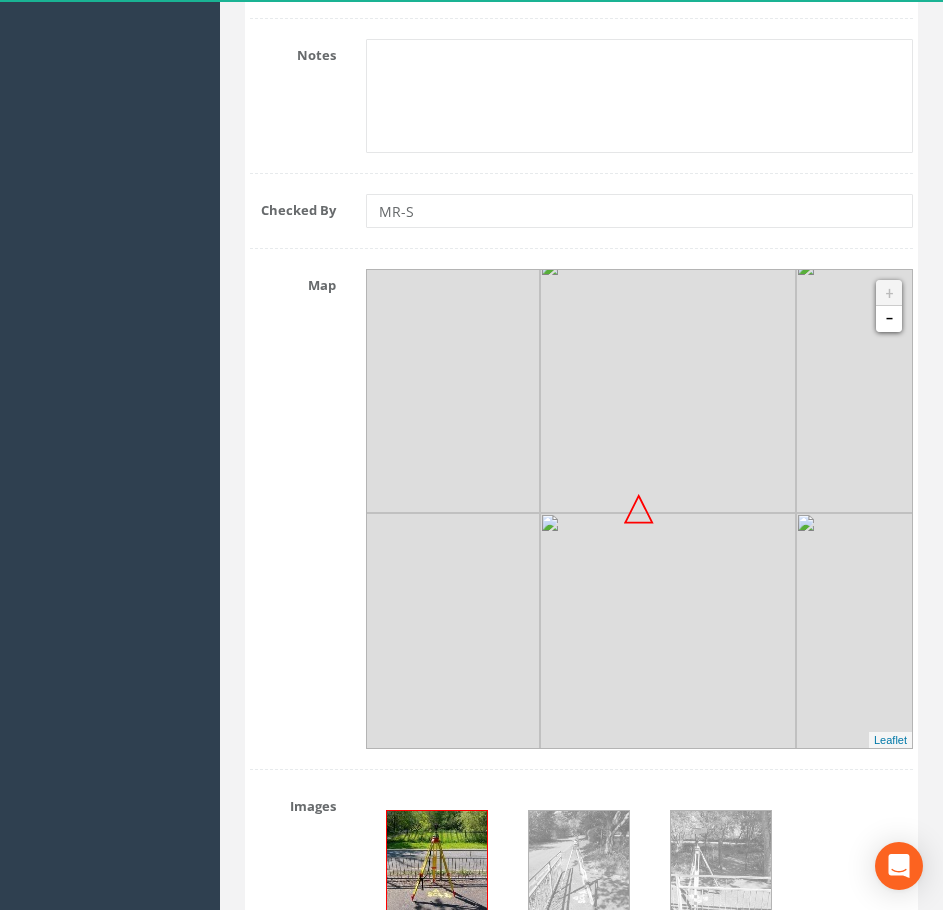click at bounding box center [668, 641] 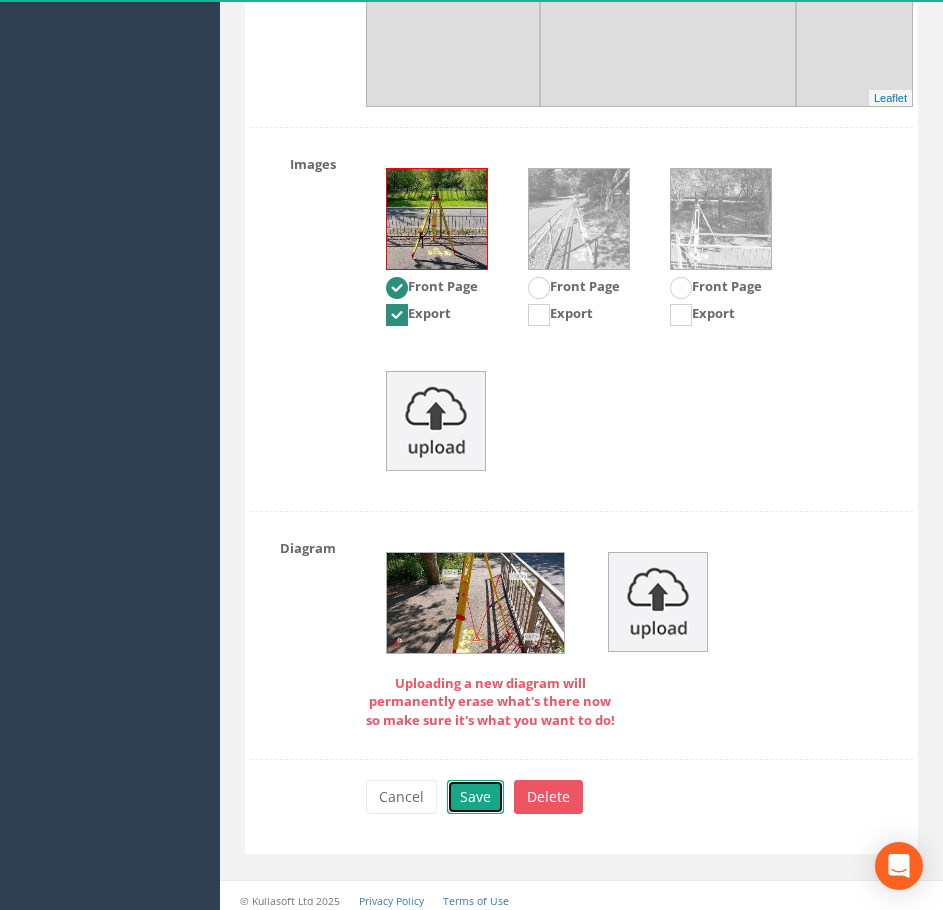 click on "Save" at bounding box center (475, 797) 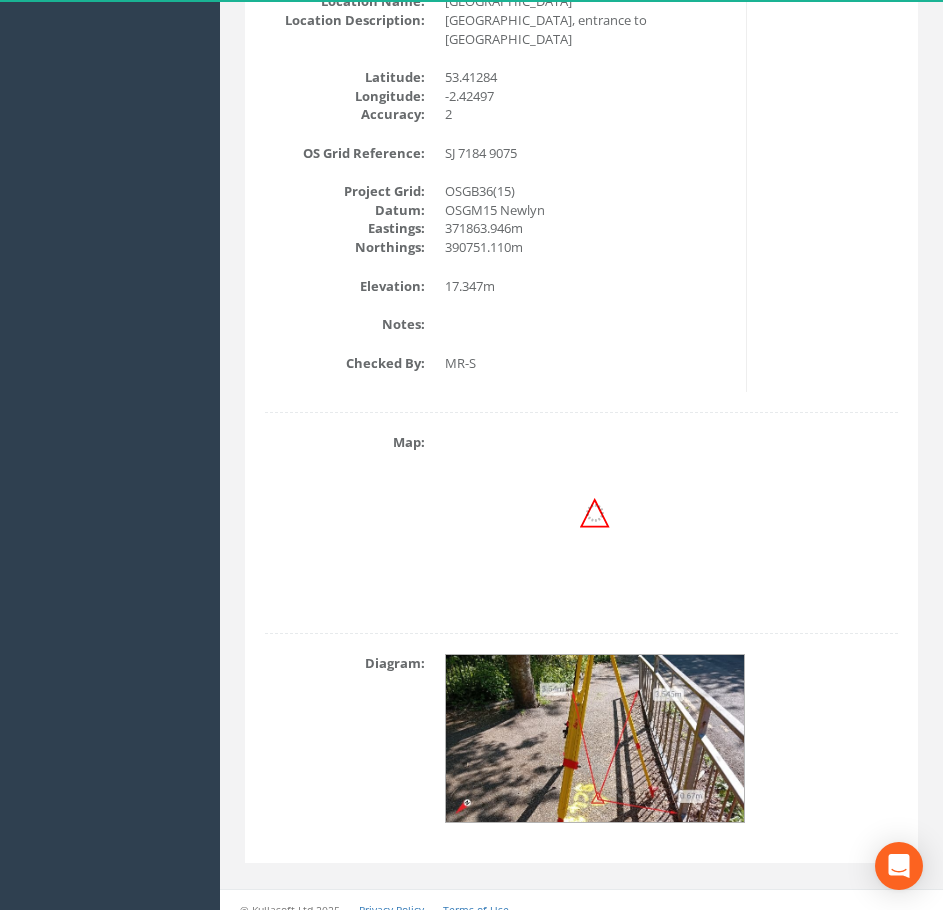 scroll, scrollTop: 0, scrollLeft: 0, axis: both 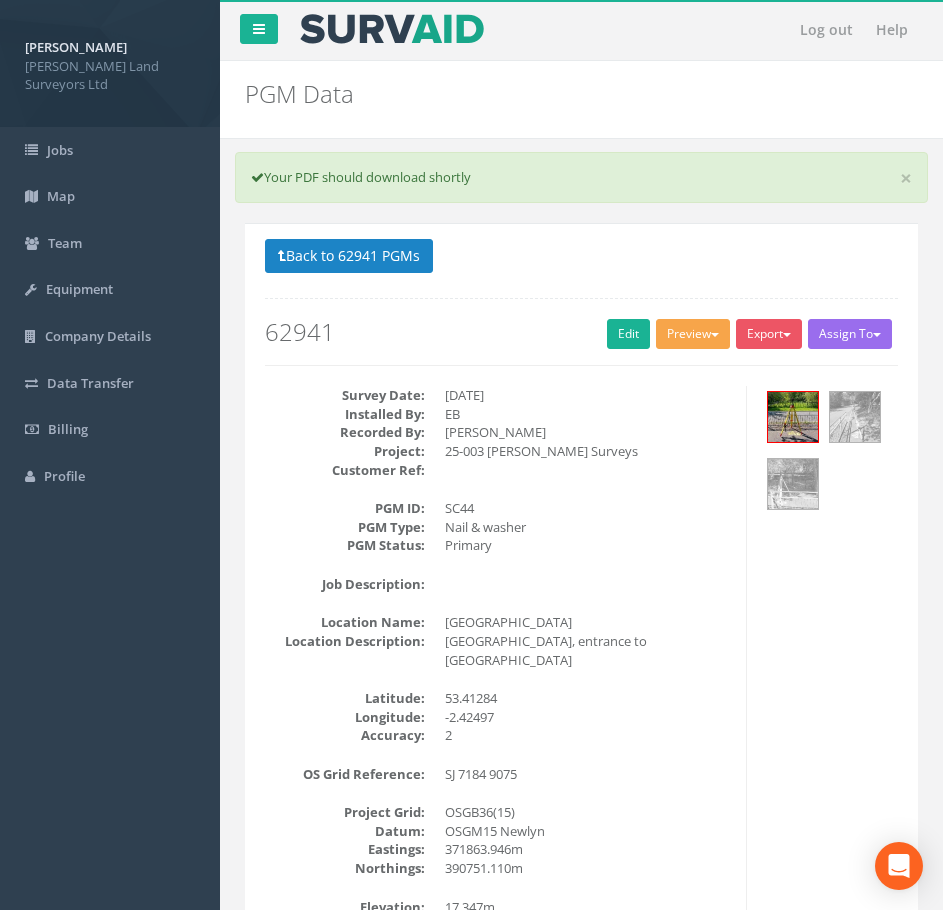click on "Preview" at bounding box center [693, 334] 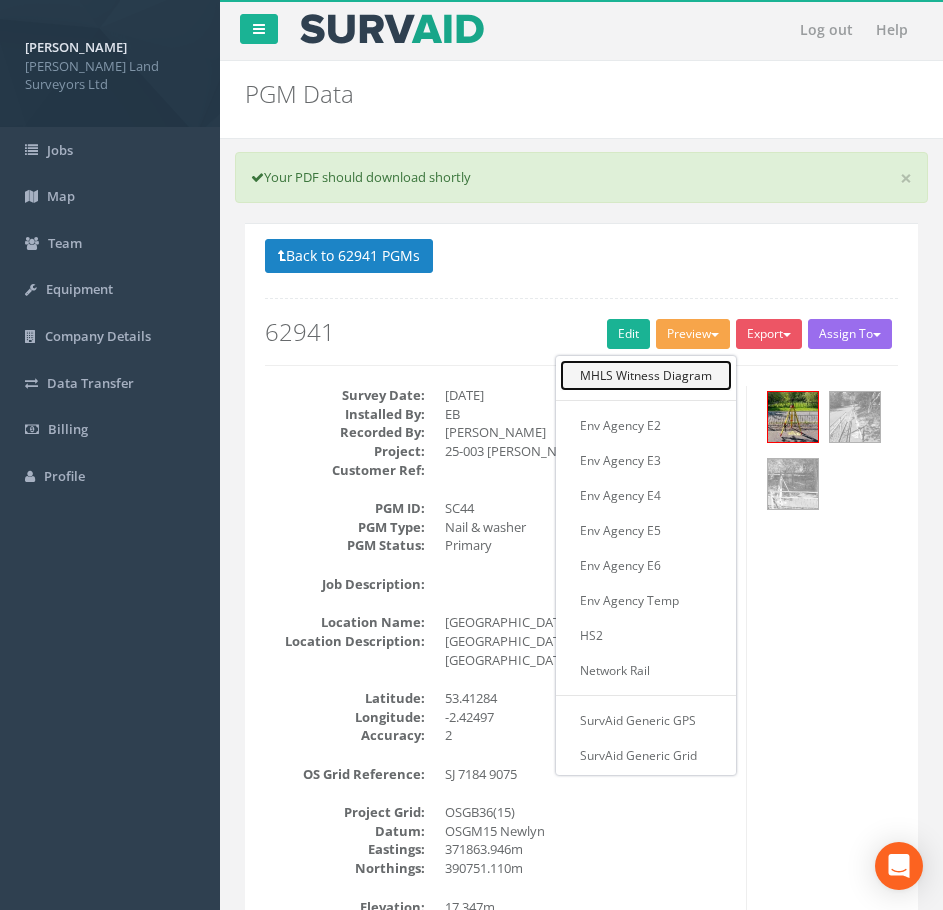 click on "MHLS Witness Diagram" at bounding box center [646, 375] 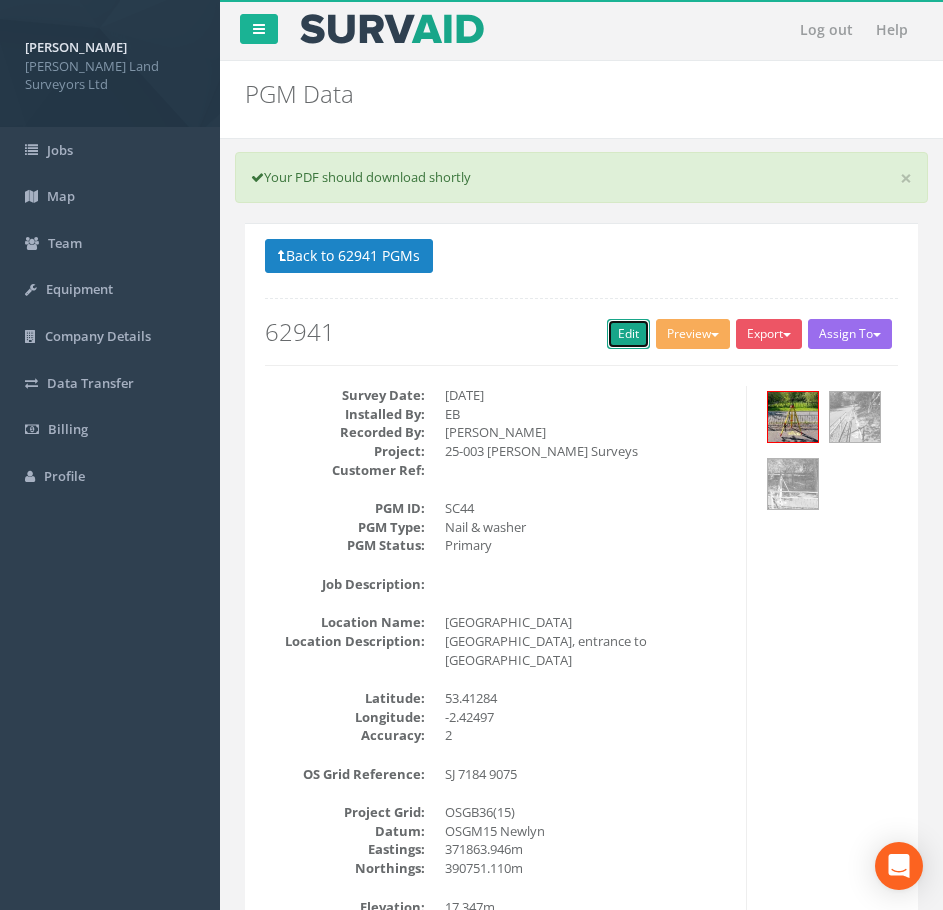 click on "Edit" at bounding box center [628, 334] 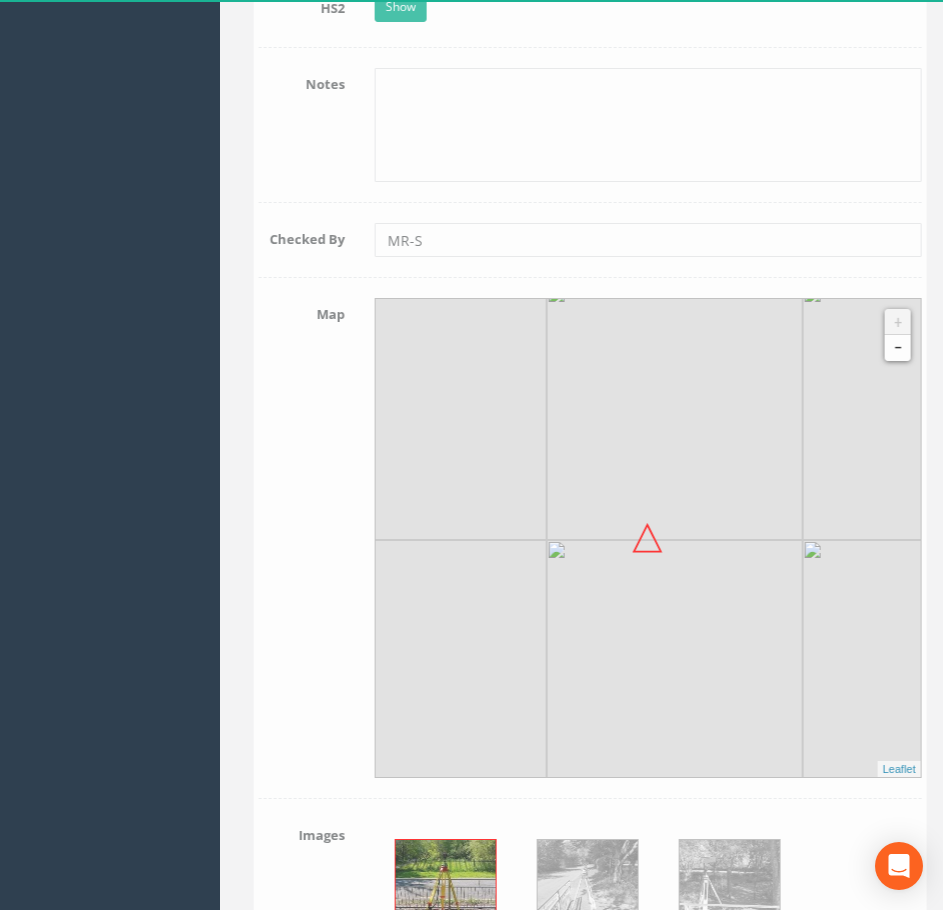 scroll, scrollTop: 2176, scrollLeft: 0, axis: vertical 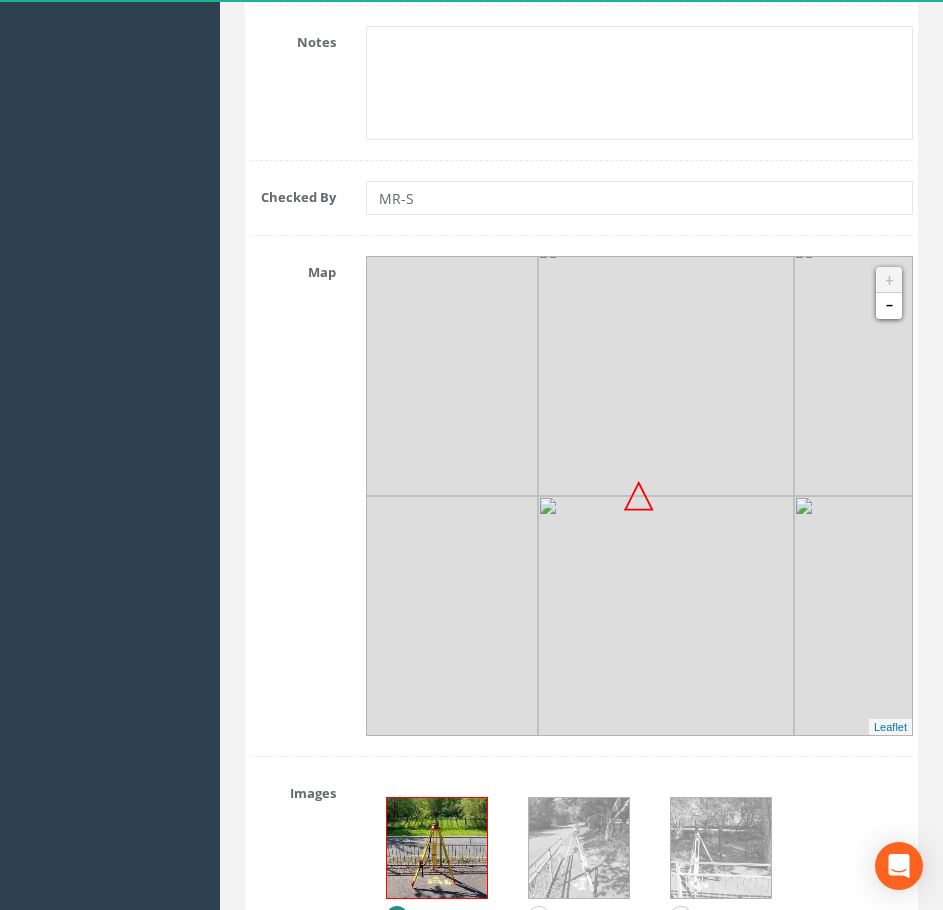 click at bounding box center [666, 624] 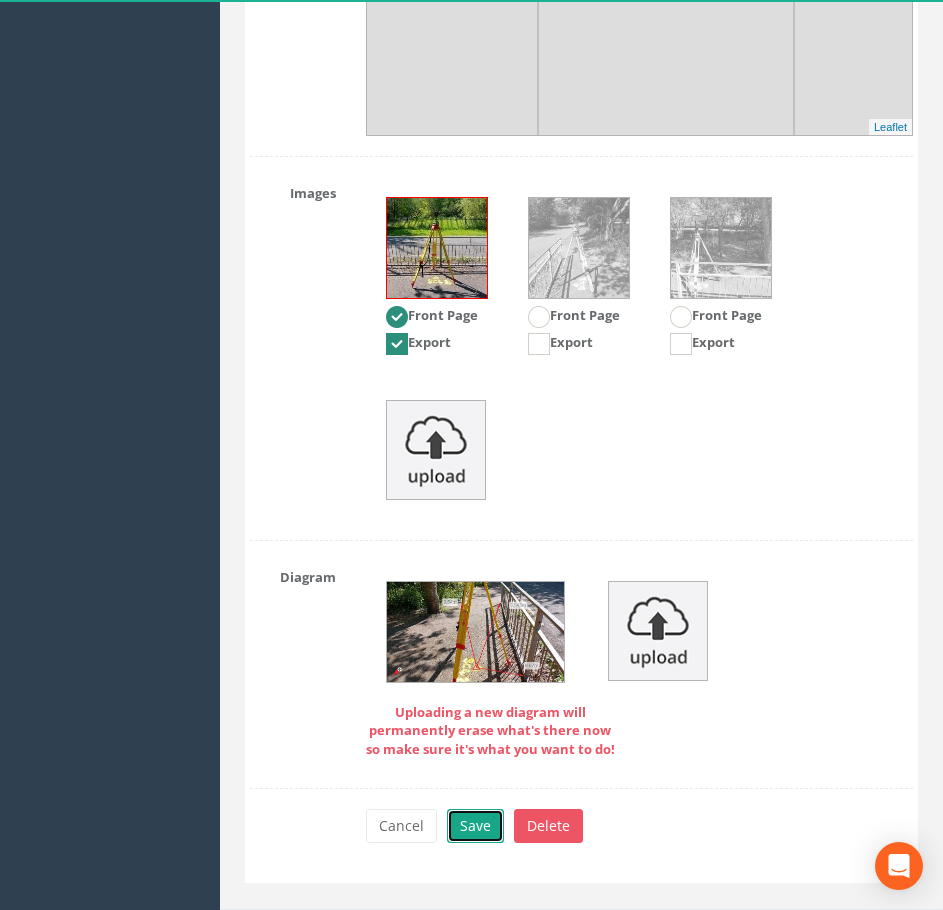 click on "Save" at bounding box center [475, 826] 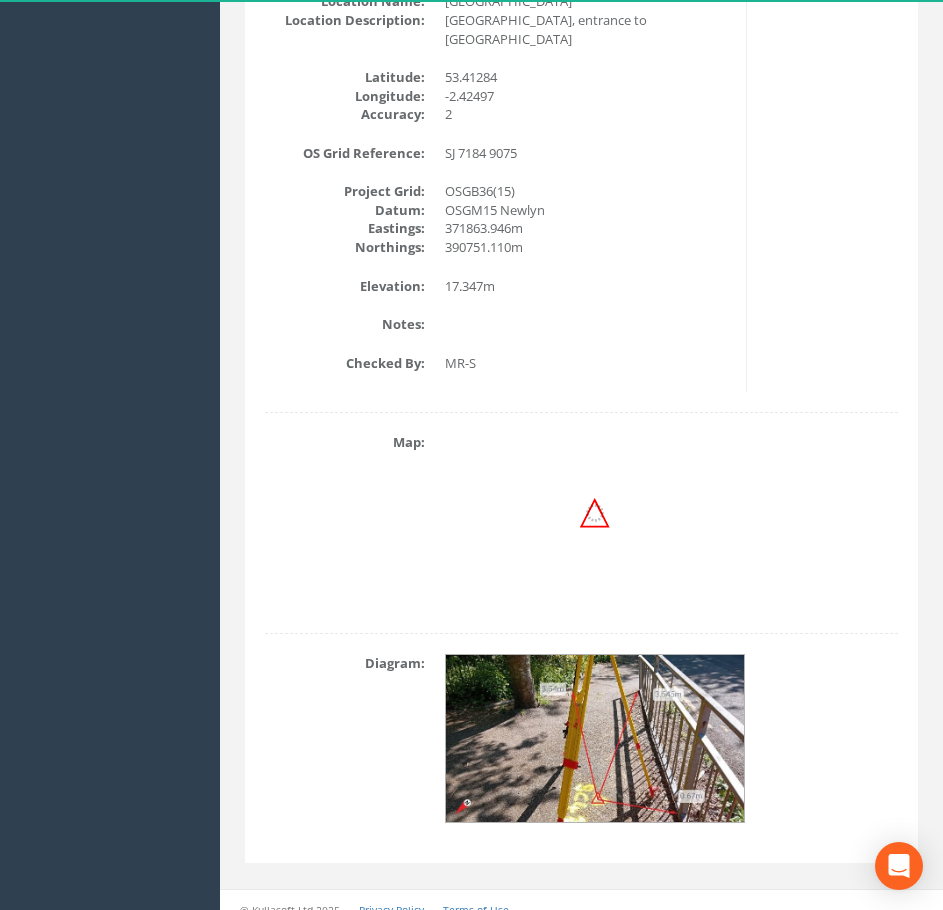 scroll, scrollTop: 0, scrollLeft: 0, axis: both 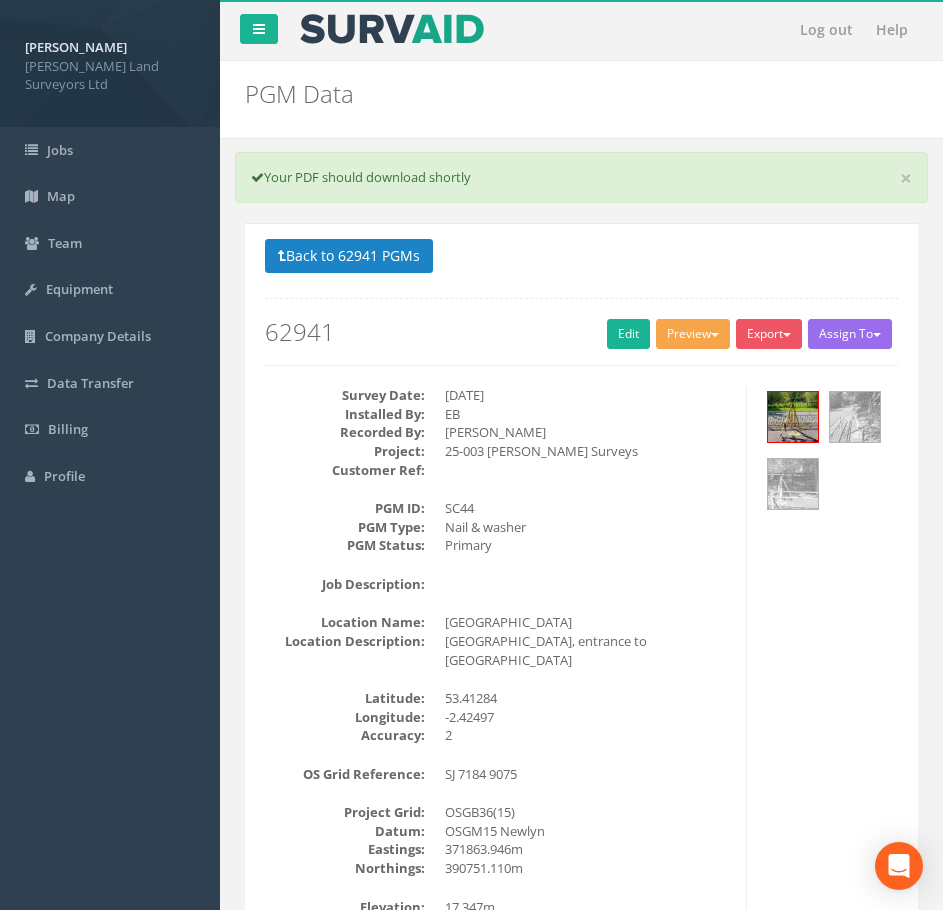 click at bounding box center [715, 335] 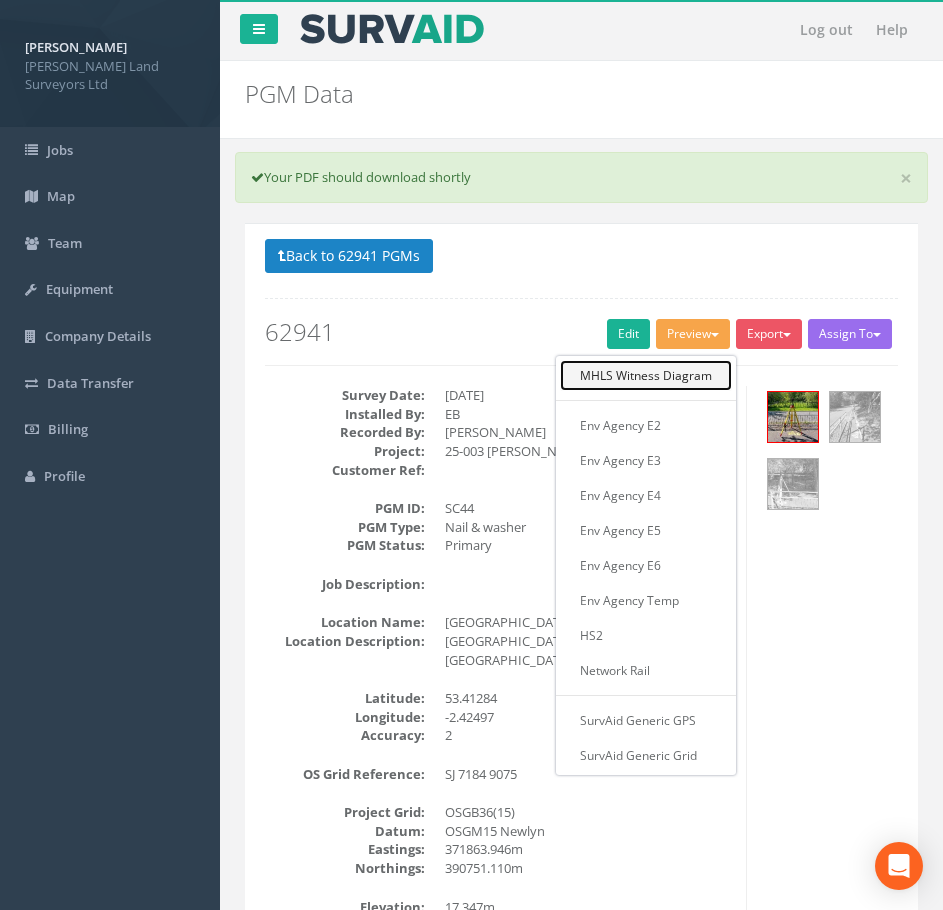 click on "MHLS Witness Diagram" at bounding box center (646, 375) 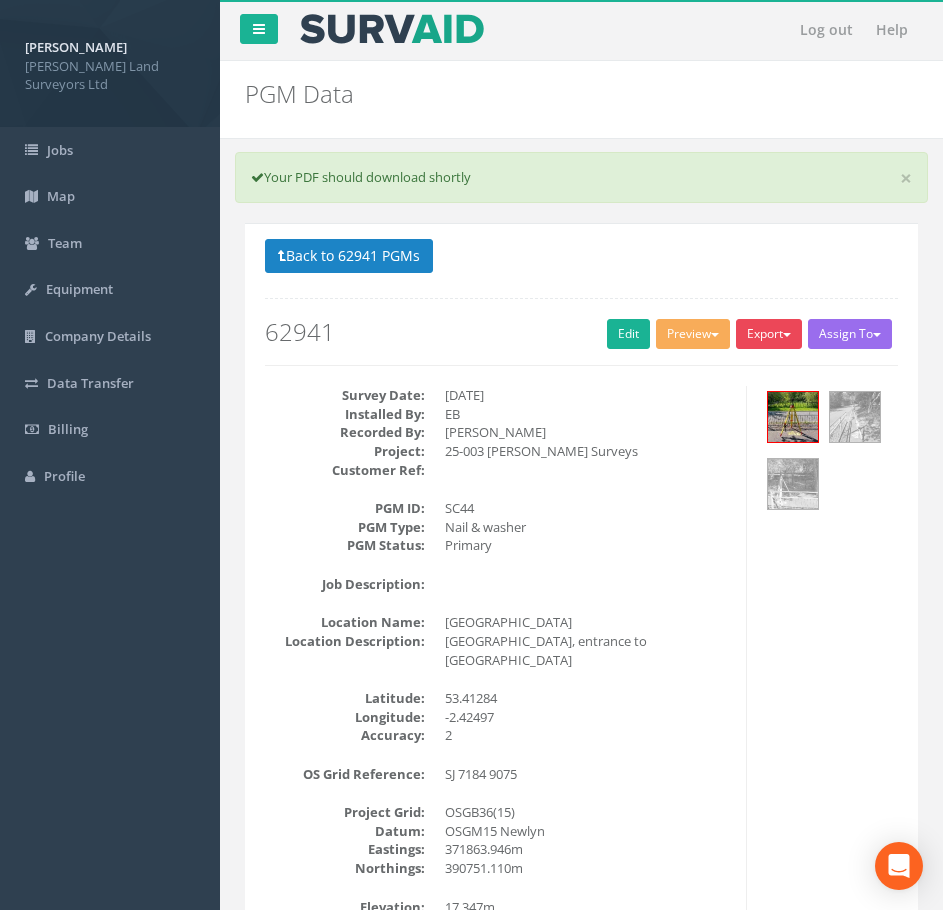 click at bounding box center (787, 335) 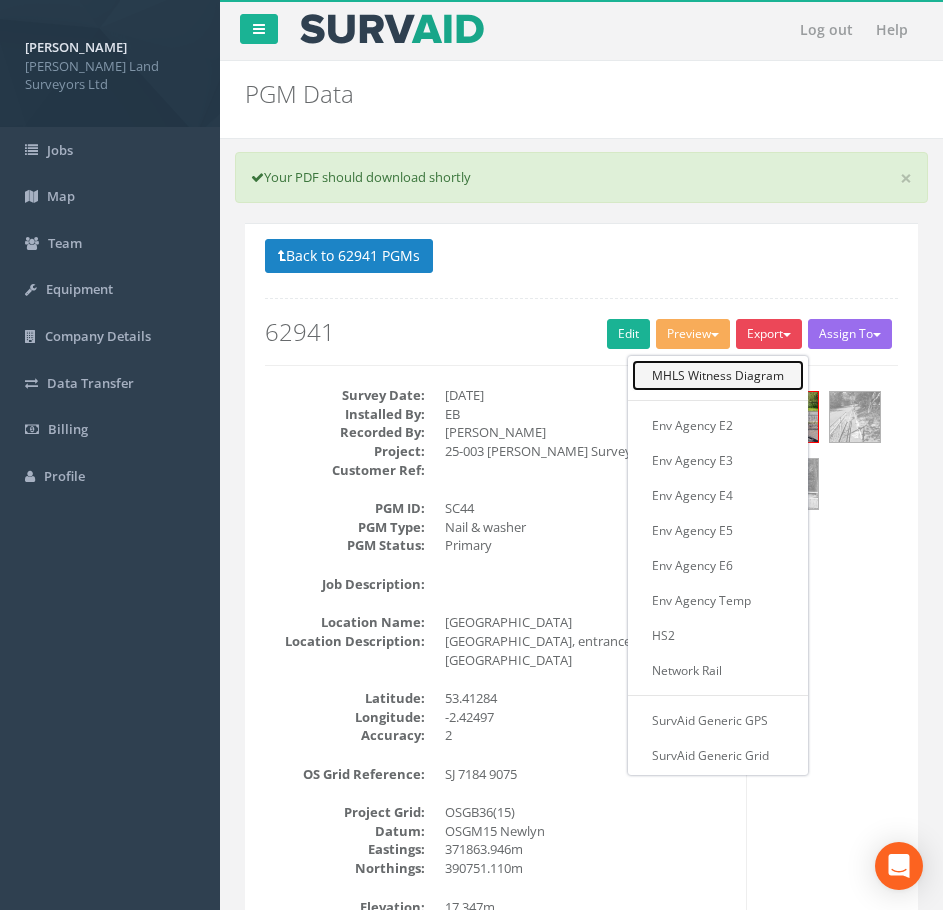 click on "MHLS Witness Diagram" at bounding box center [718, 375] 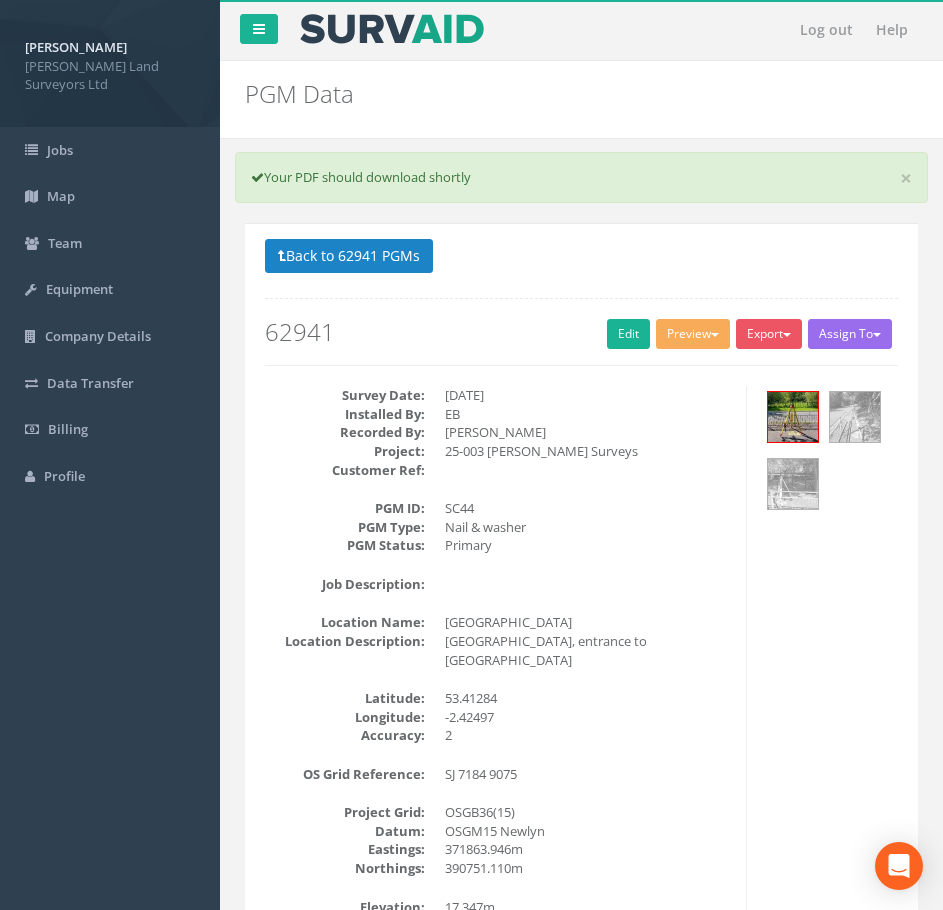 click on "62941" at bounding box center [581, 332] 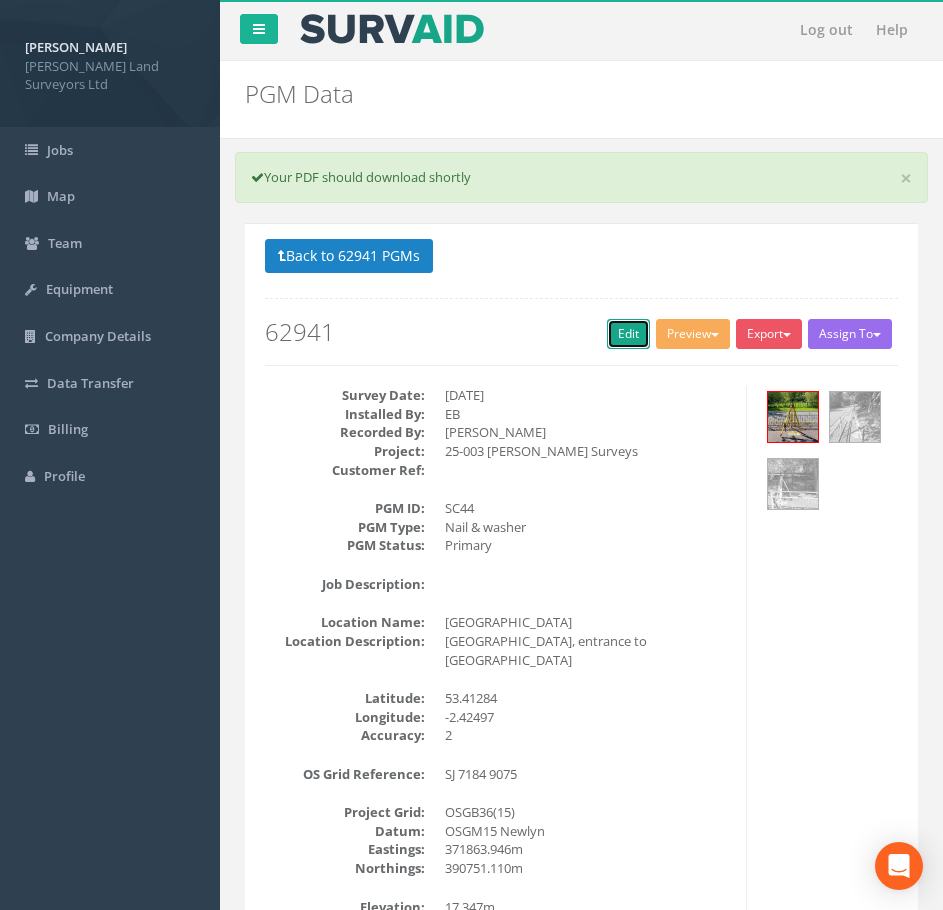 click on "Edit" at bounding box center [628, 334] 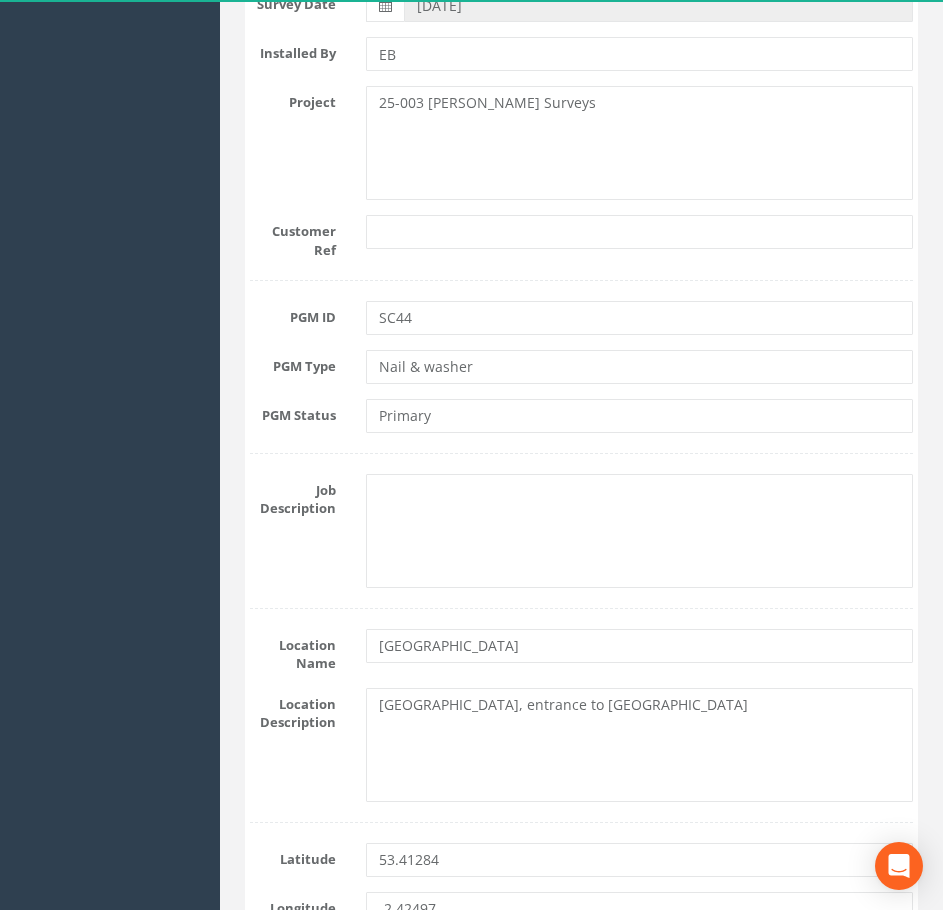 scroll, scrollTop: 600, scrollLeft: 0, axis: vertical 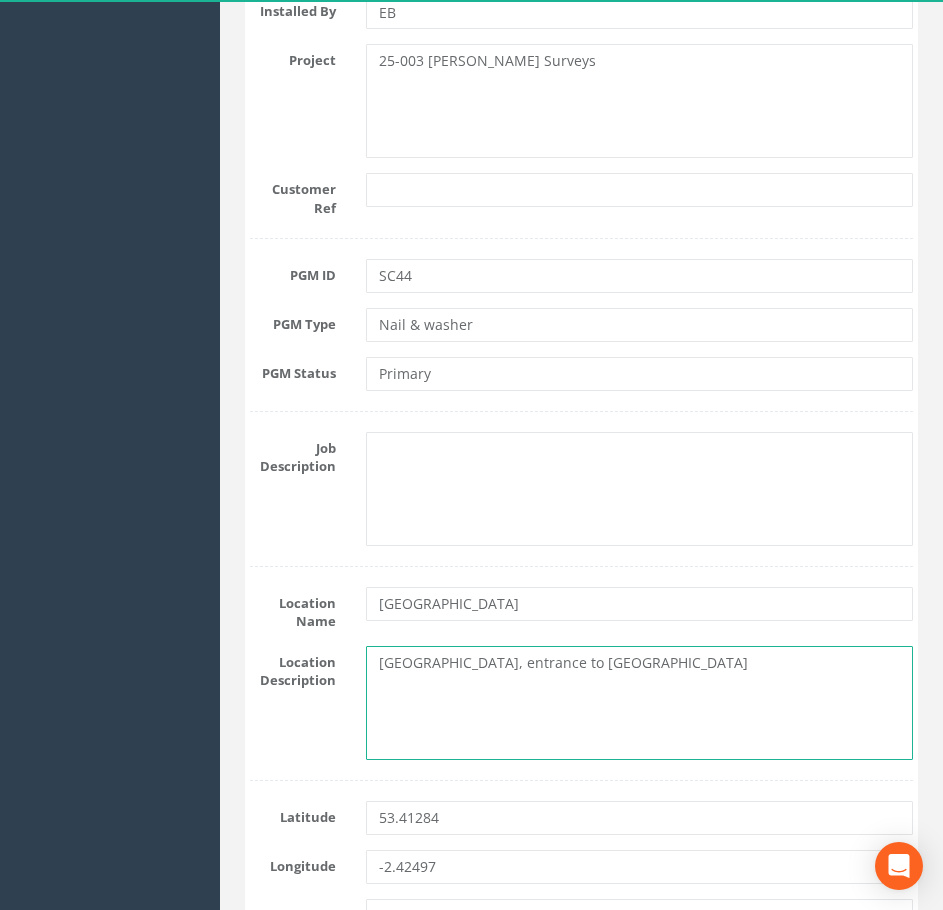 click on "[GEOGRAPHIC_DATA], entrance to [GEOGRAPHIC_DATA]" at bounding box center (640, 703) 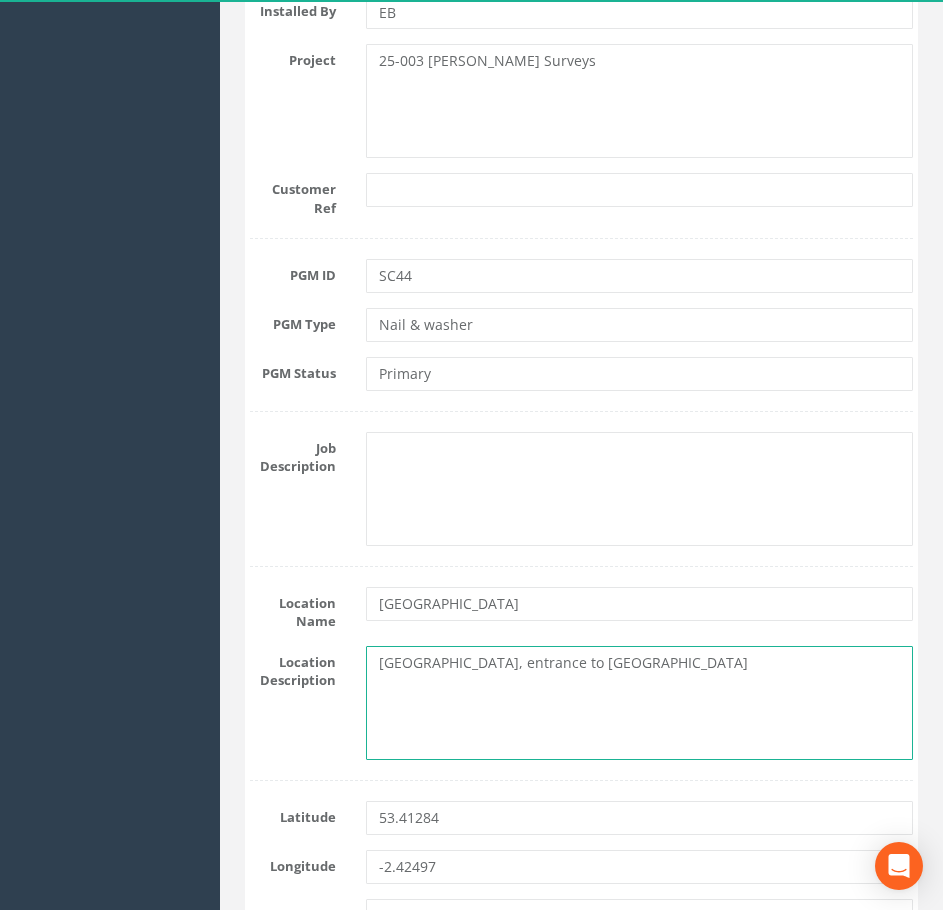click on "[GEOGRAPHIC_DATA], entrance to [GEOGRAPHIC_DATA]" at bounding box center [640, 703] 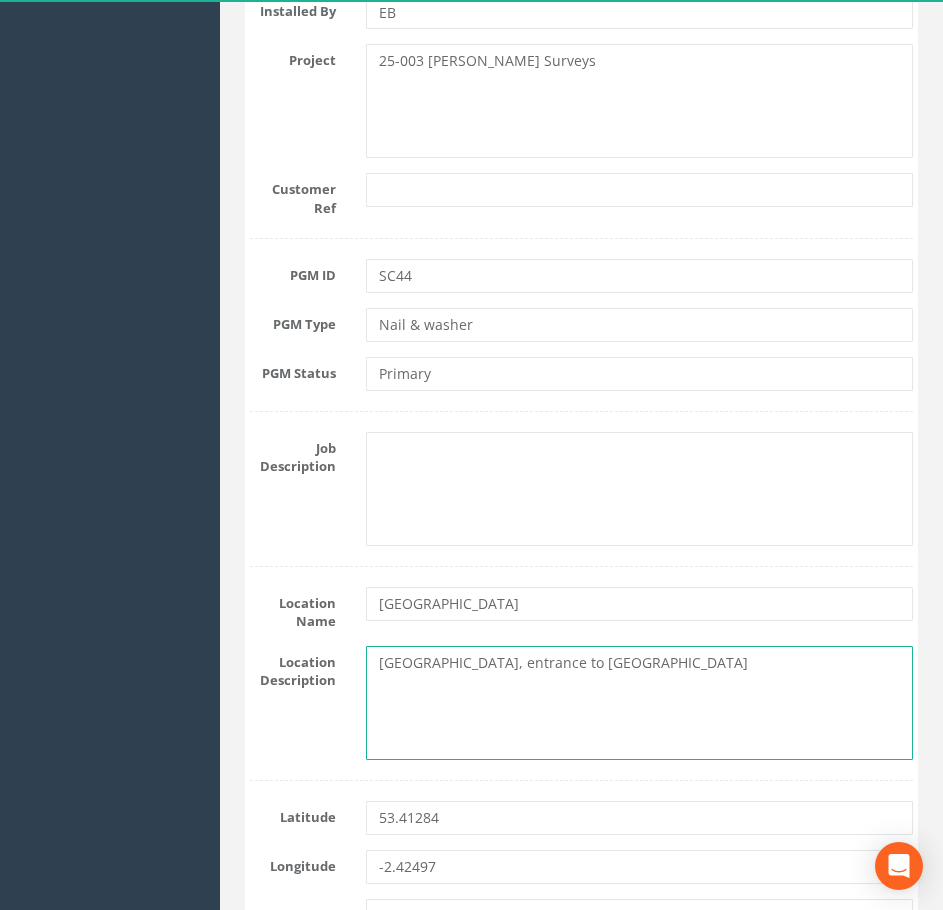 click on "[GEOGRAPHIC_DATA], entrance to [GEOGRAPHIC_DATA]" at bounding box center (640, 703) 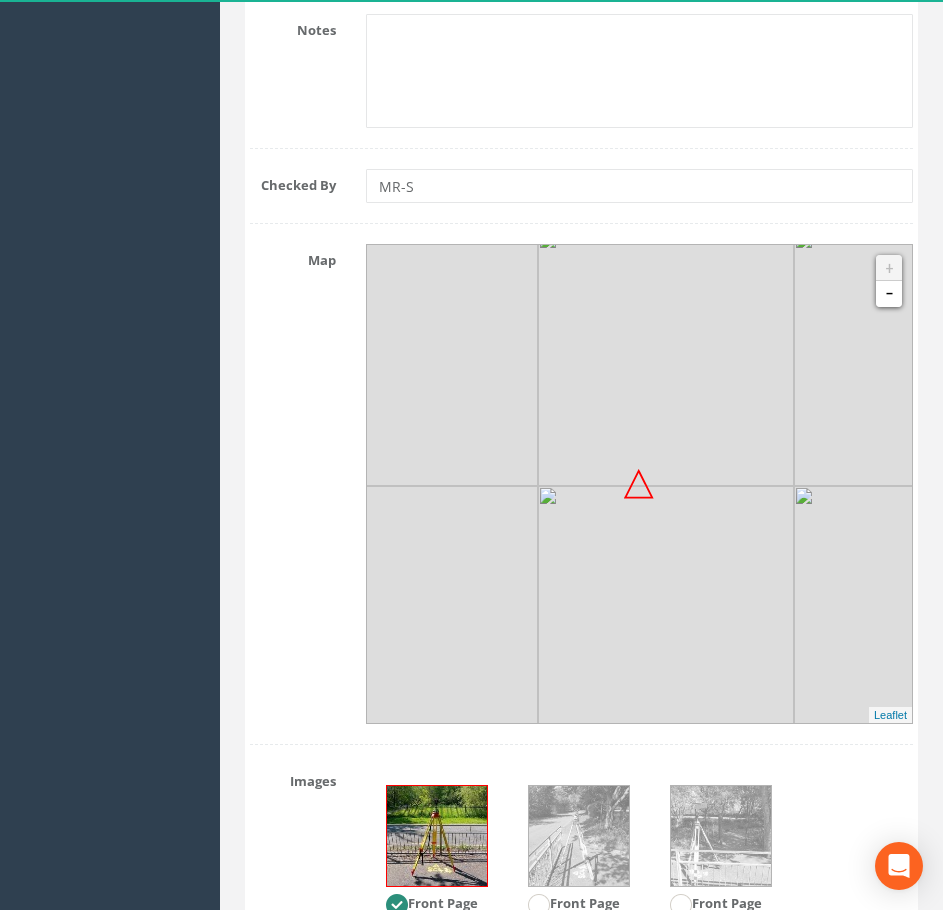 scroll, scrollTop: 2200, scrollLeft: 0, axis: vertical 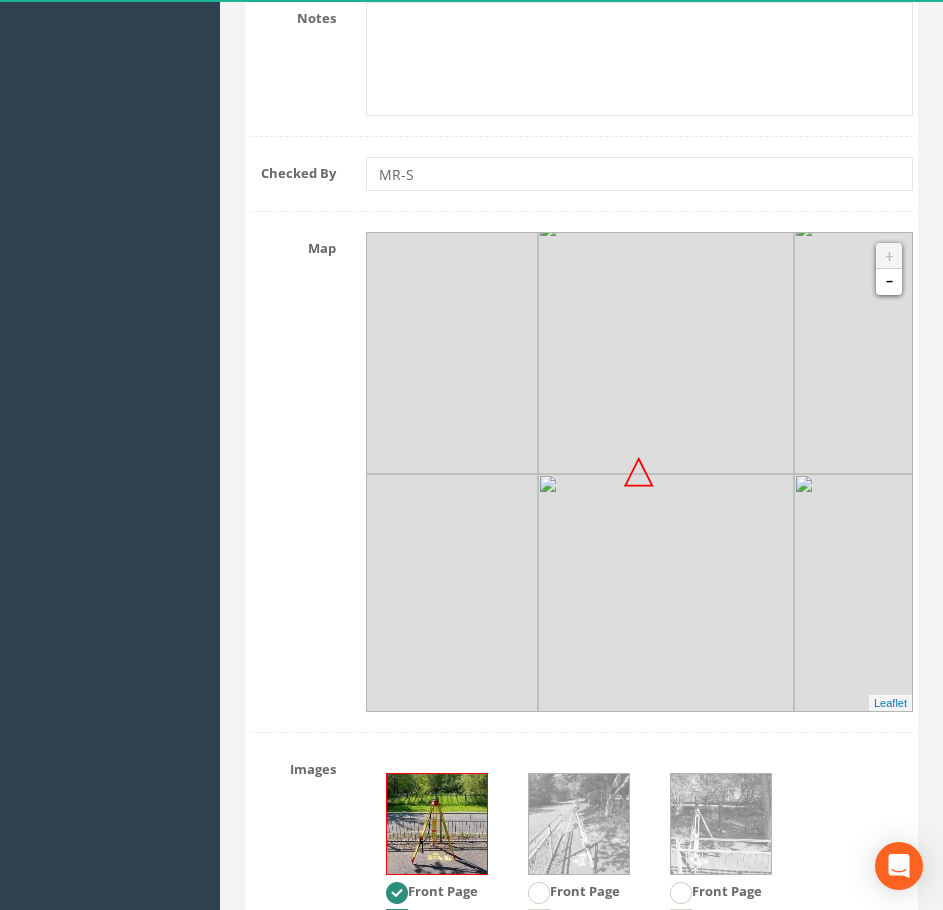 type on "[GEOGRAPHIC_DATA], entrance to [GEOGRAPHIC_DATA]" 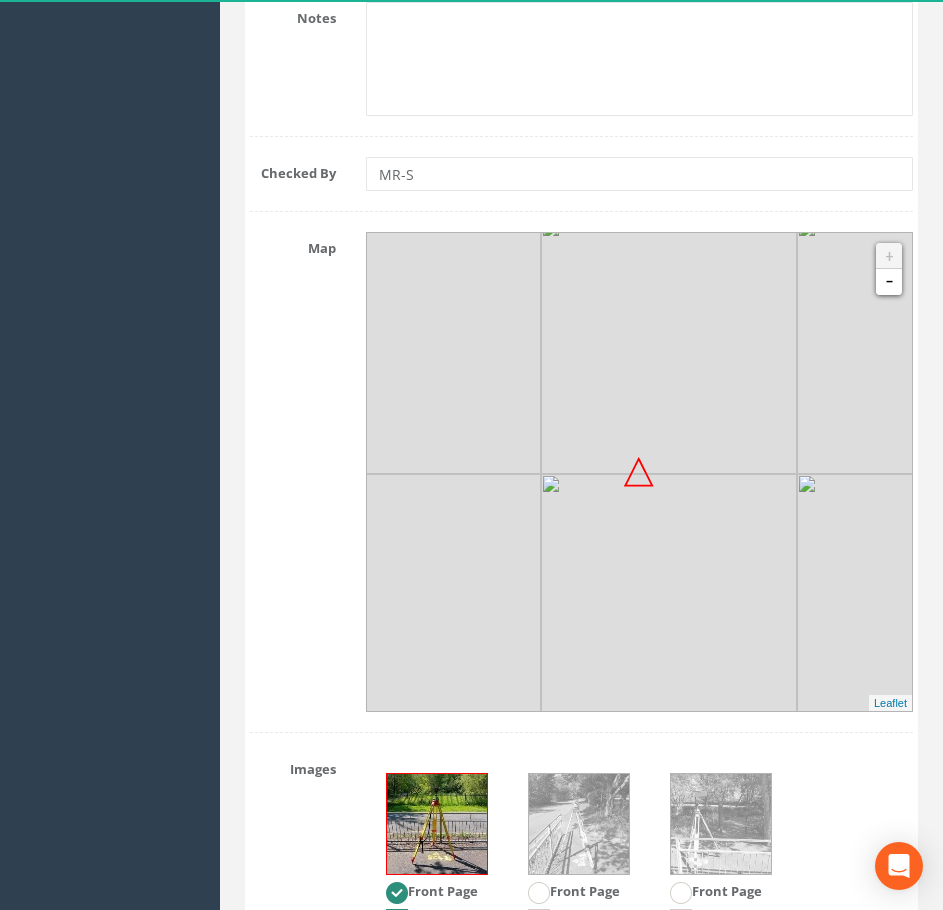 click at bounding box center (669, 602) 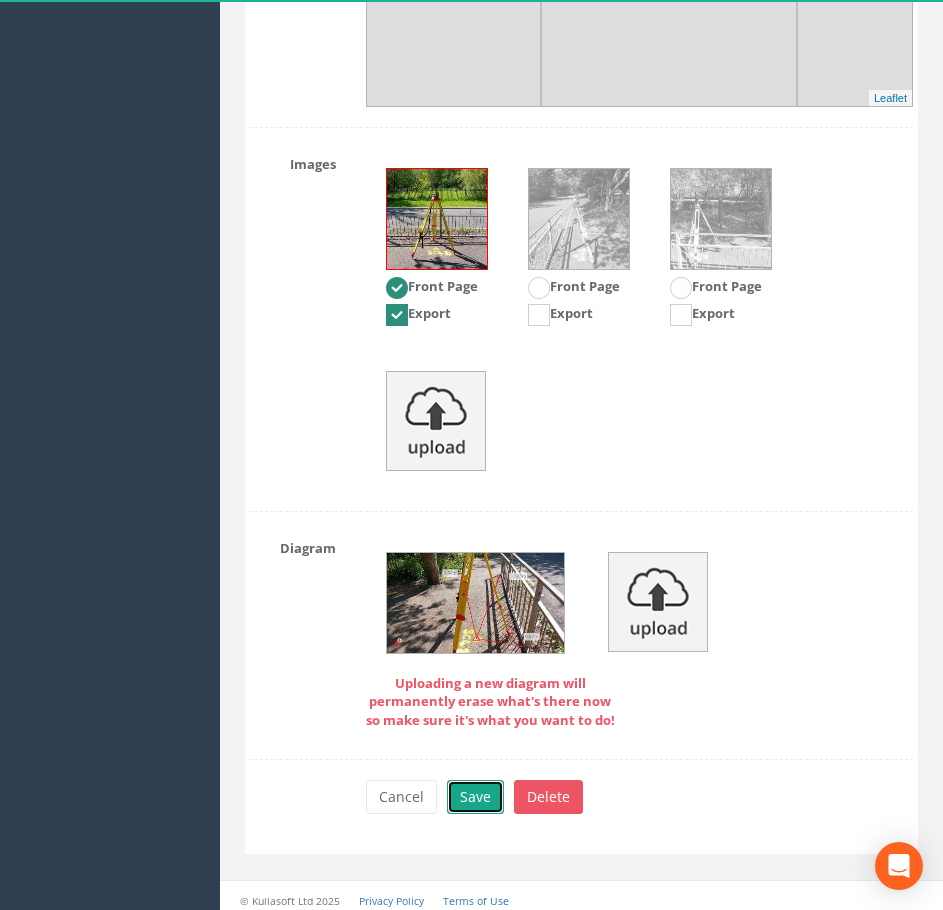 click on "Save" at bounding box center (475, 797) 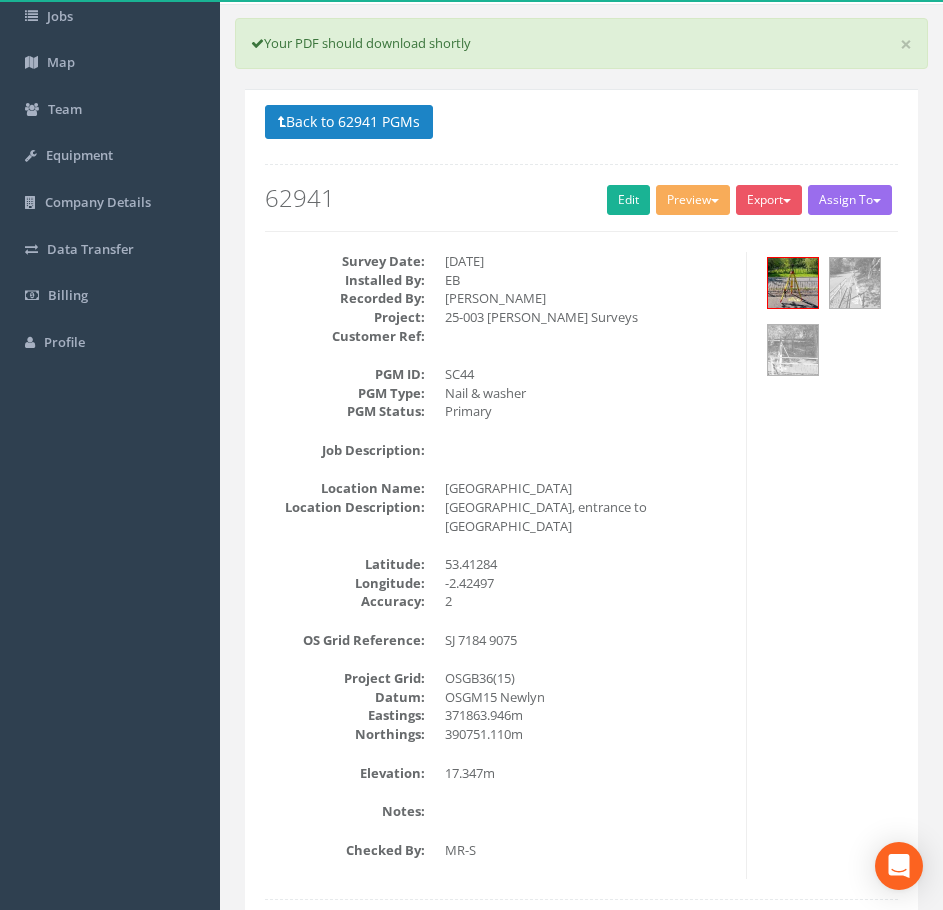 scroll, scrollTop: 0, scrollLeft: 0, axis: both 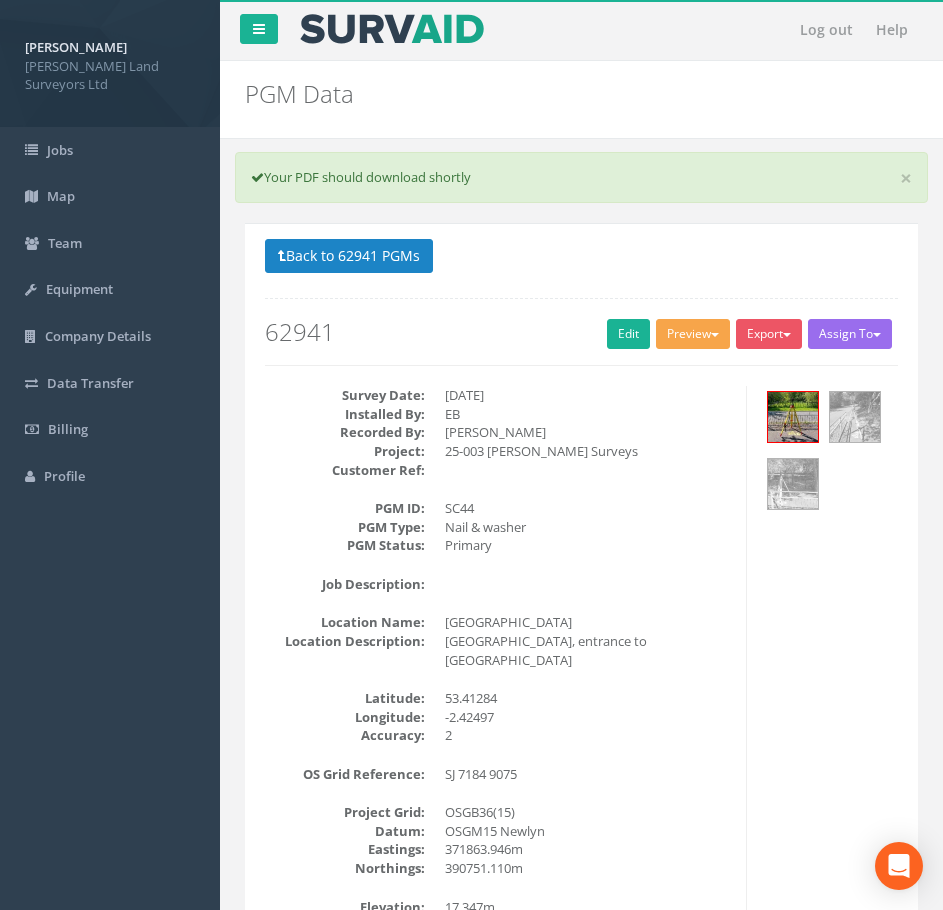 click at bounding box center (715, 335) 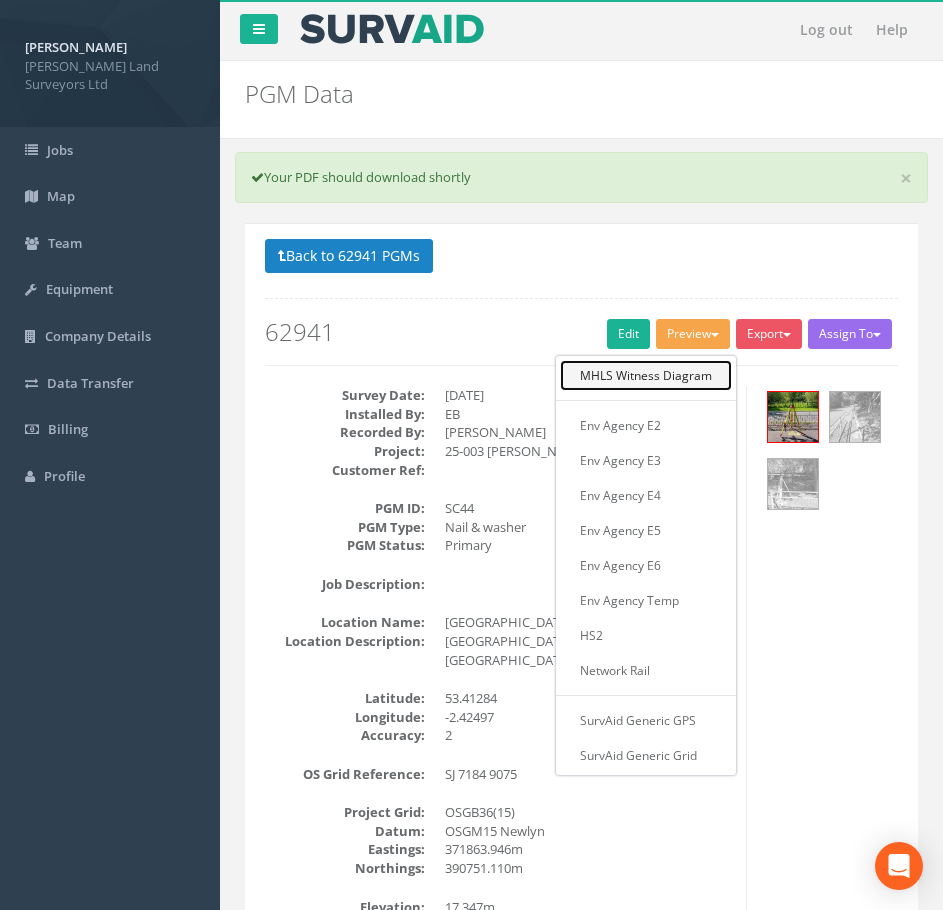 click on "MHLS Witness Diagram" at bounding box center (646, 375) 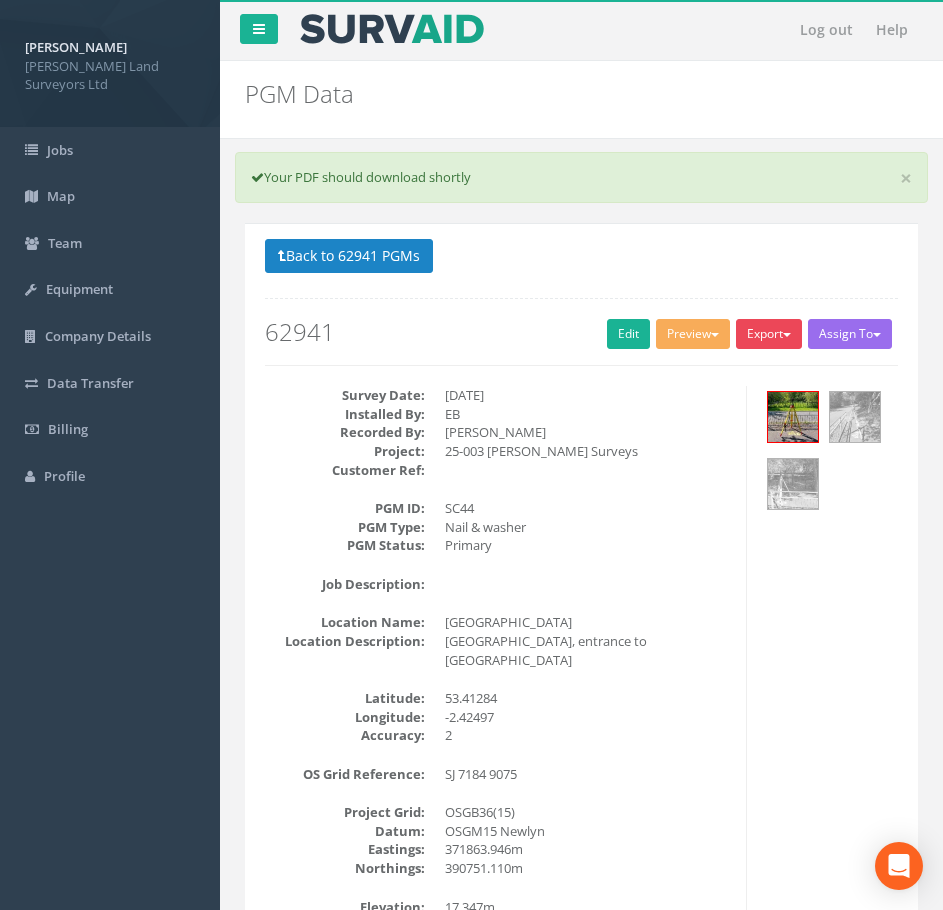 click on "Export" at bounding box center [769, 334] 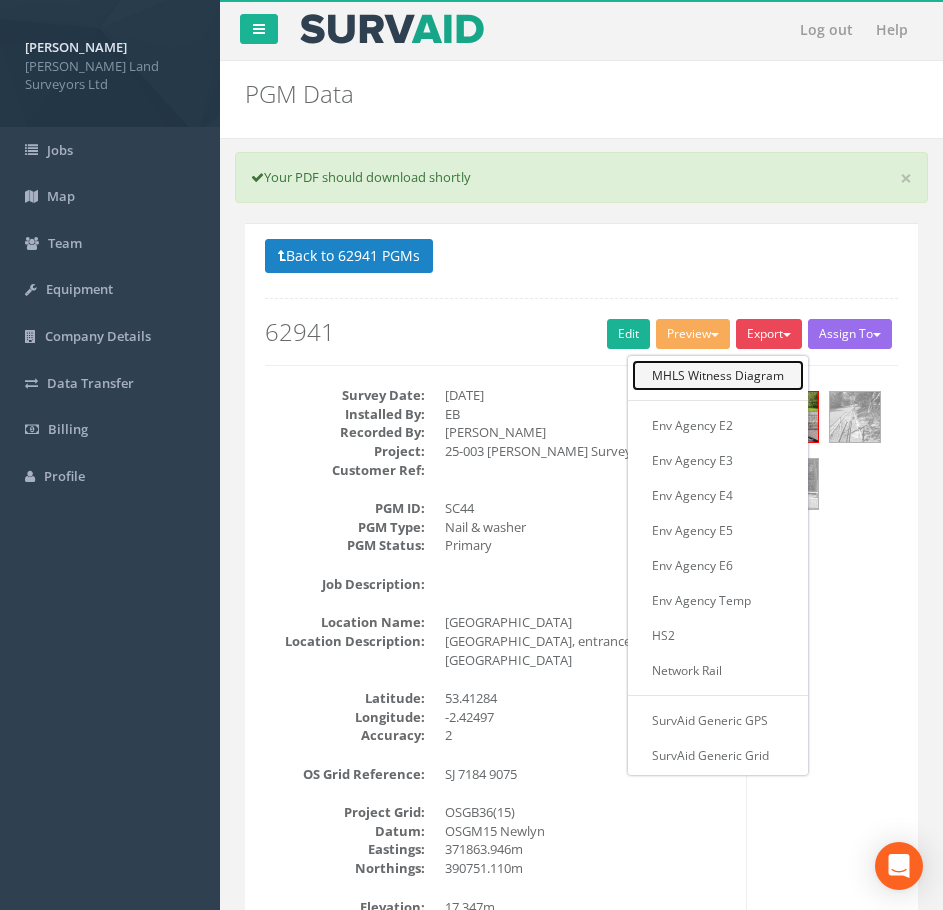 click on "MHLS Witness Diagram" at bounding box center [718, 375] 